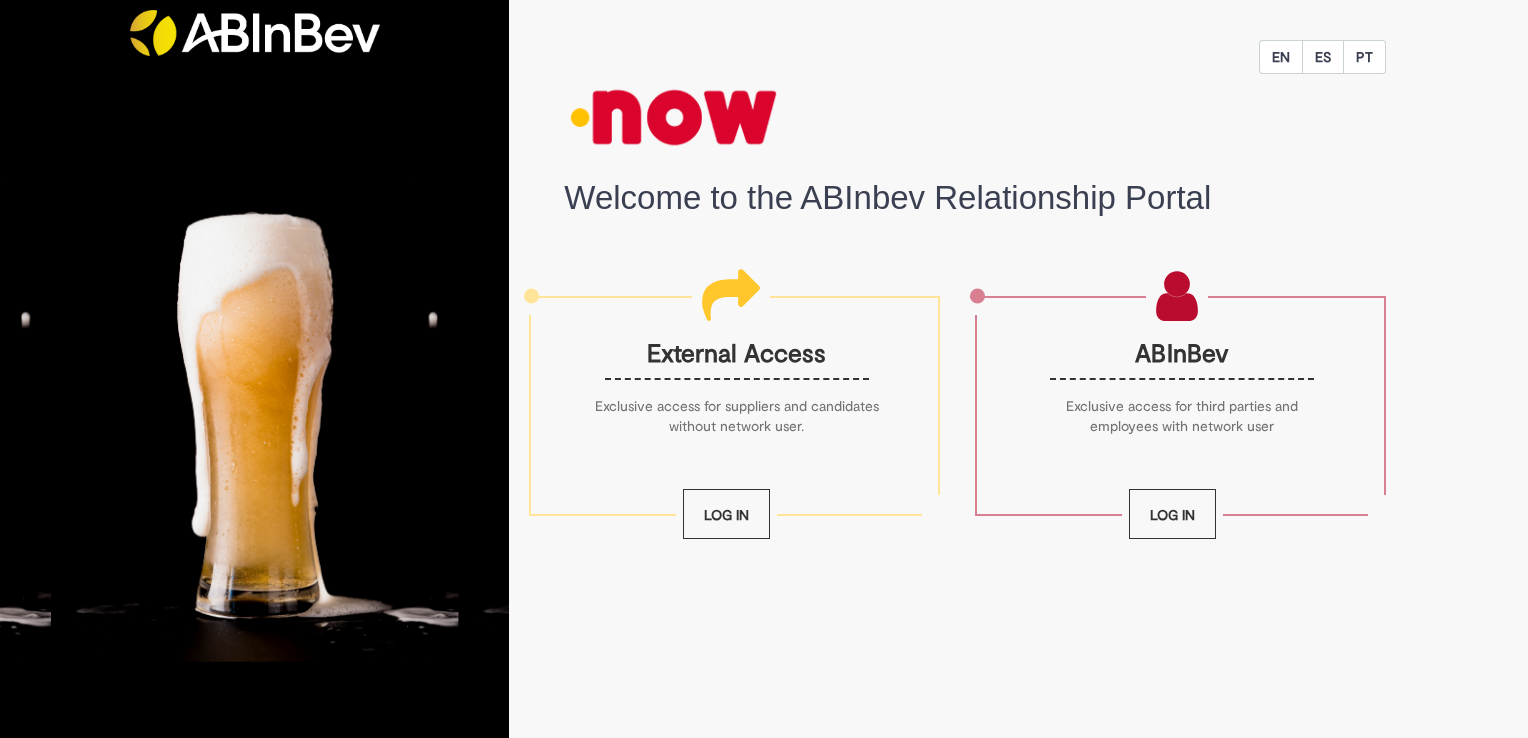 scroll, scrollTop: 0, scrollLeft: 0, axis: both 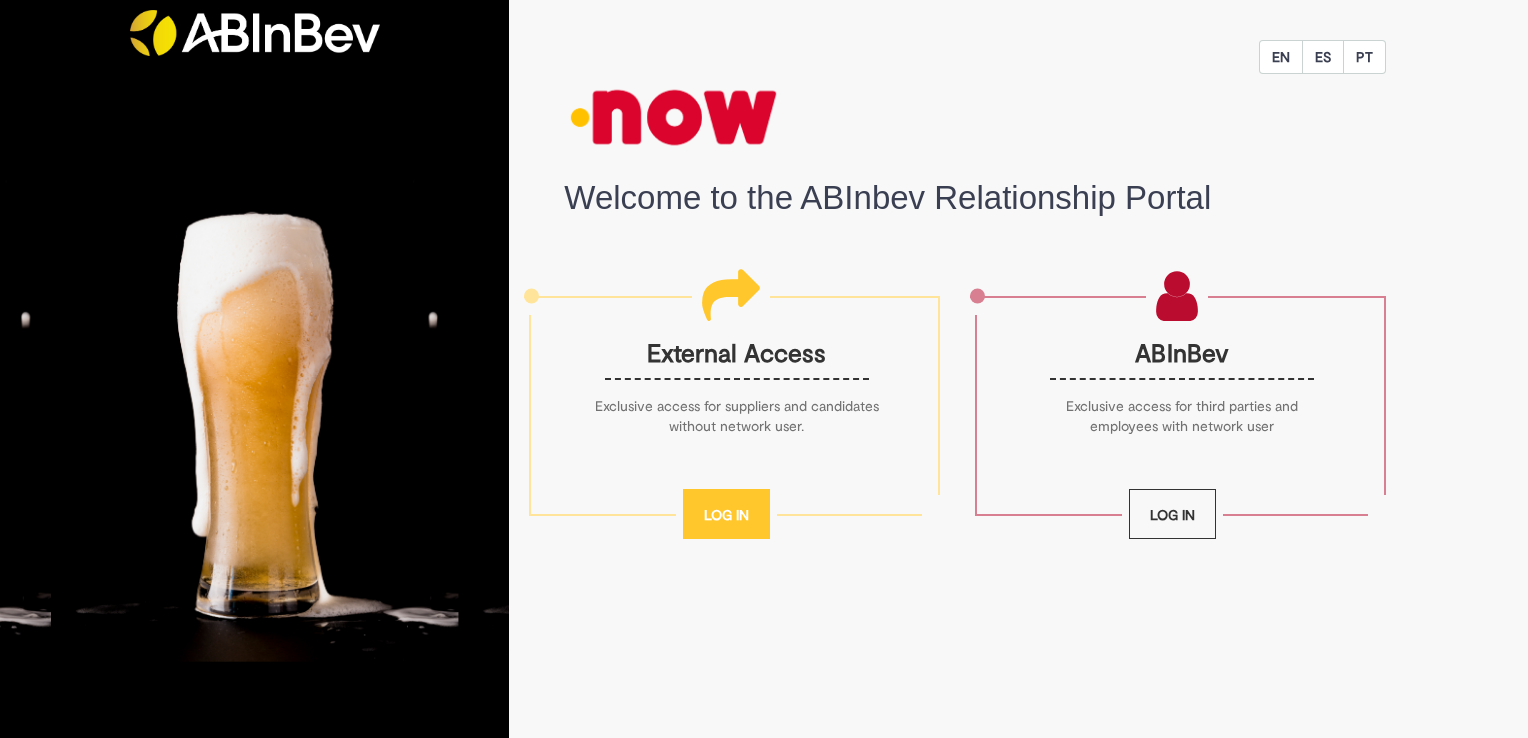 click on "Log In" at bounding box center (726, 514) 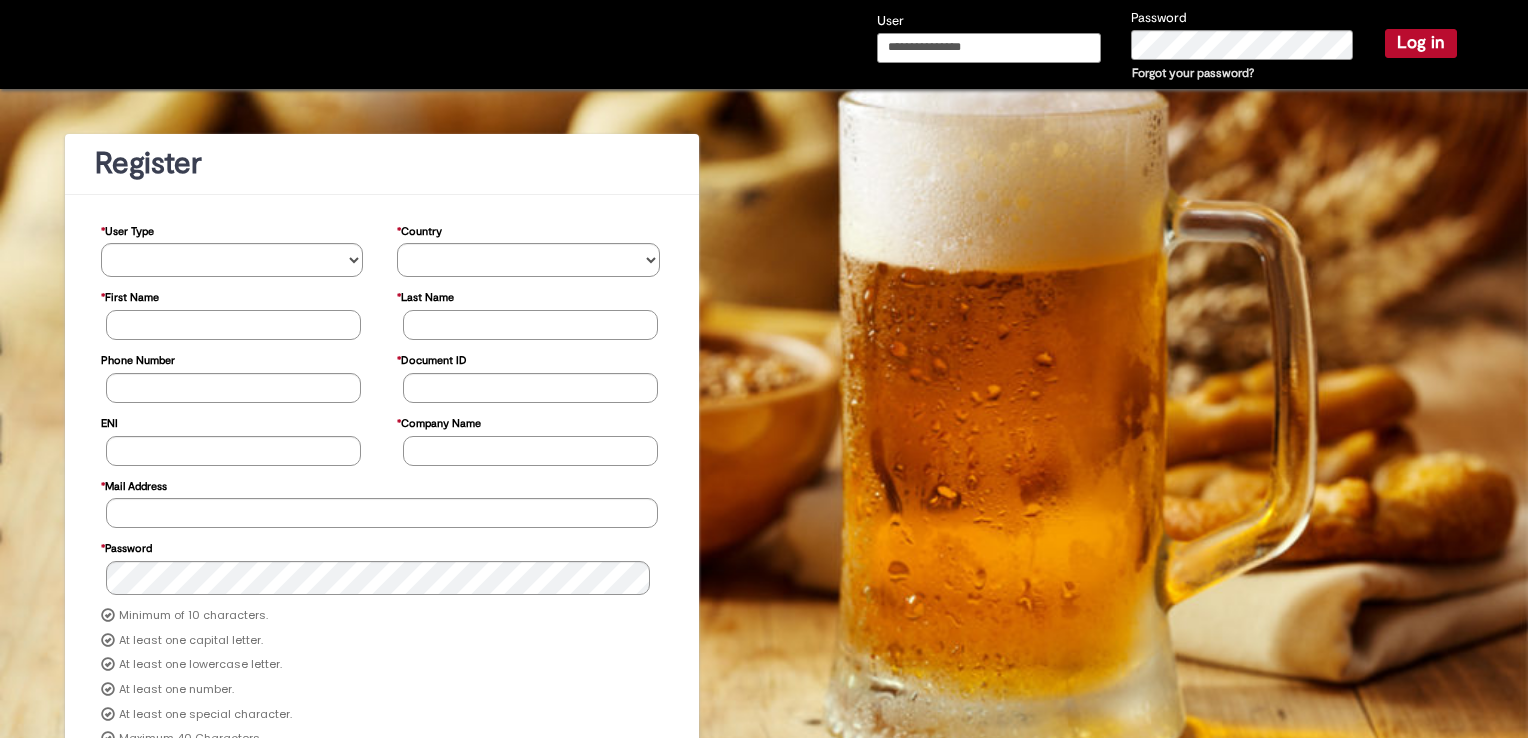 type on "**********" 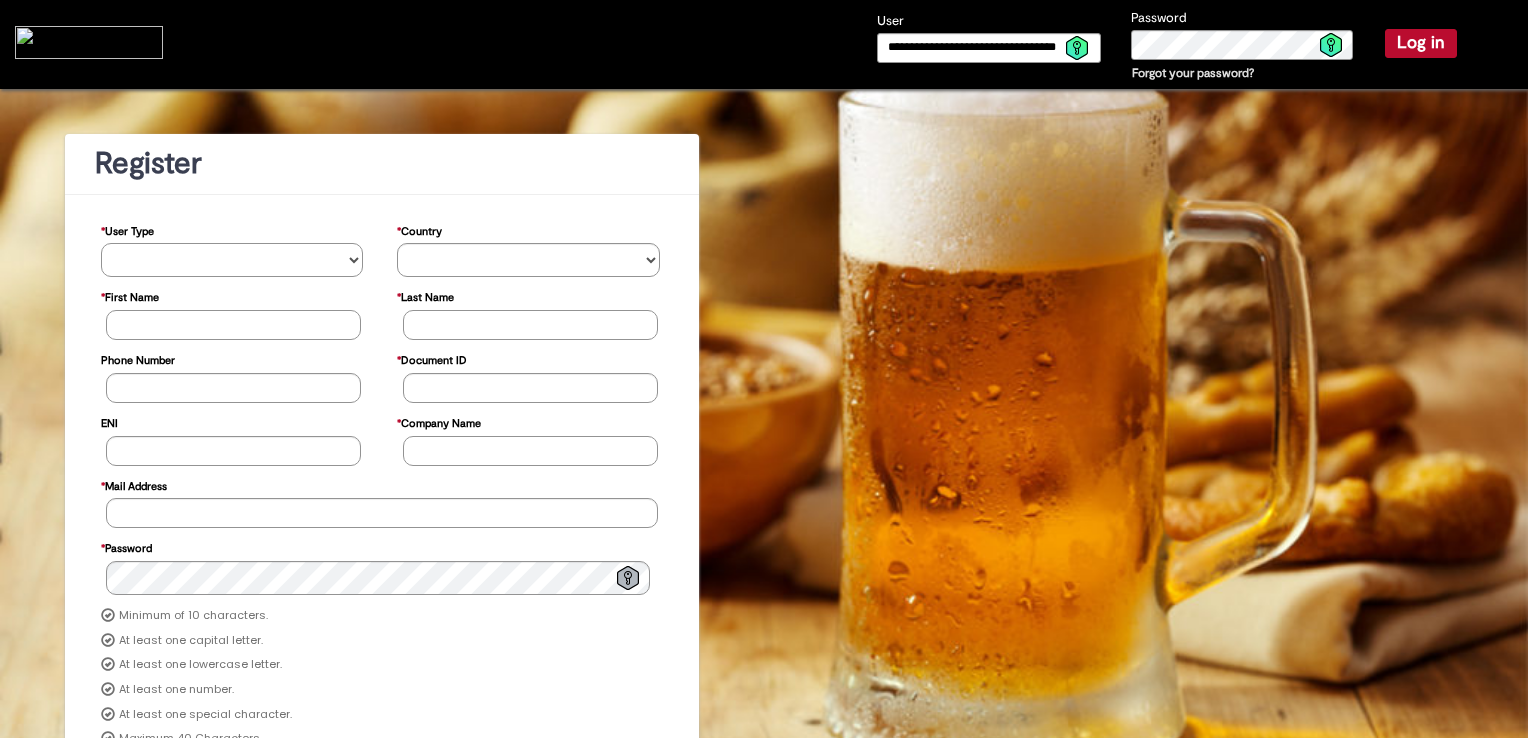 click on "*********   ********   ******" at bounding box center [232, 260] 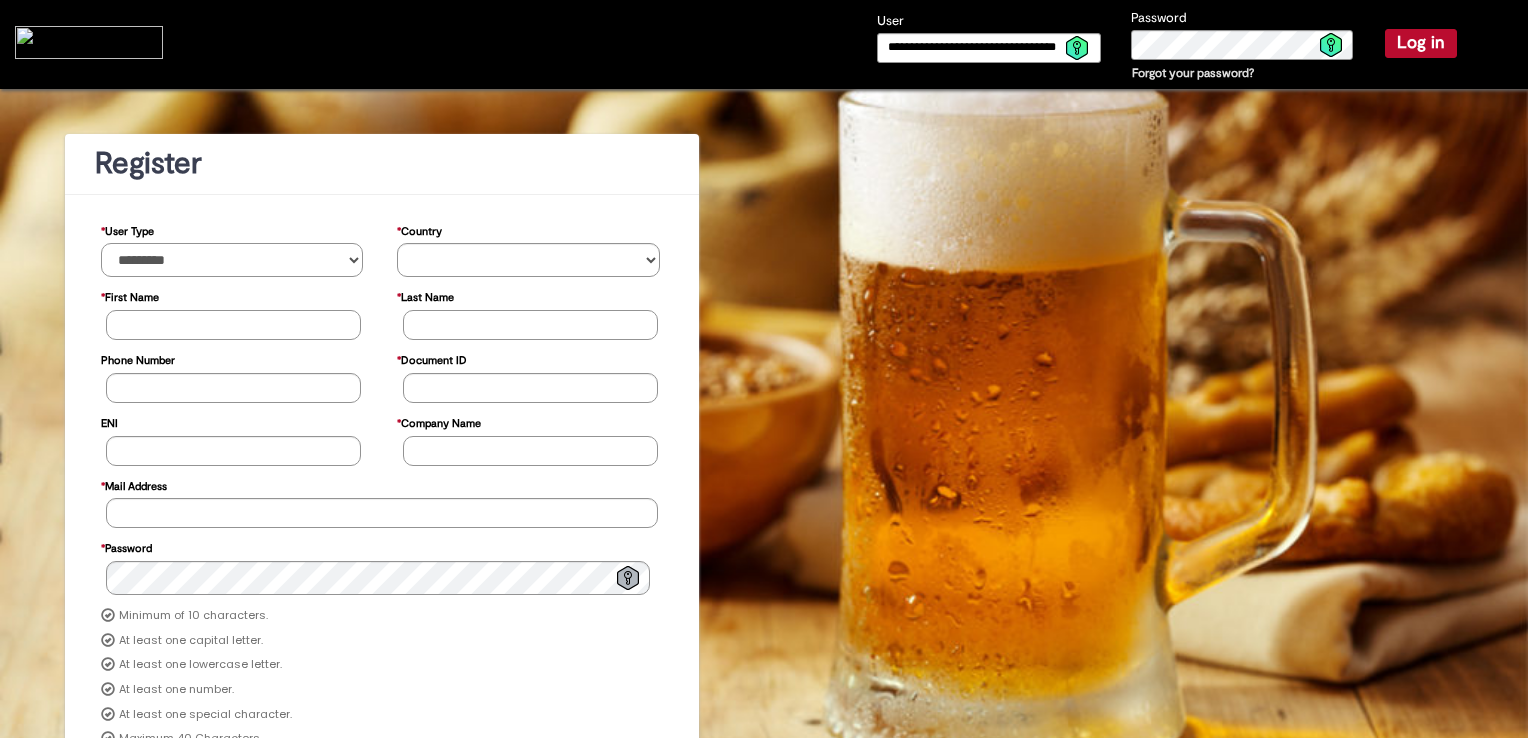 click on "*********   ********   ******" at bounding box center [232, 260] 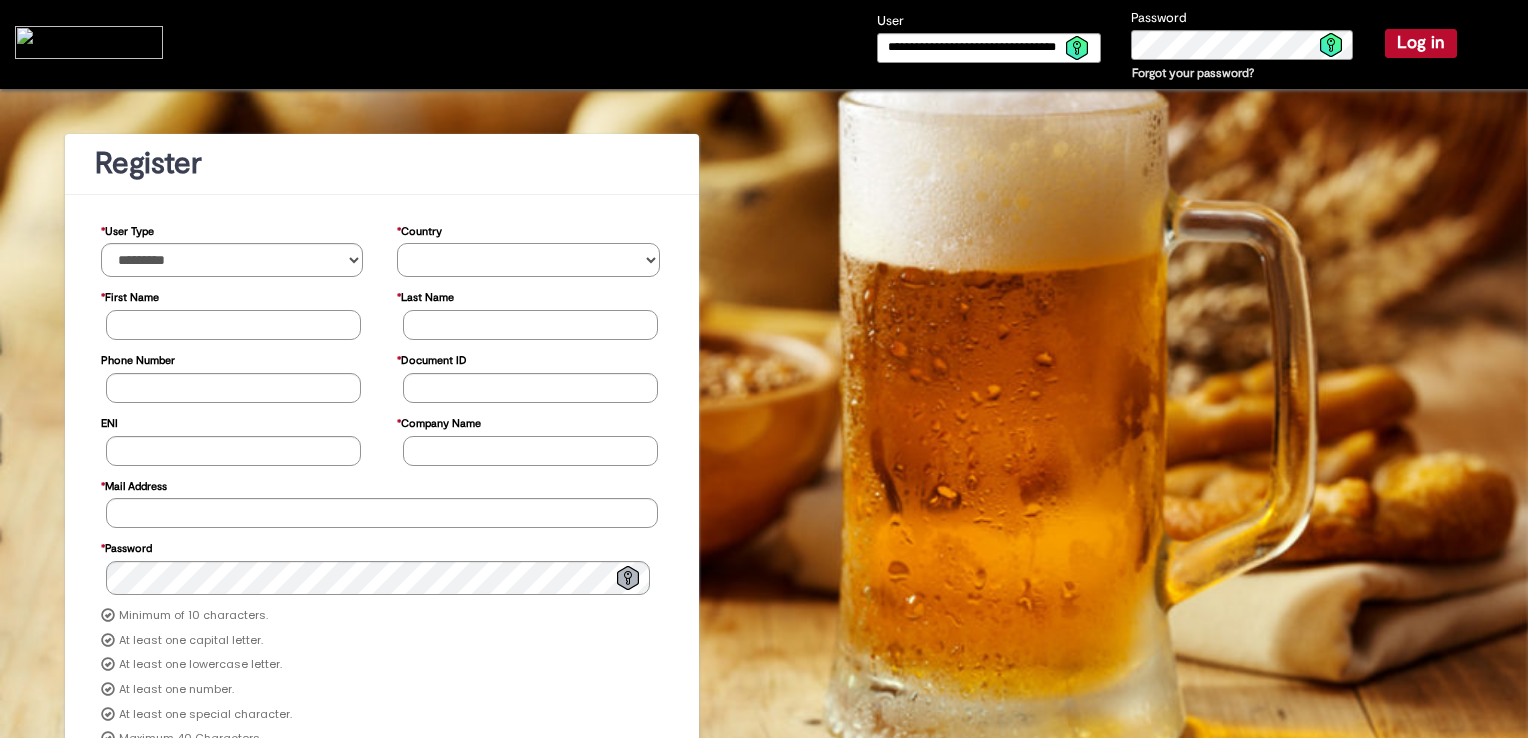 drag, startPoint x: 439, startPoint y: 259, endPoint x: 452, endPoint y: 269, distance: 16.40122 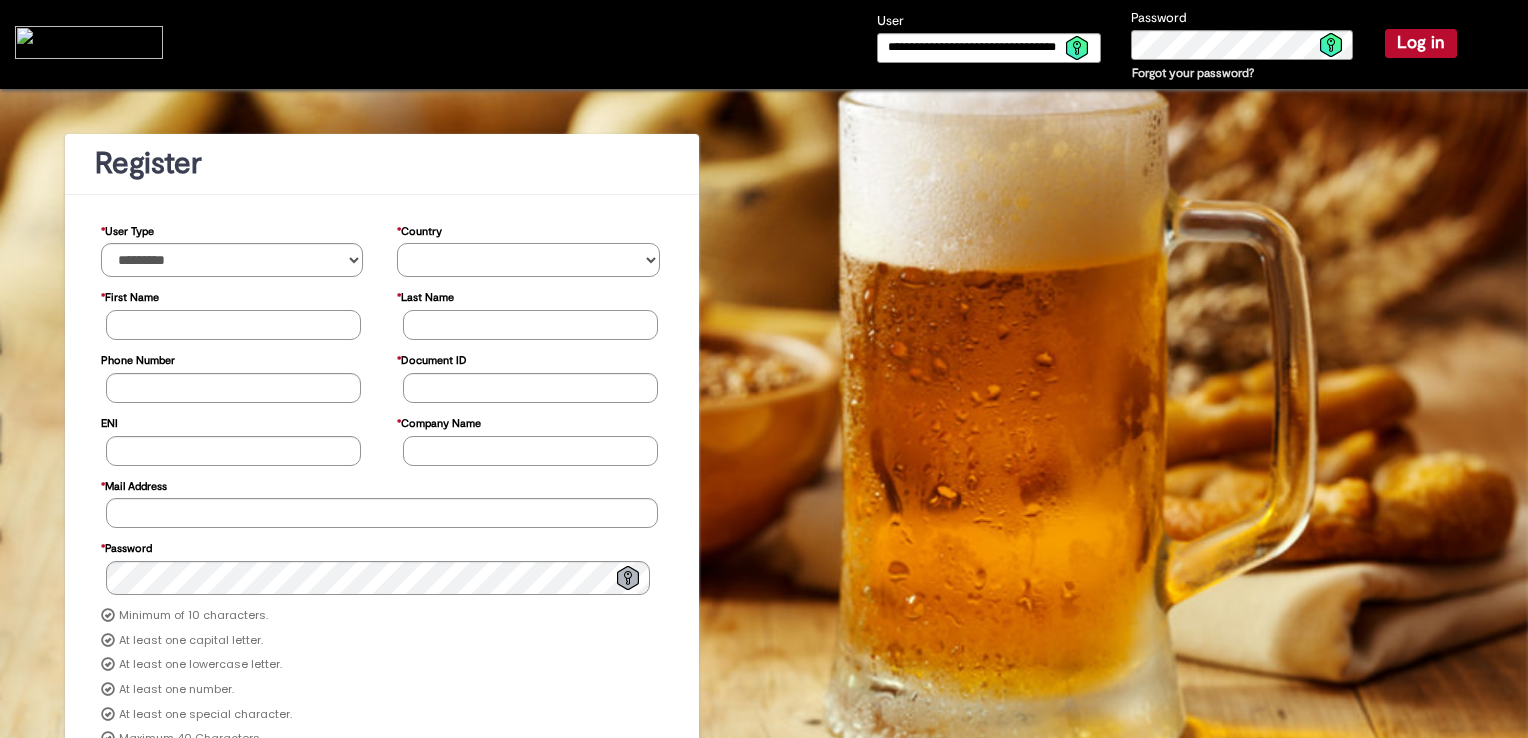 select on "**" 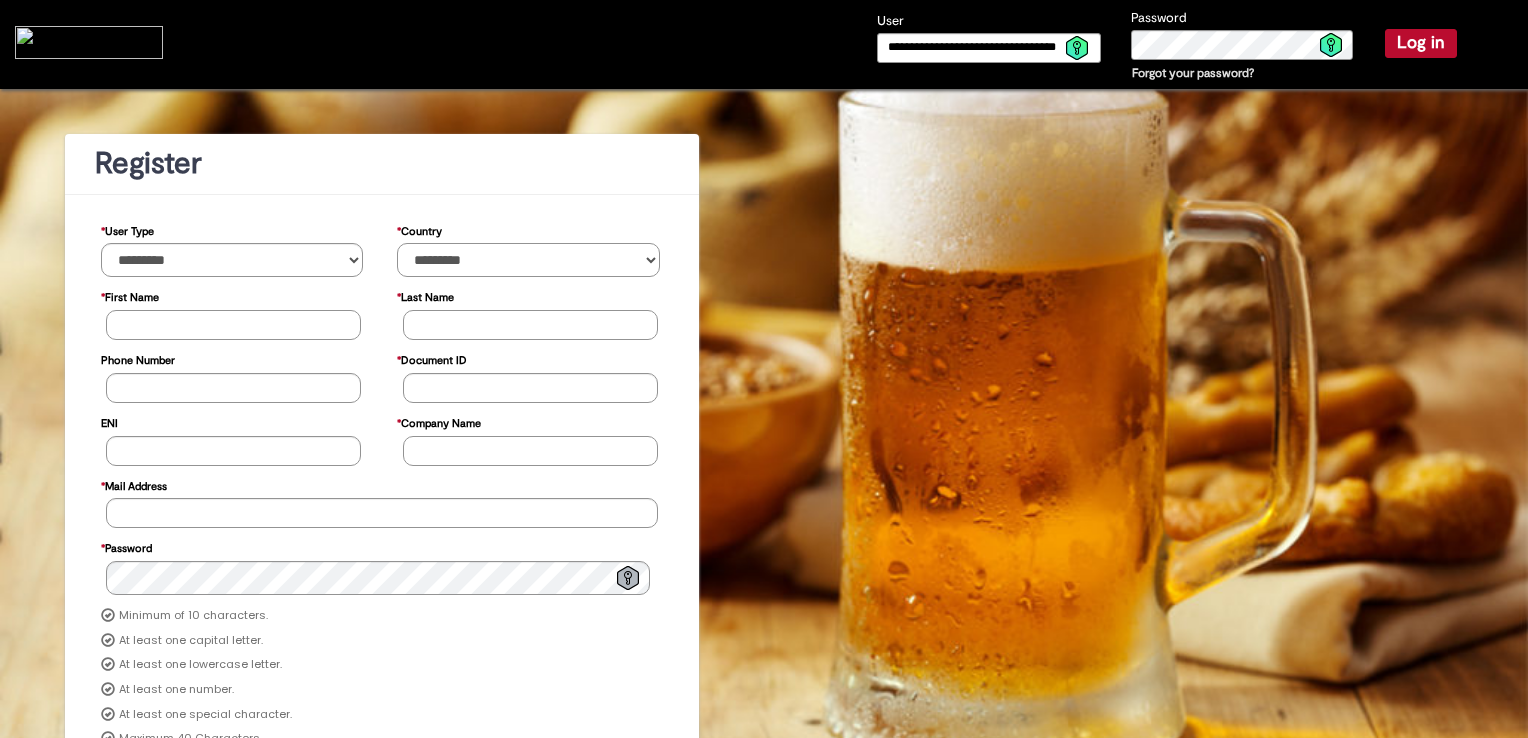 click on "*********   *******   ******   *****   ********   *******" at bounding box center (528, 260) 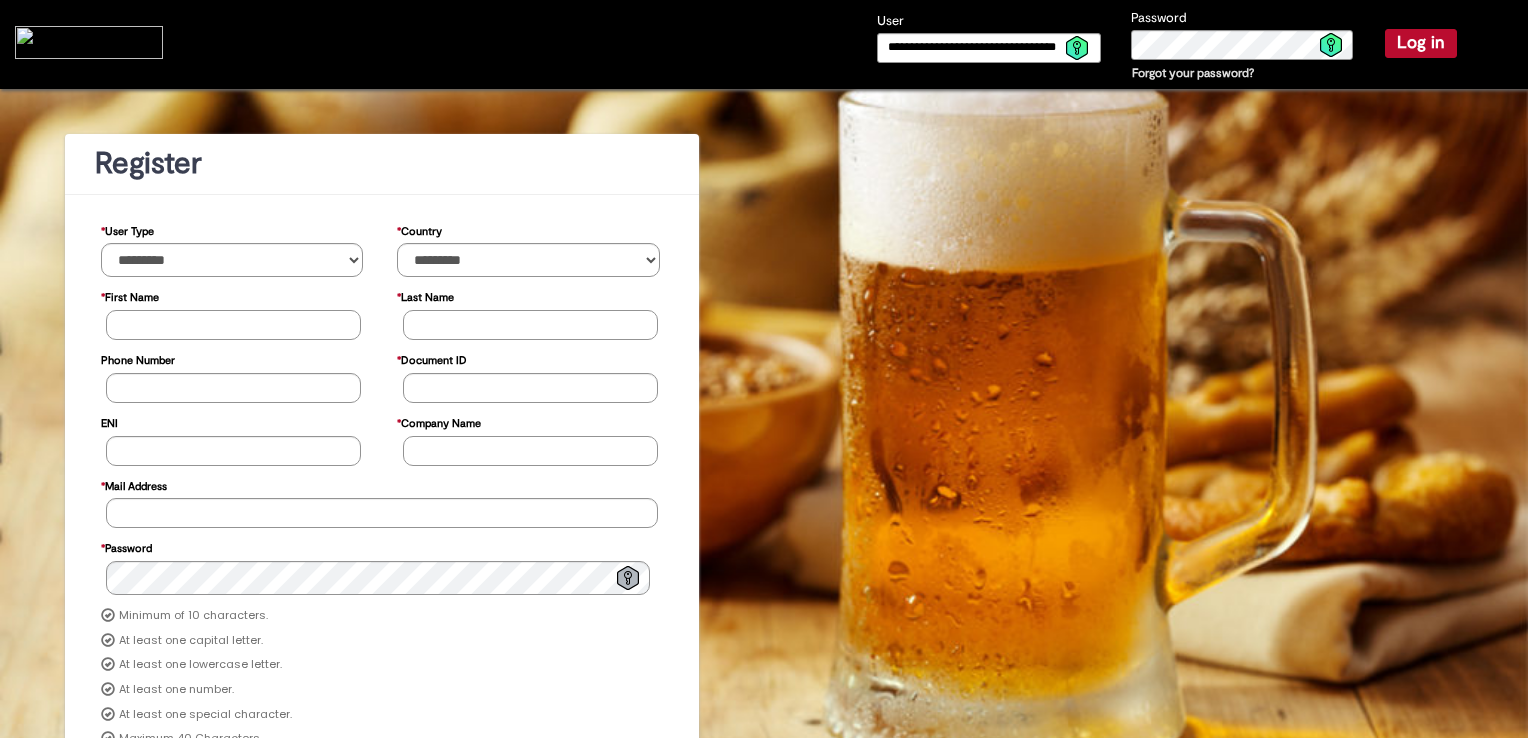 click on "*  First Name" at bounding box center [233, 325] 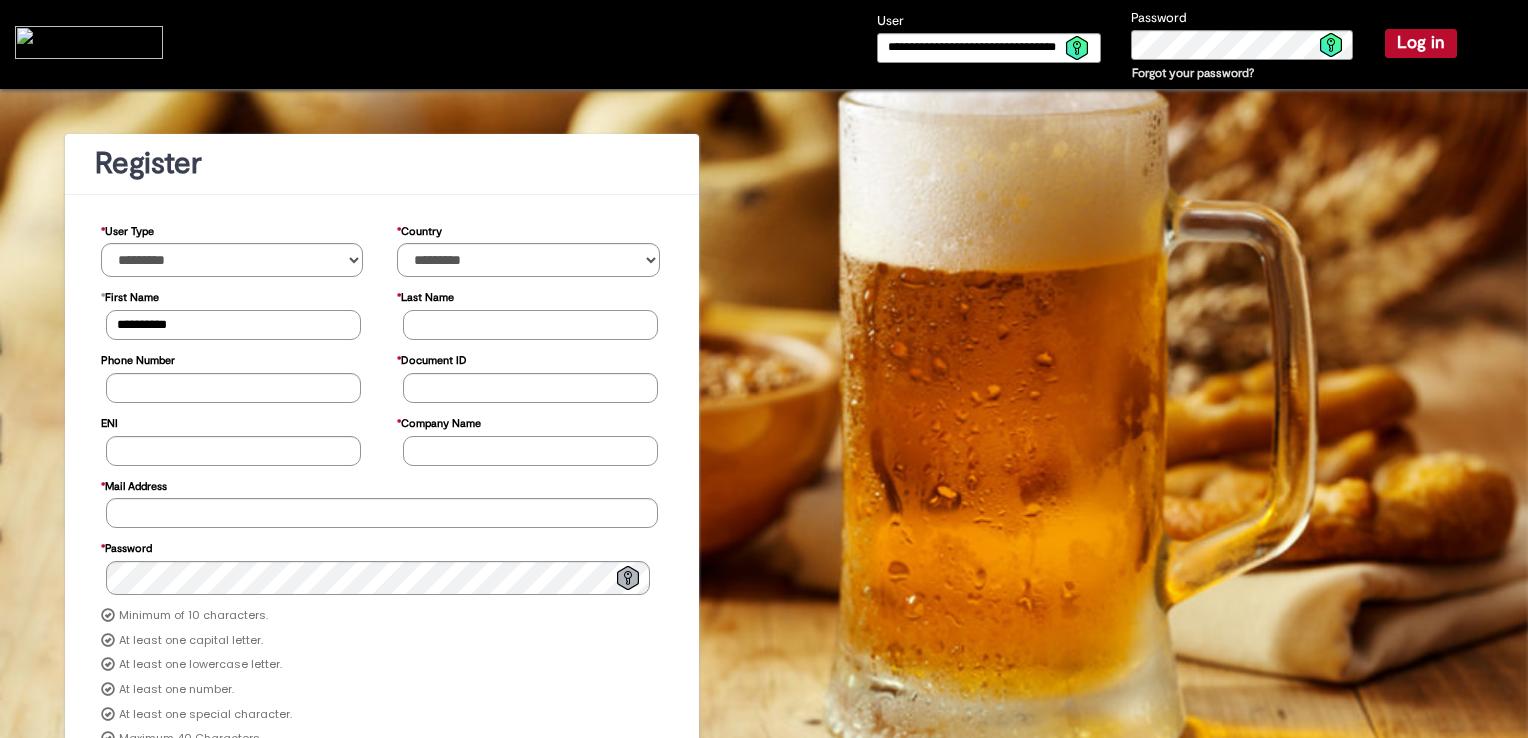 type on "**********" 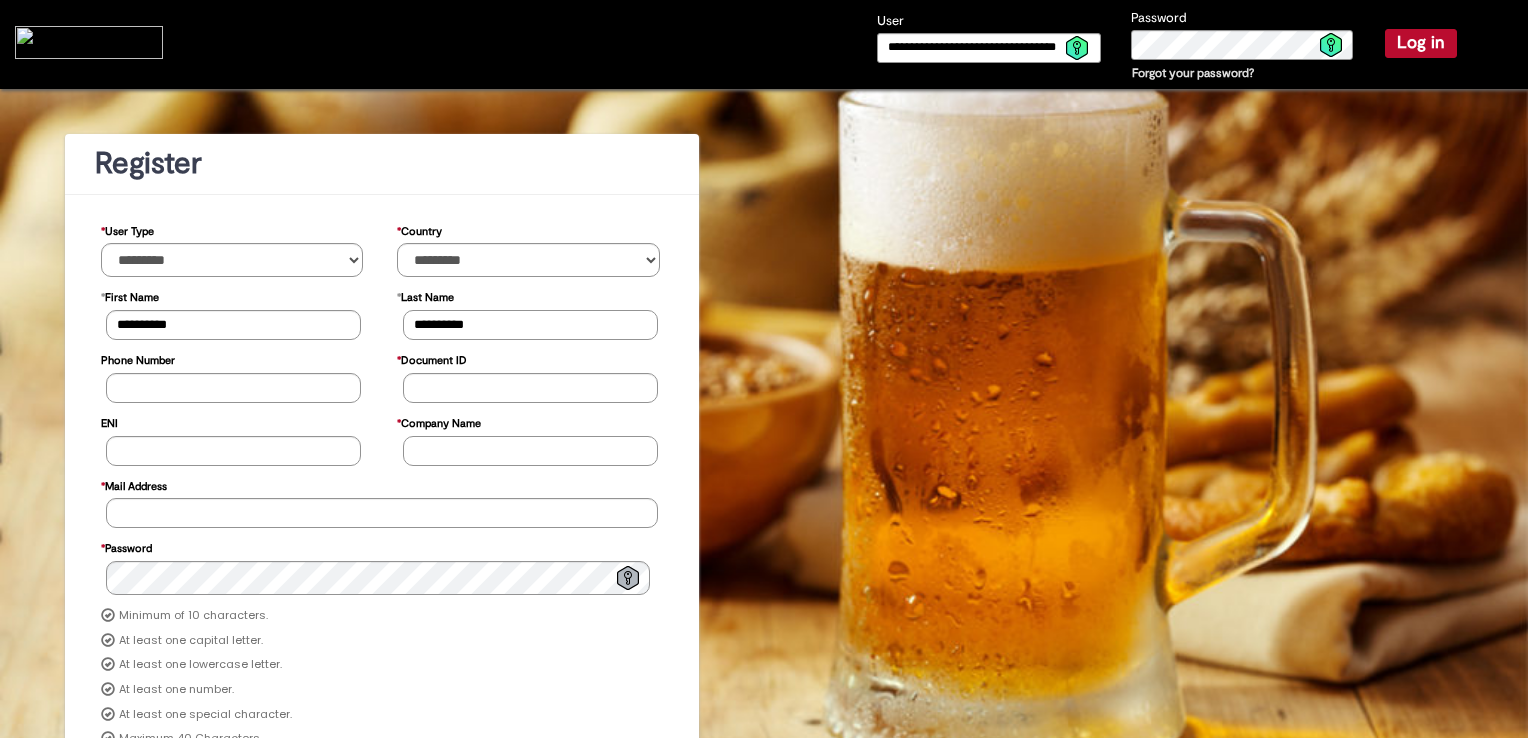 type on "**********" 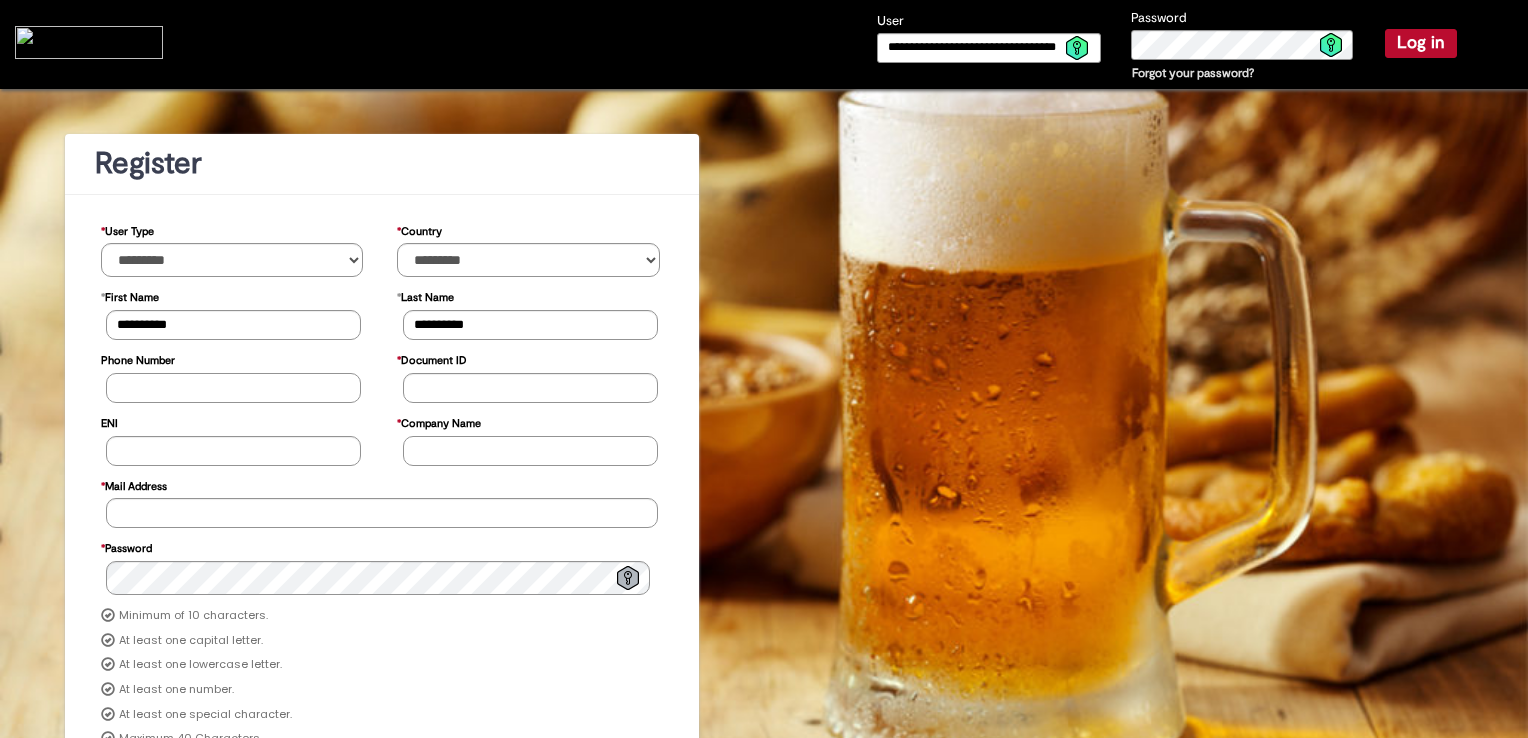 click on "Phone Number" at bounding box center (233, 388) 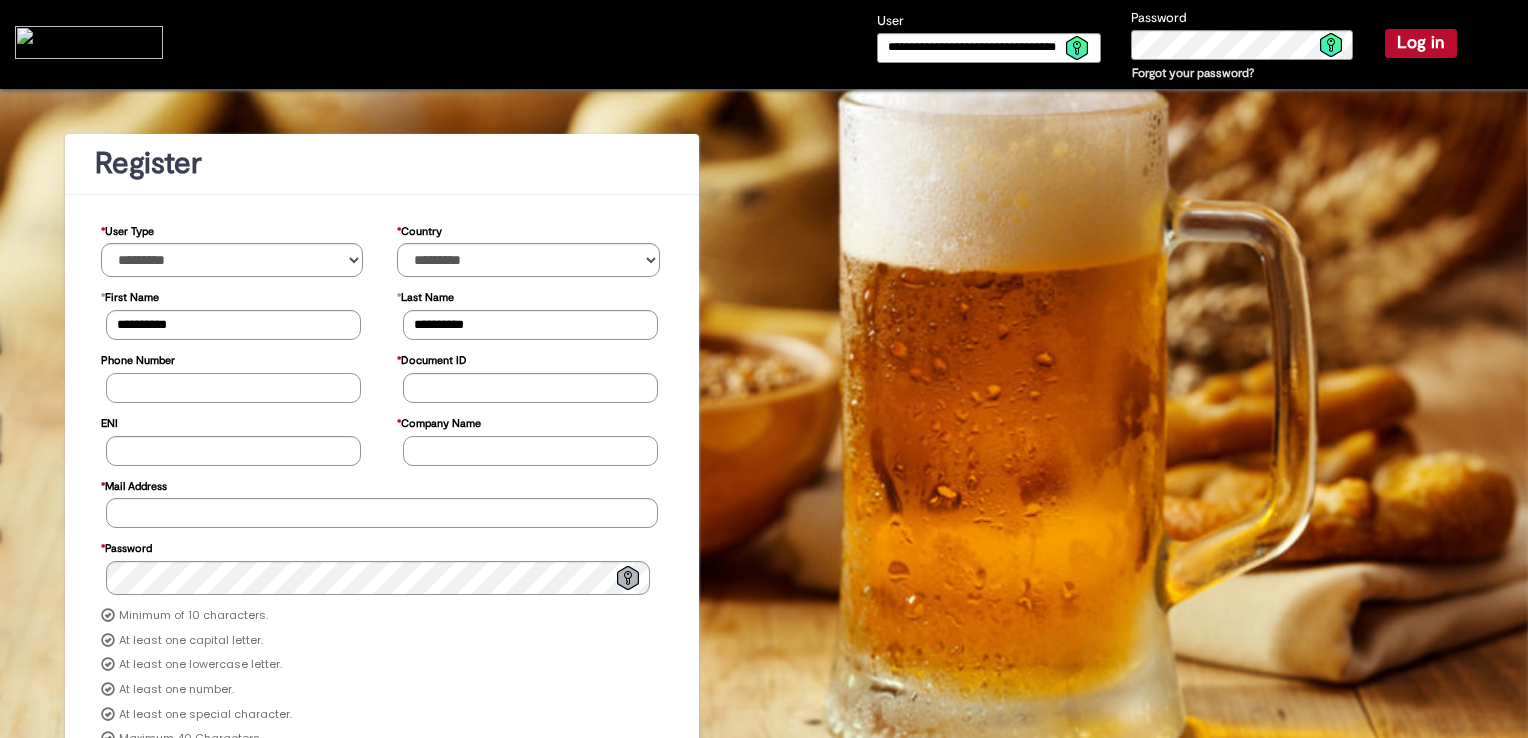 type on "**********" 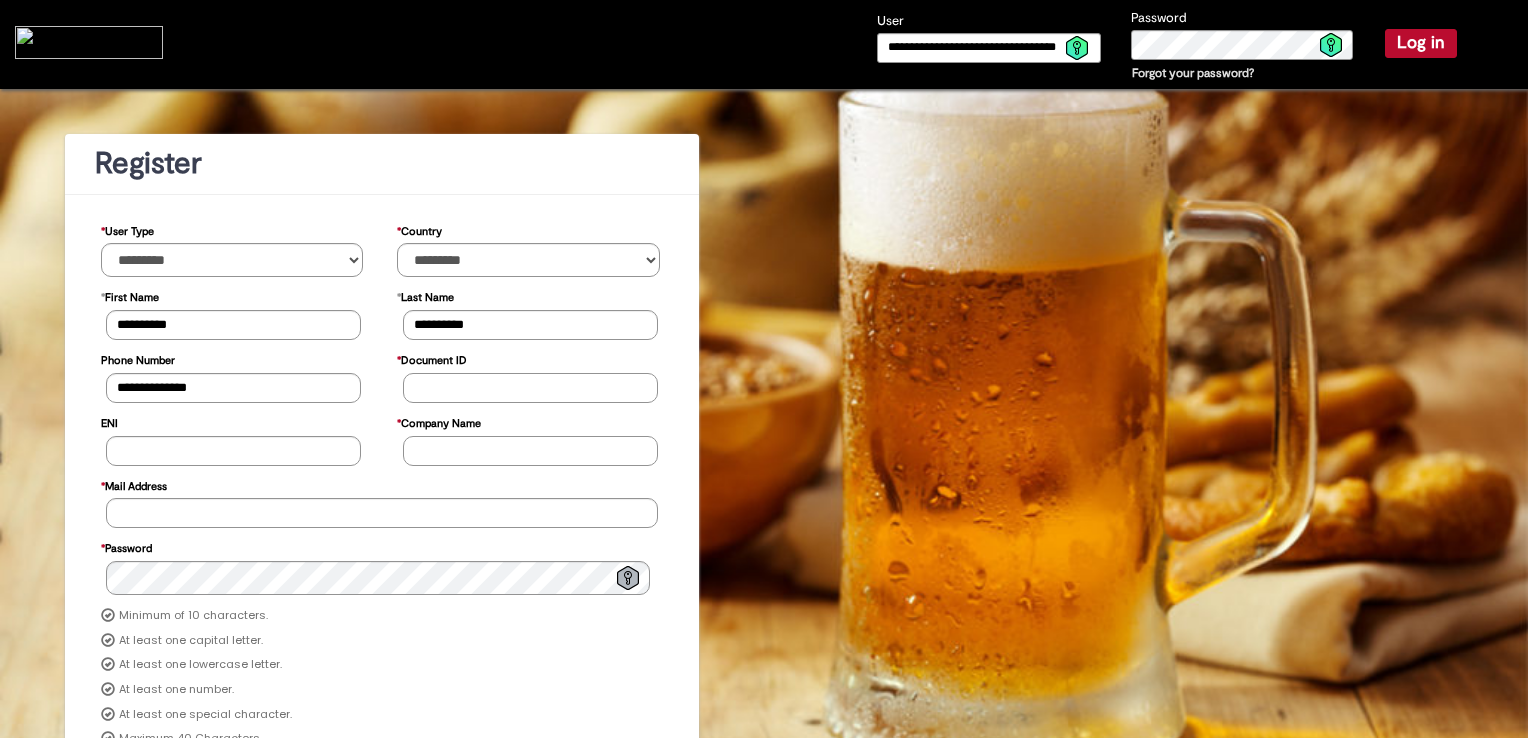 type on "**********" 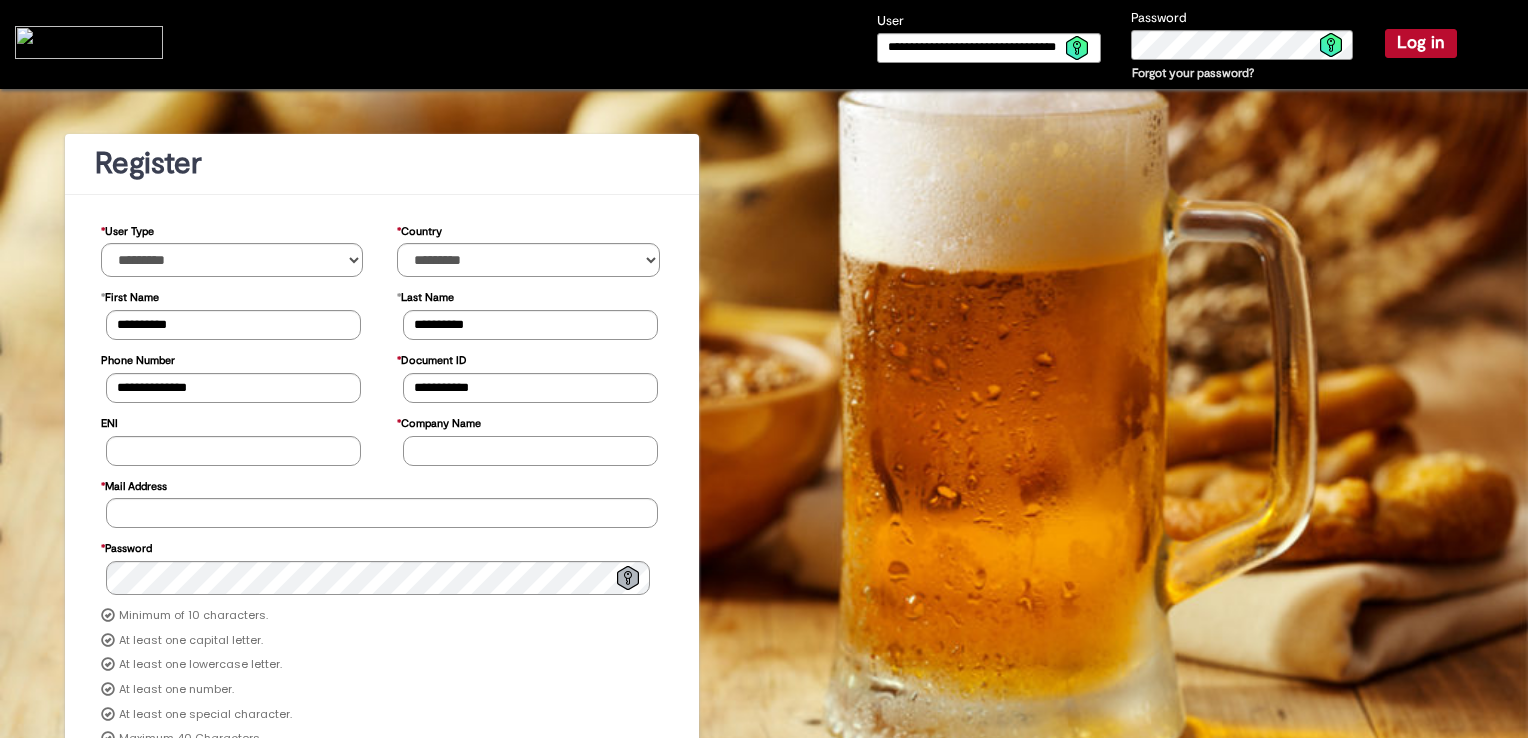 type on "**********" 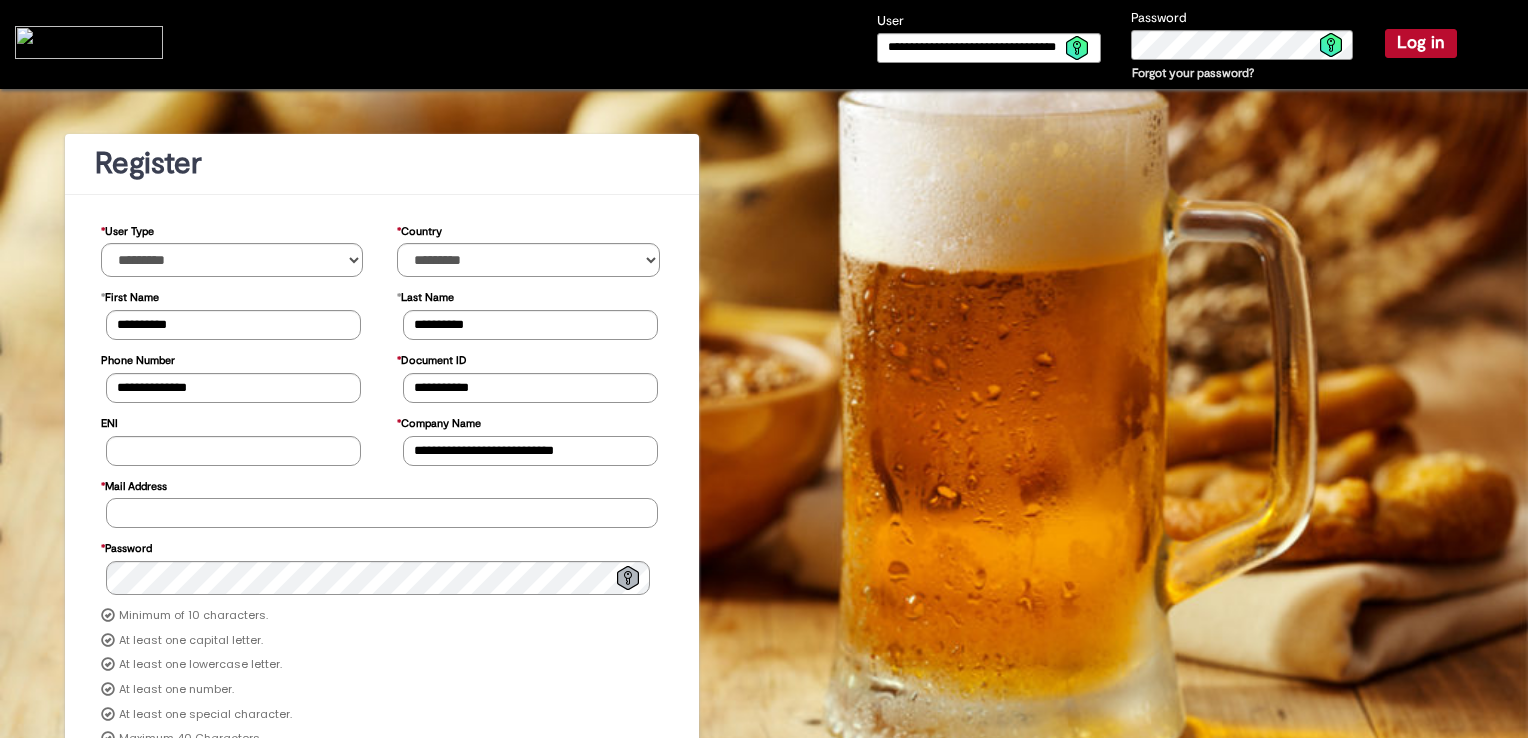 type on "**********" 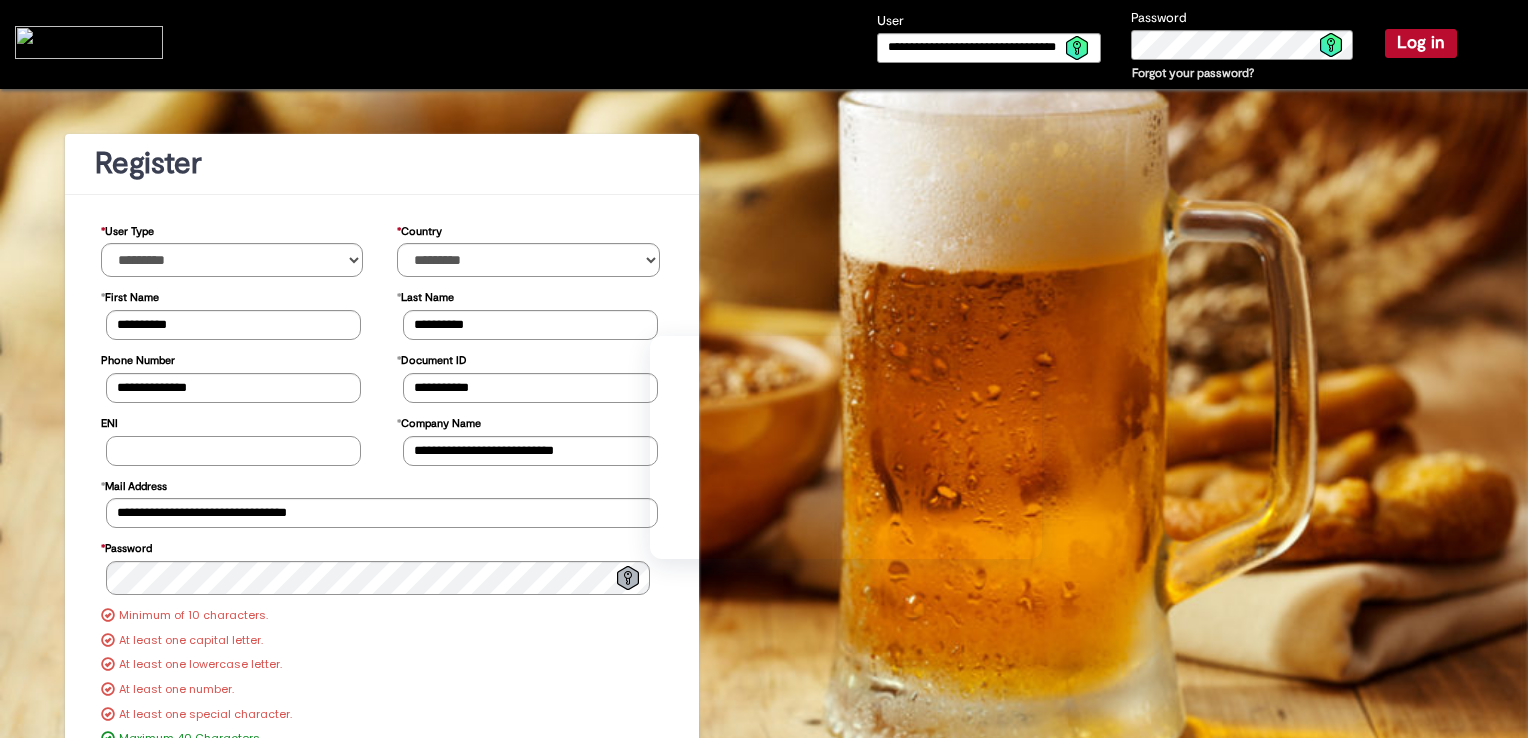 click on "ENI" at bounding box center (233, 451) 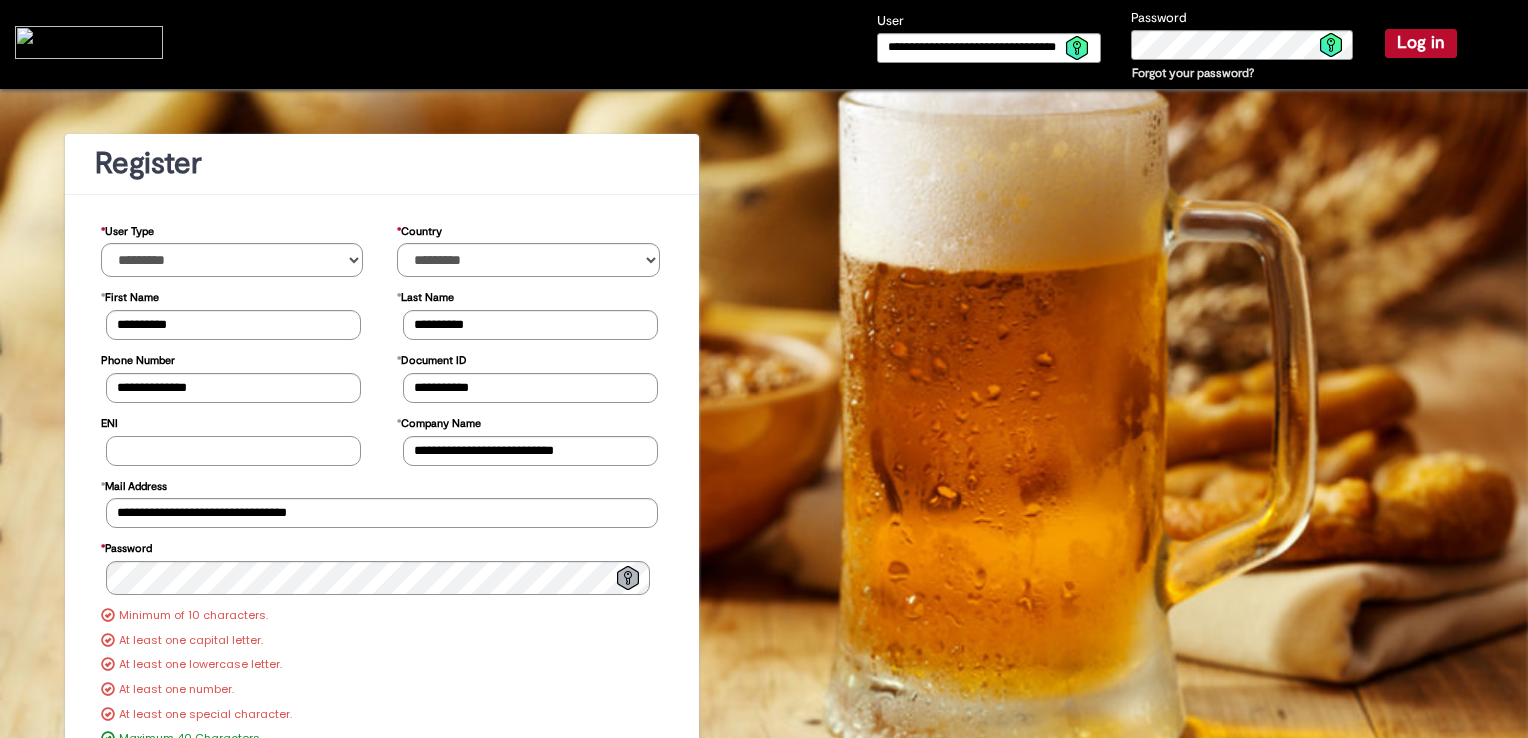 type on "**********" 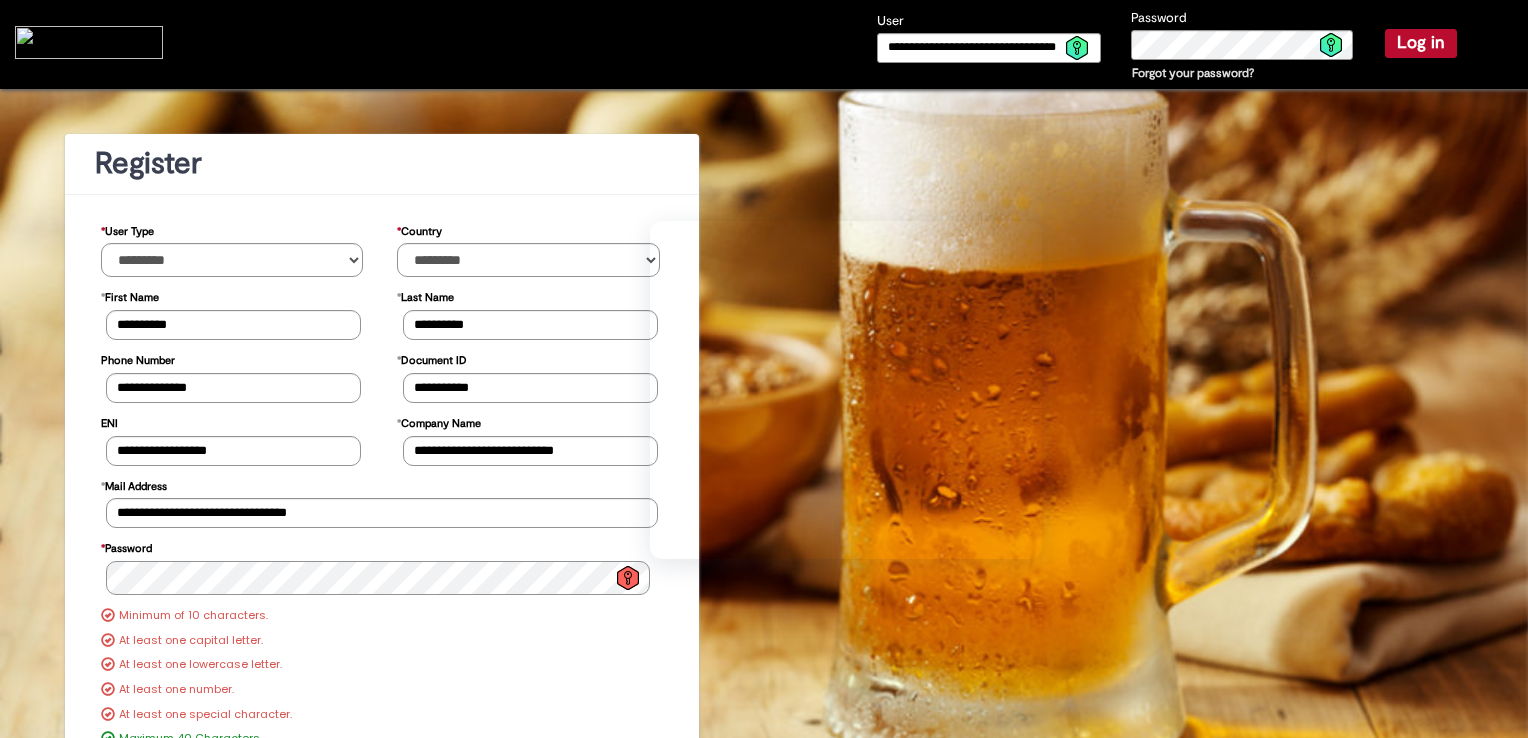 click on "**********" at bounding box center (382, 508) 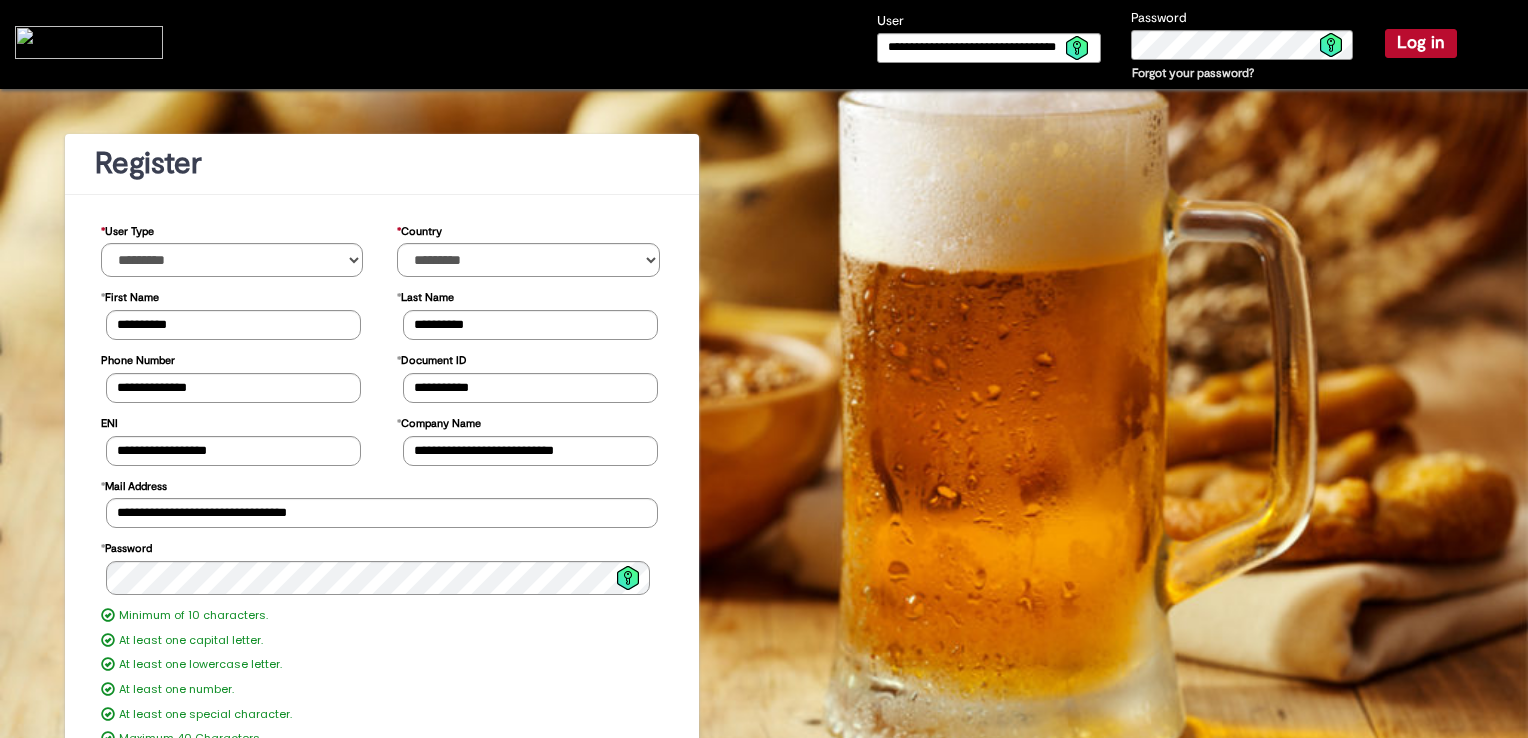scroll, scrollTop: 182, scrollLeft: 0, axis: vertical 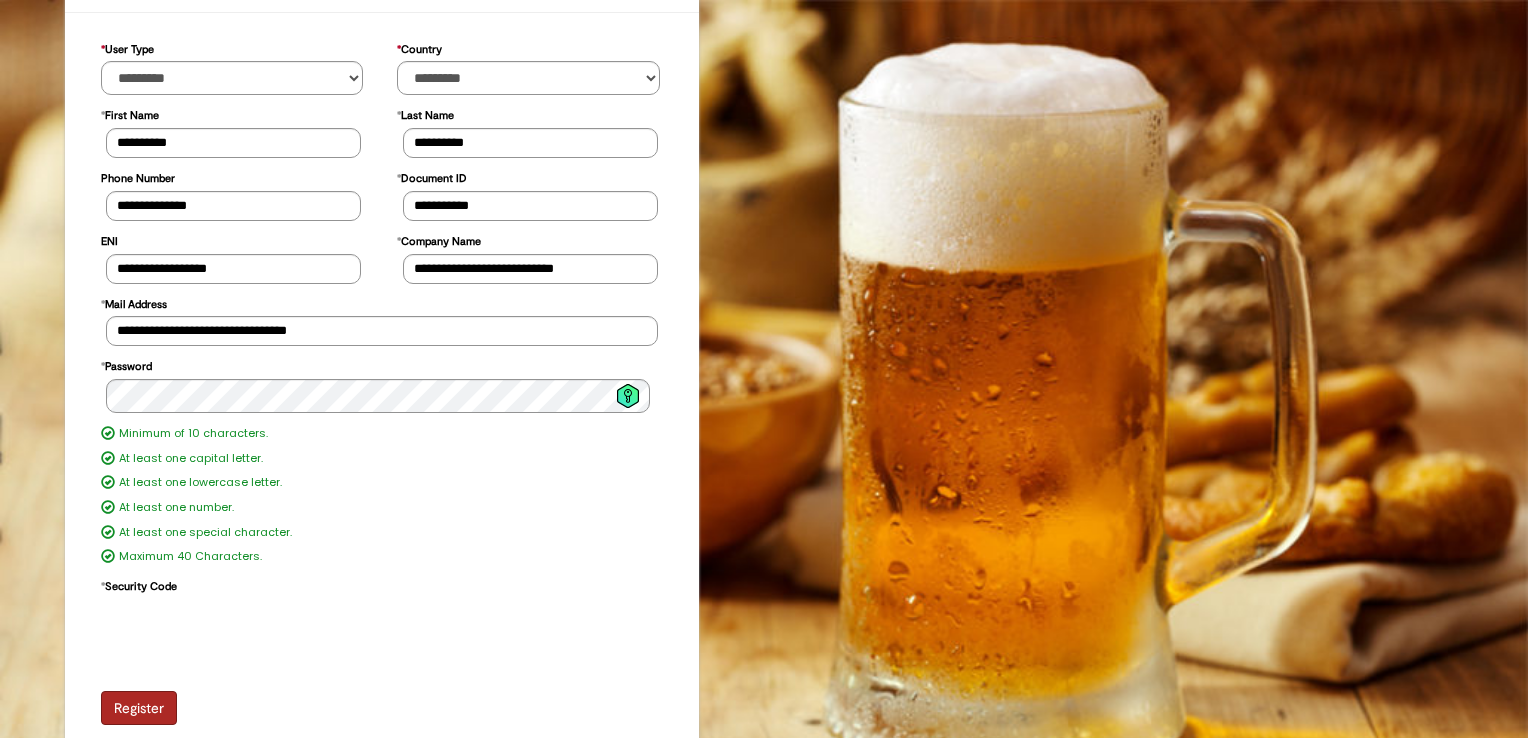 click on "Register" at bounding box center (139, 708) 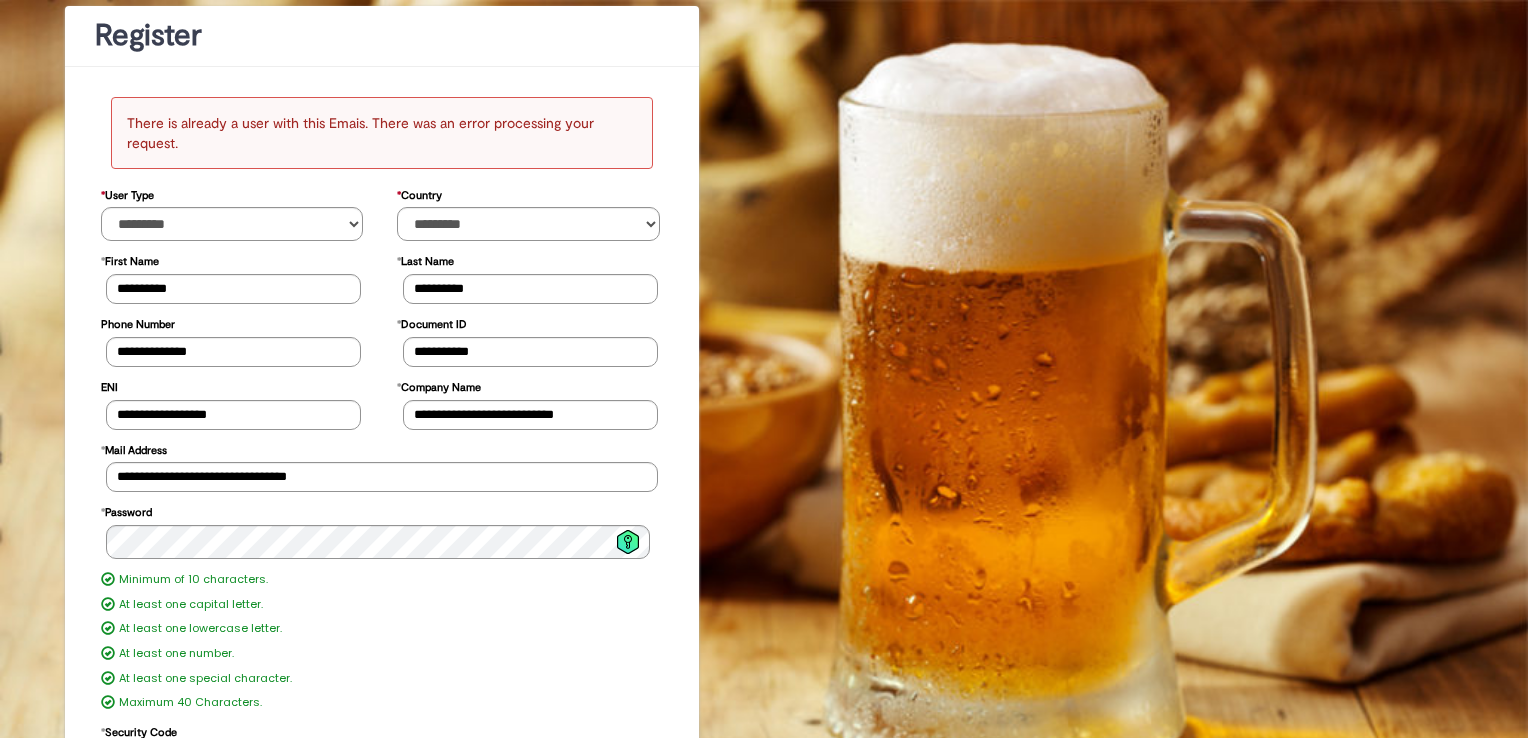 scroll, scrollTop: 0, scrollLeft: 0, axis: both 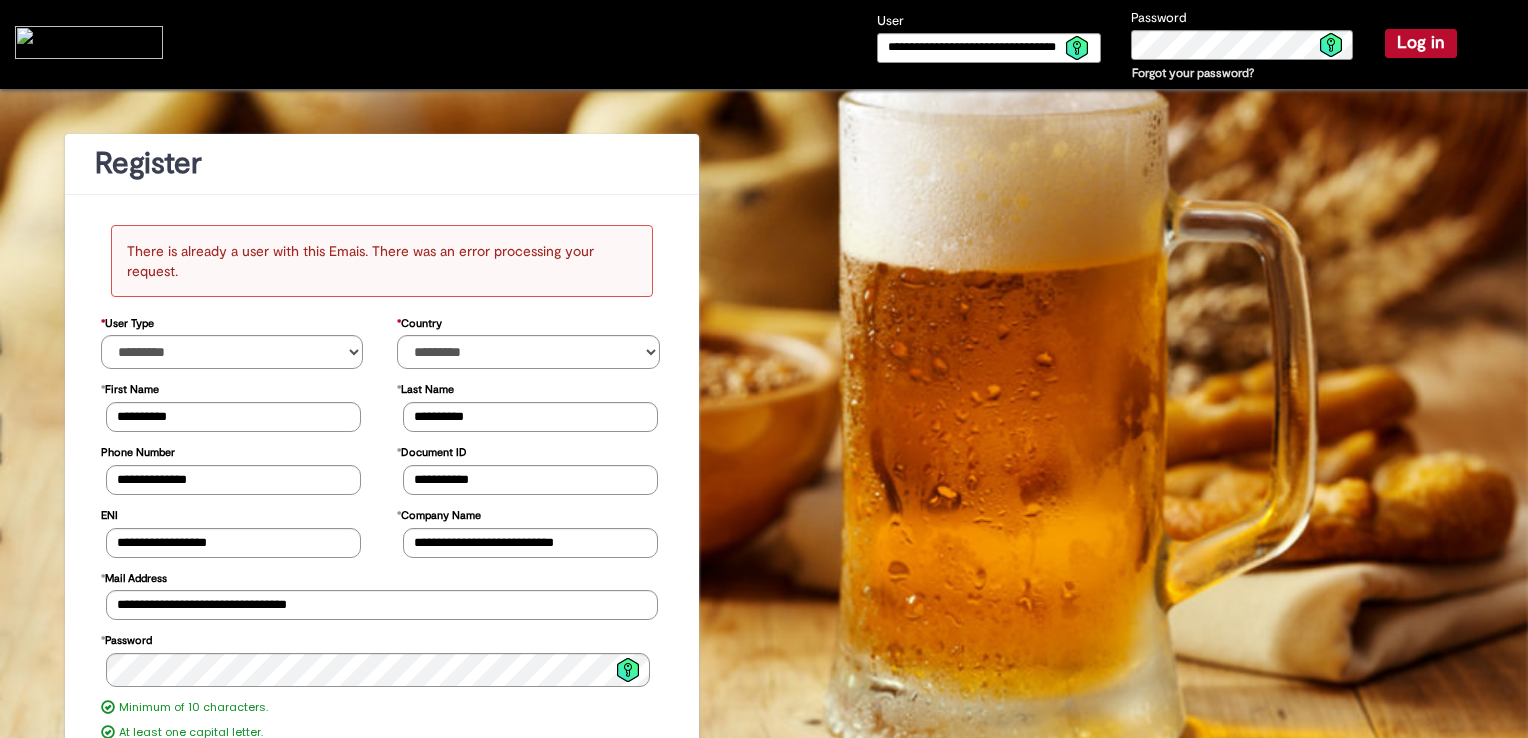 click on "Forgot your password?" at bounding box center (1193, 73) 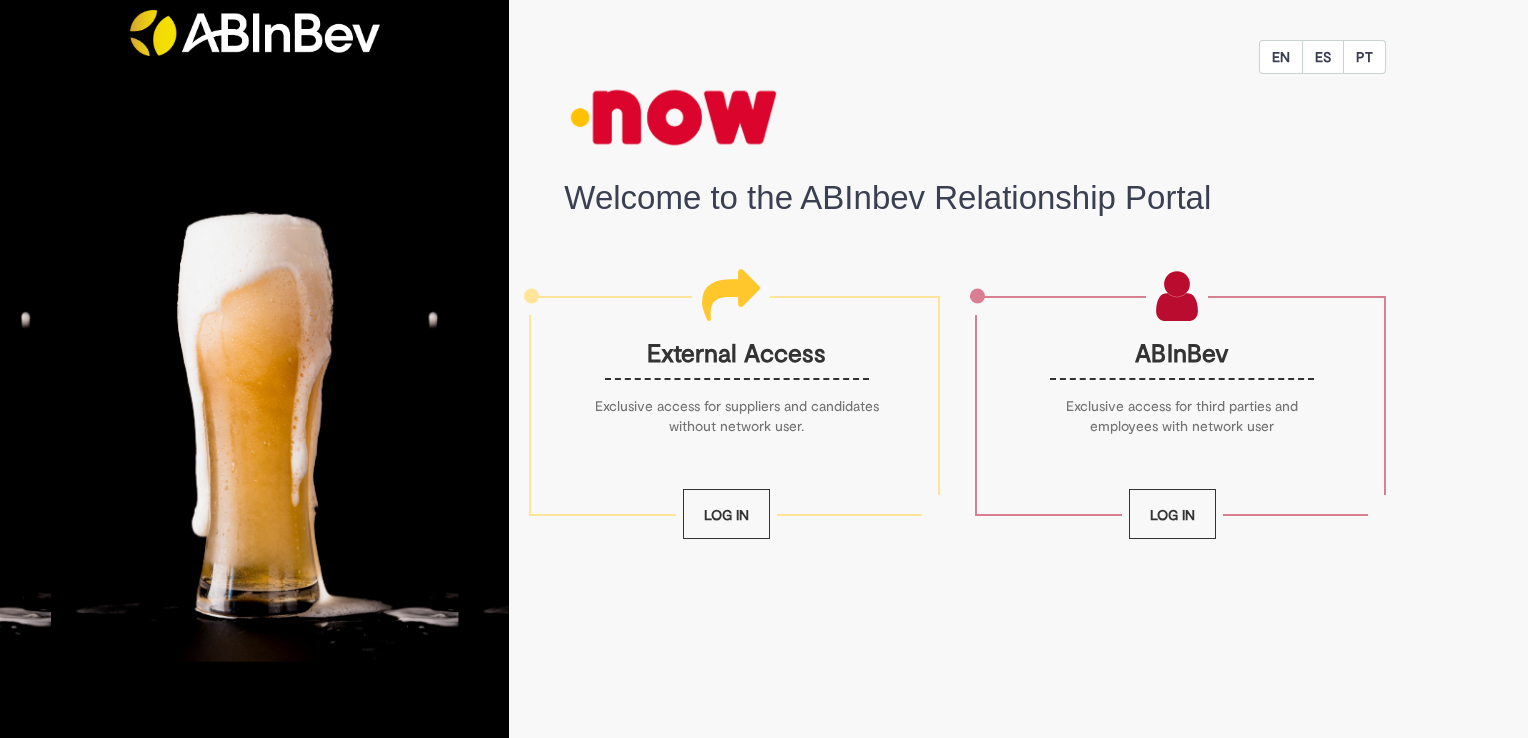scroll, scrollTop: 0, scrollLeft: 0, axis: both 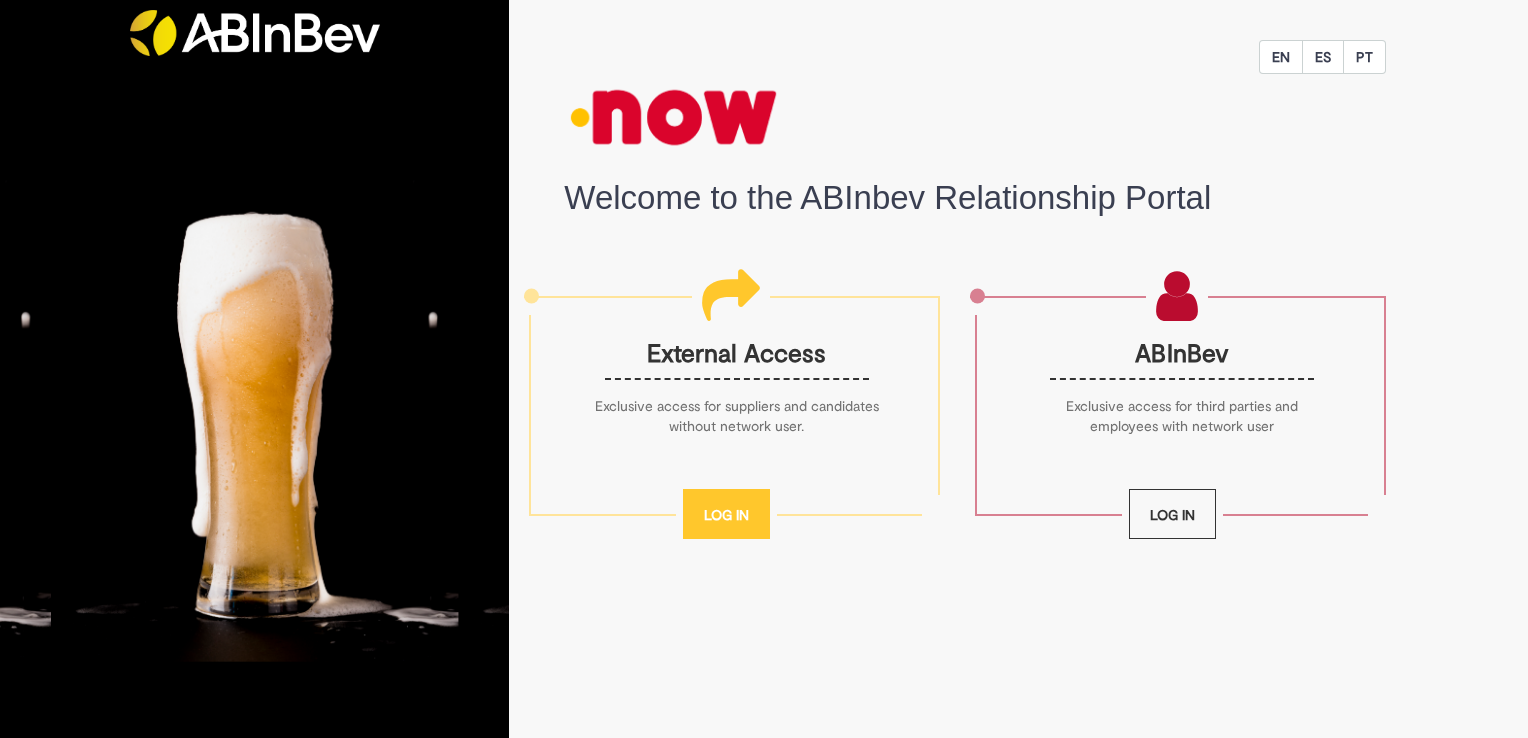 click on "Log In" at bounding box center (726, 514) 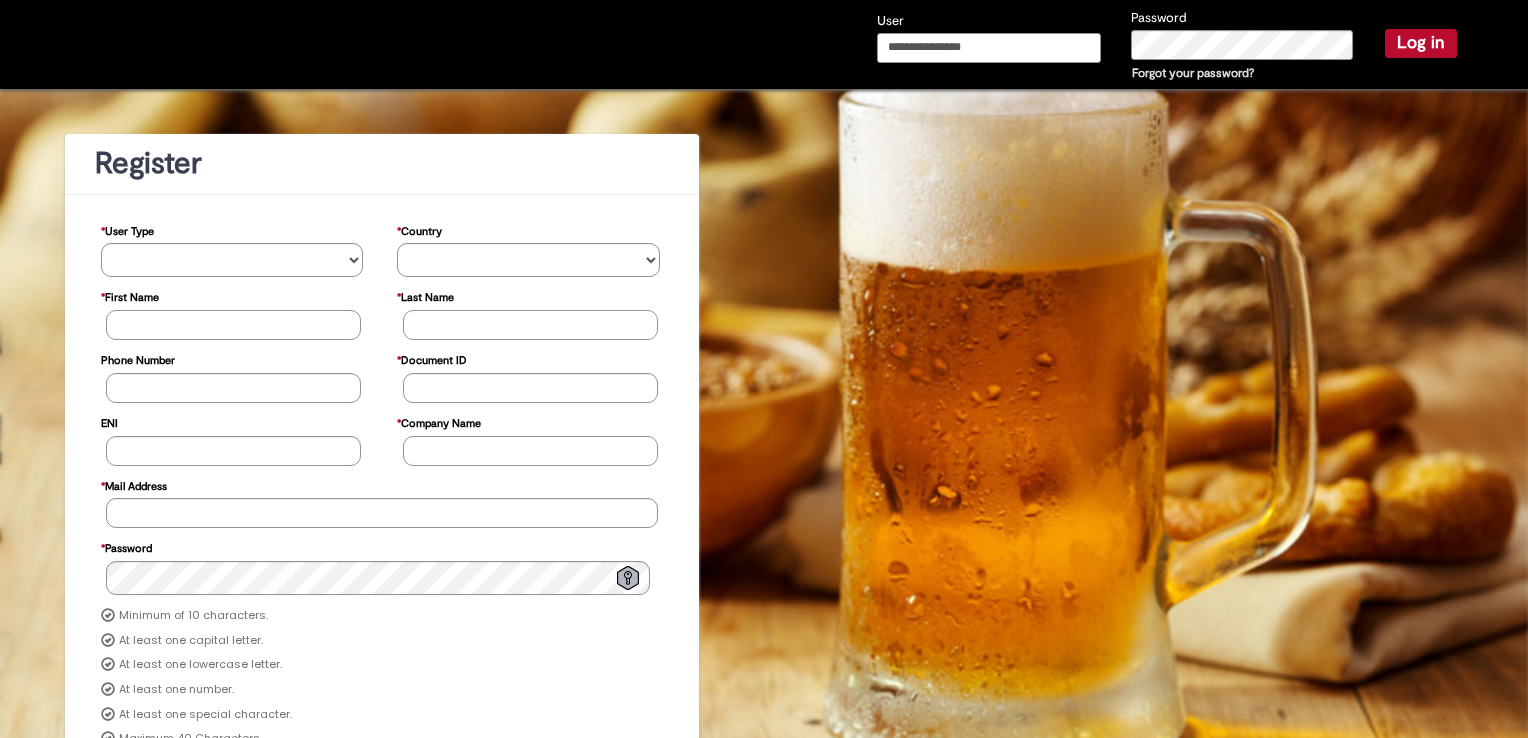 type on "**********" 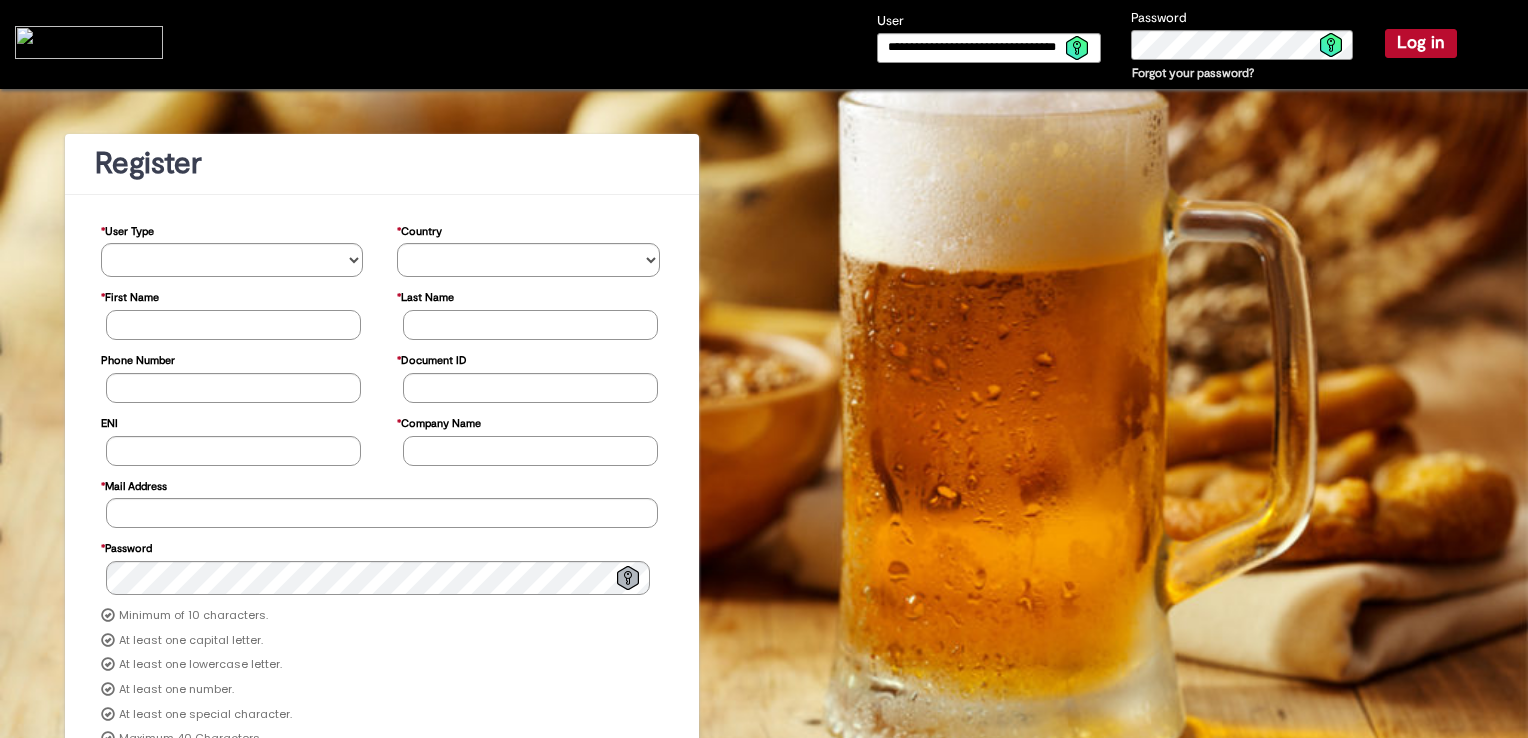 click on "Log in" at bounding box center [1421, 43] 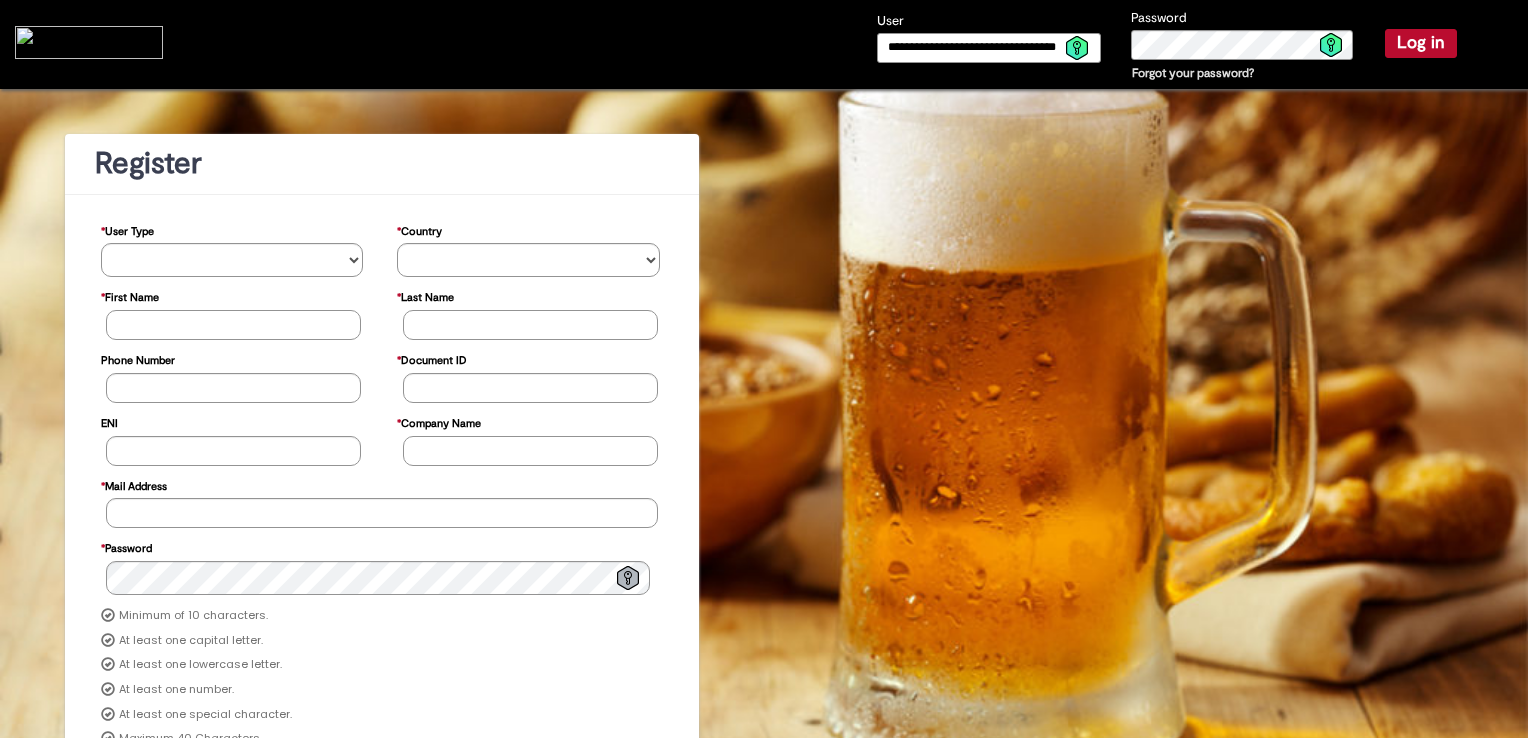 type 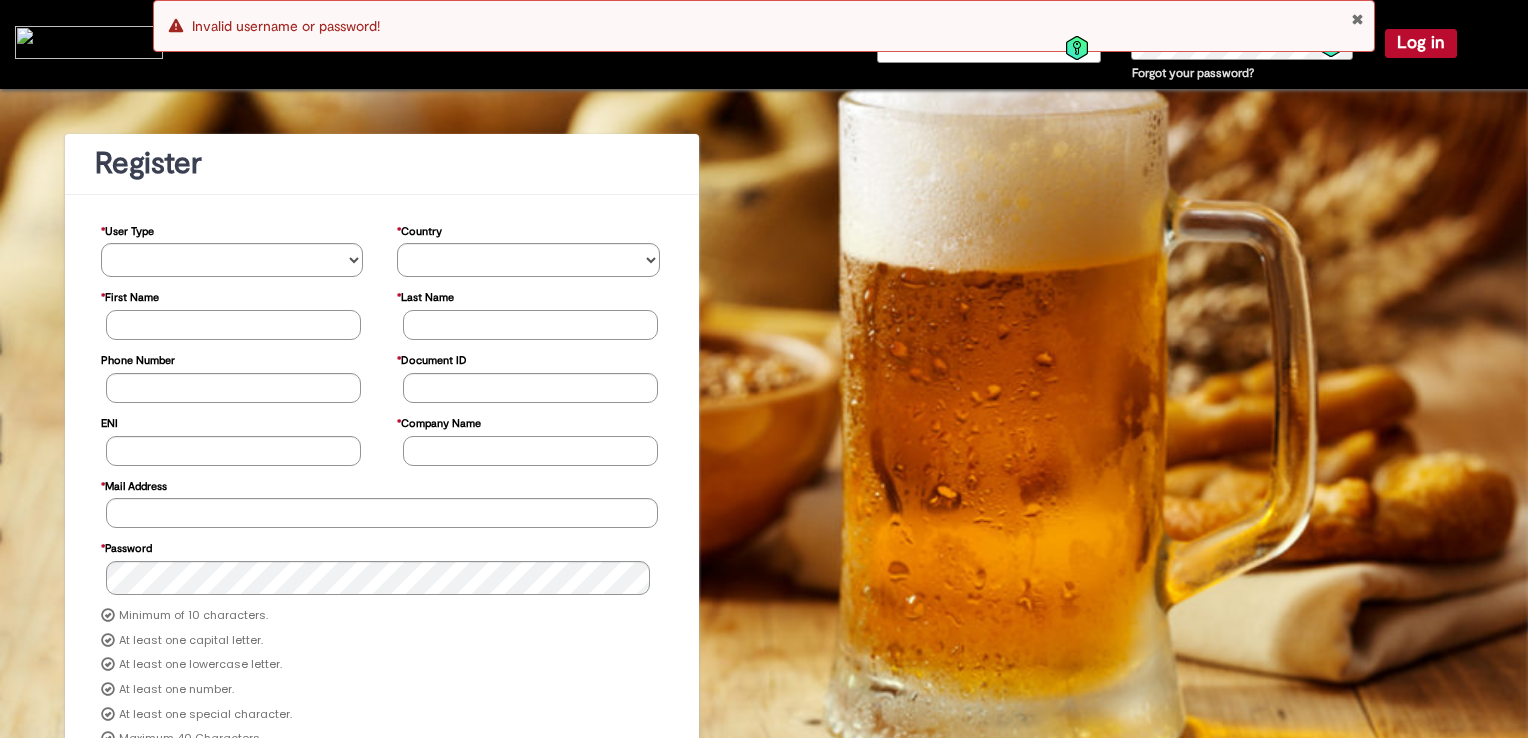 click on "Forgot your password?" at bounding box center (1193, 73) 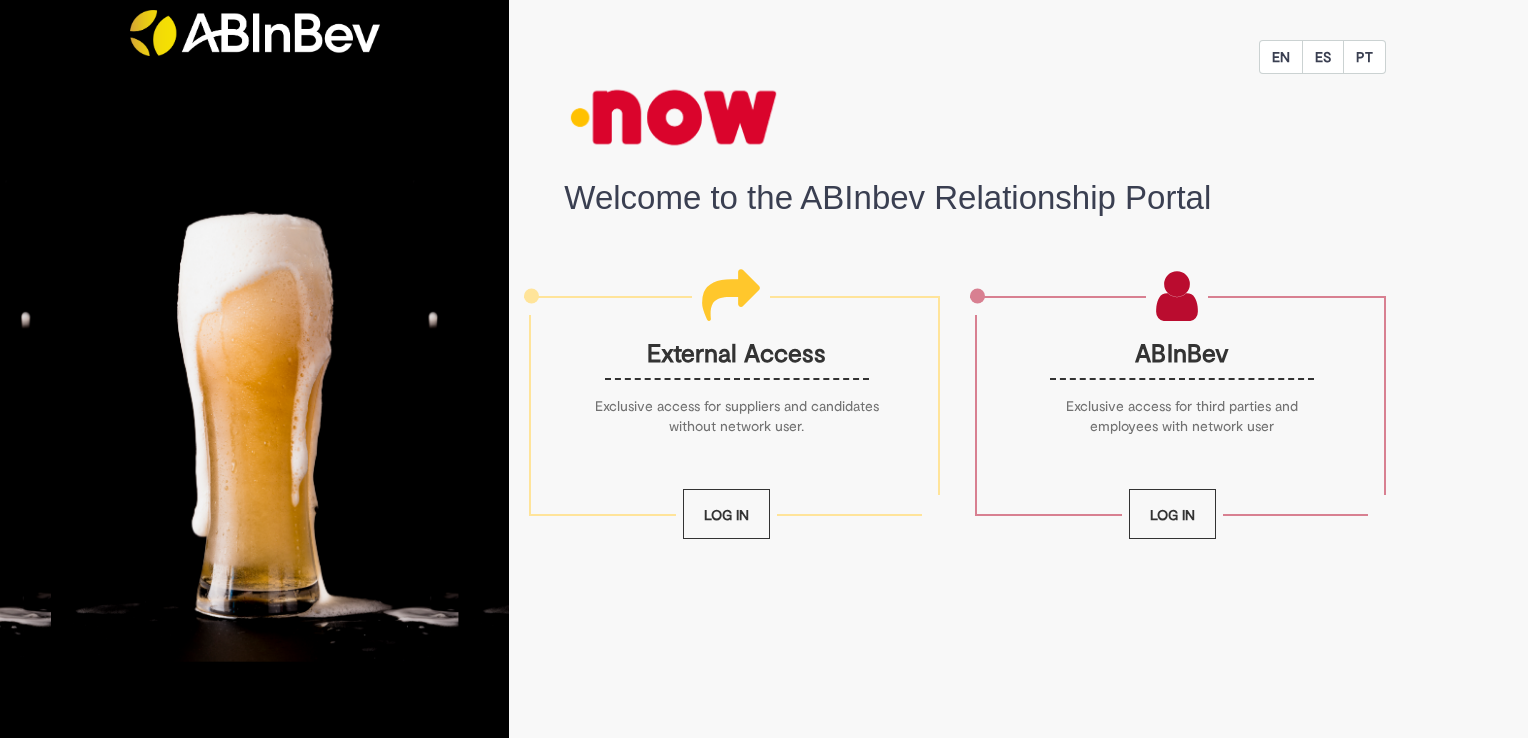 scroll, scrollTop: 0, scrollLeft: 0, axis: both 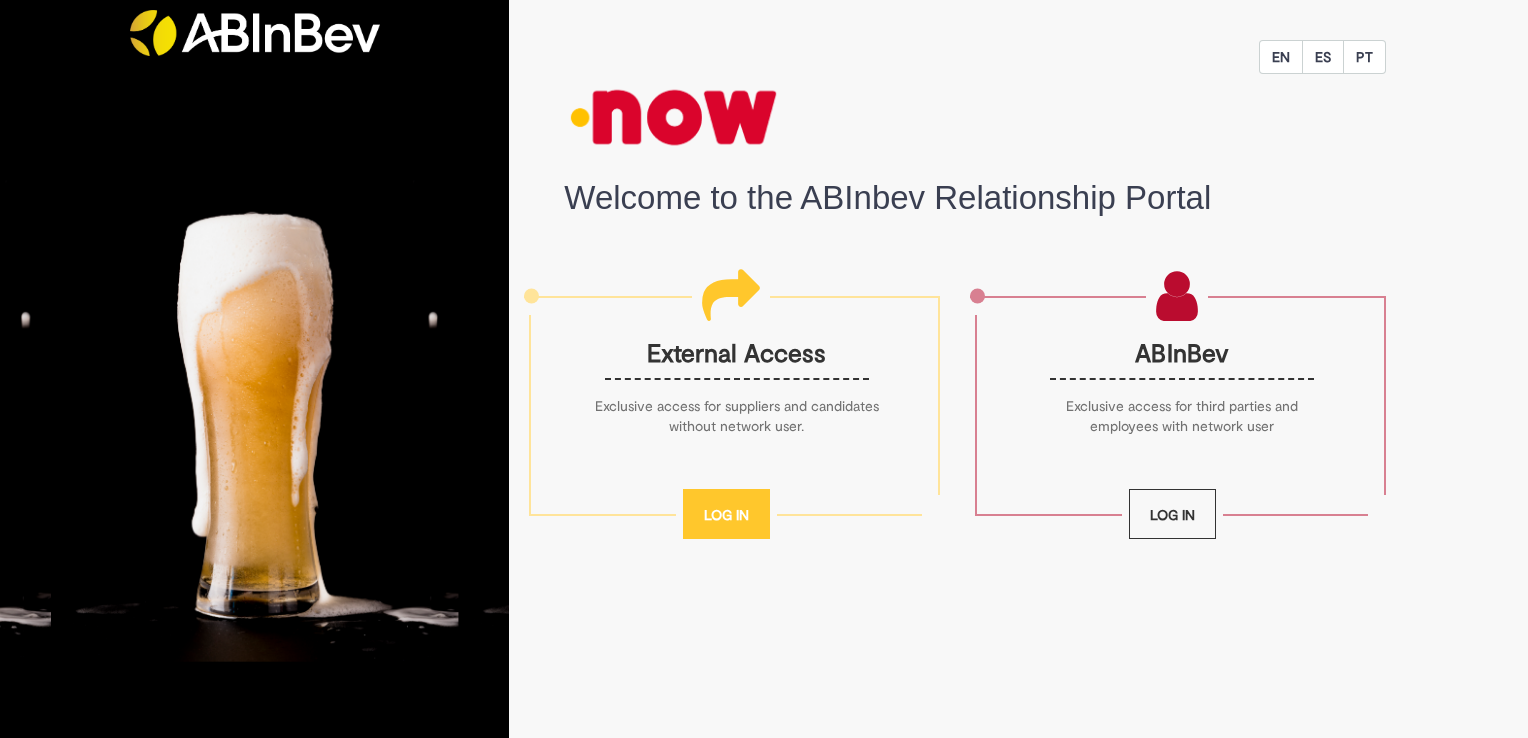 click on "Log In" at bounding box center (726, 514) 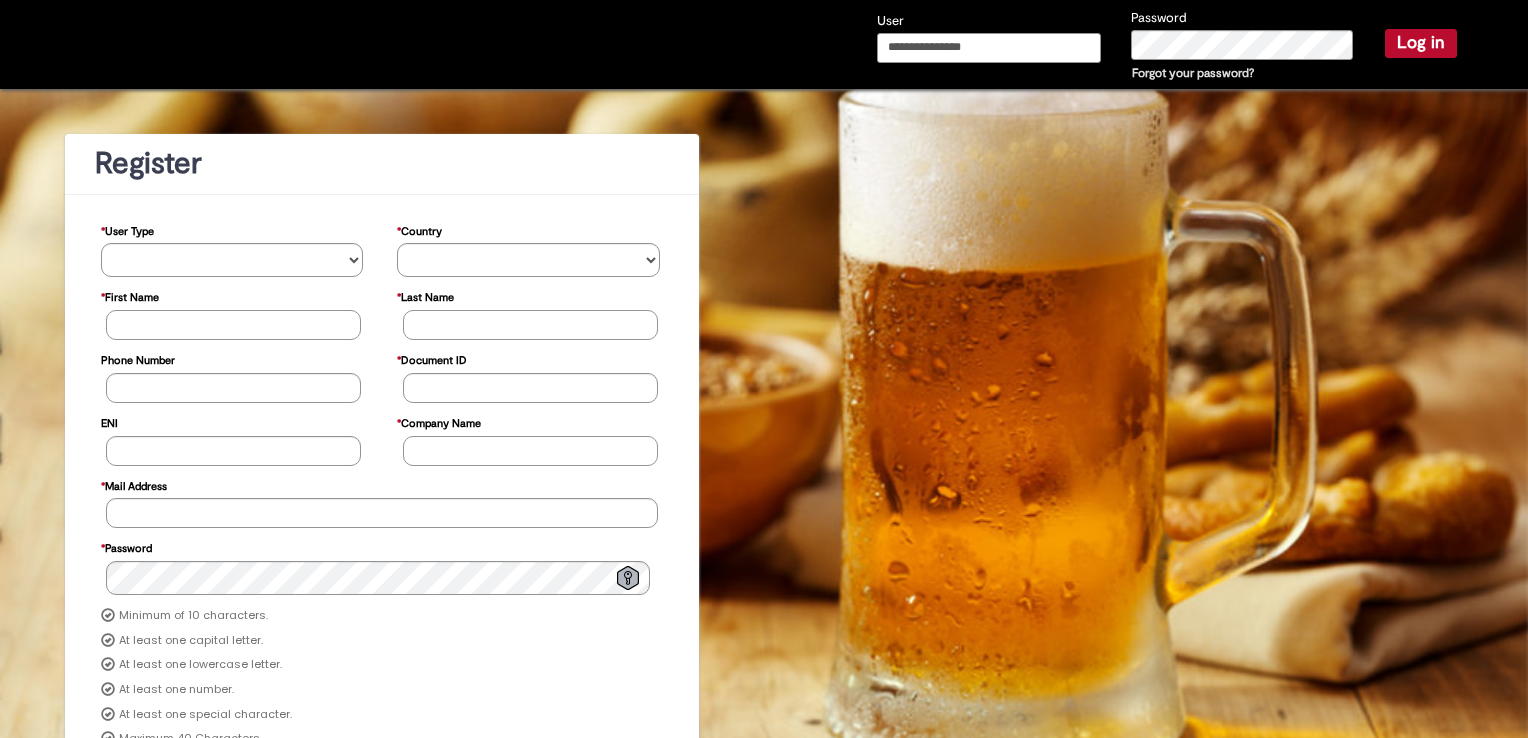 type on "**********" 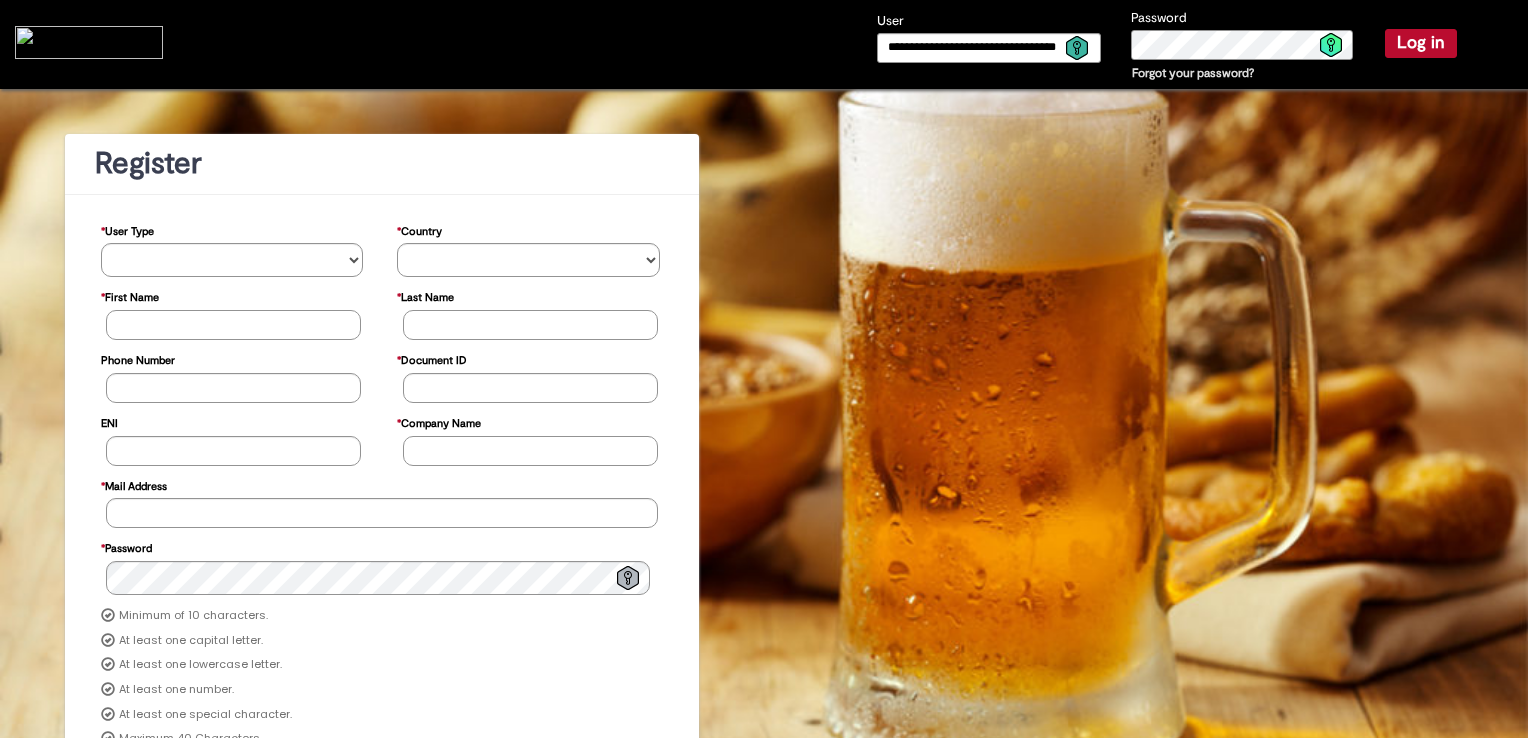 click on "**********" at bounding box center (1167, 46) 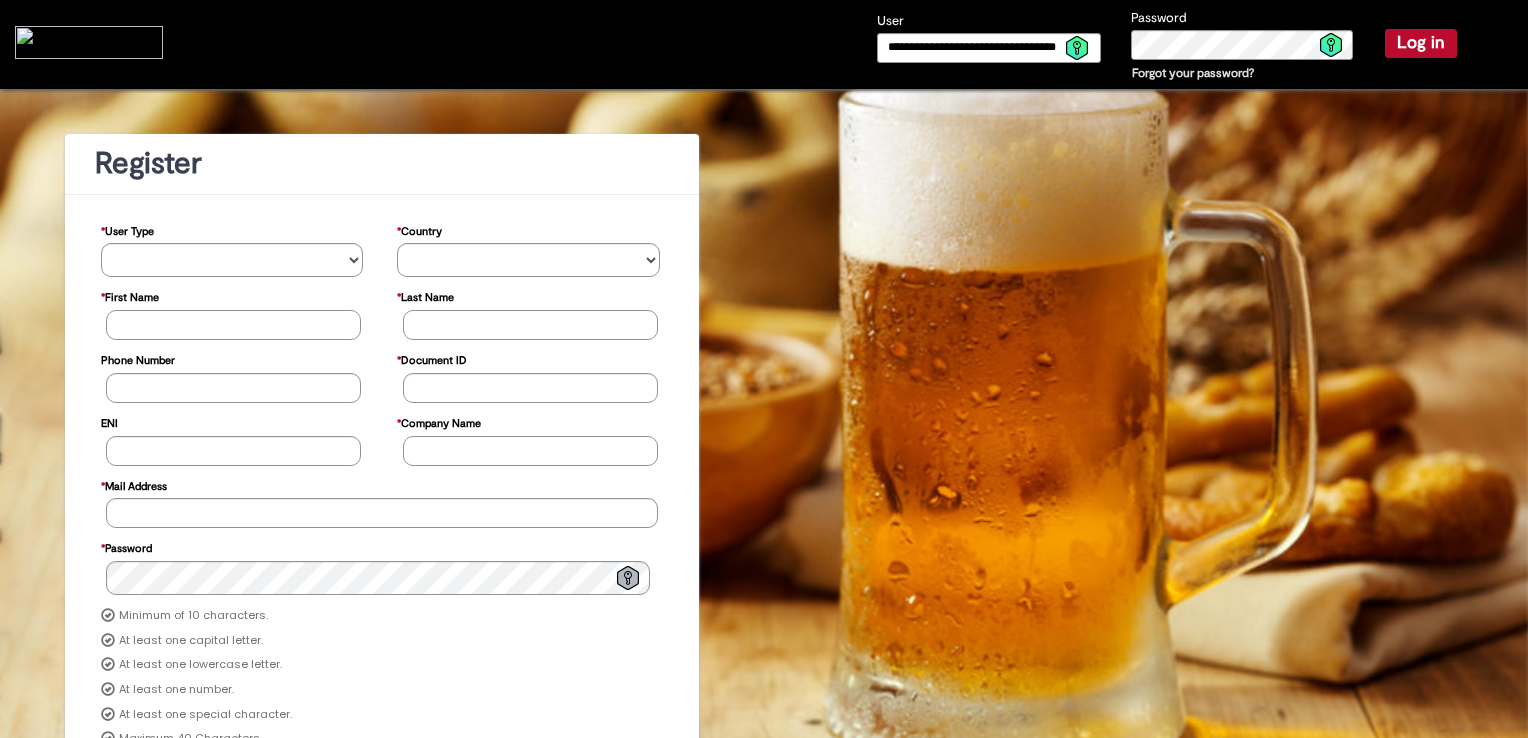 click on "Log in" at bounding box center (1421, 43) 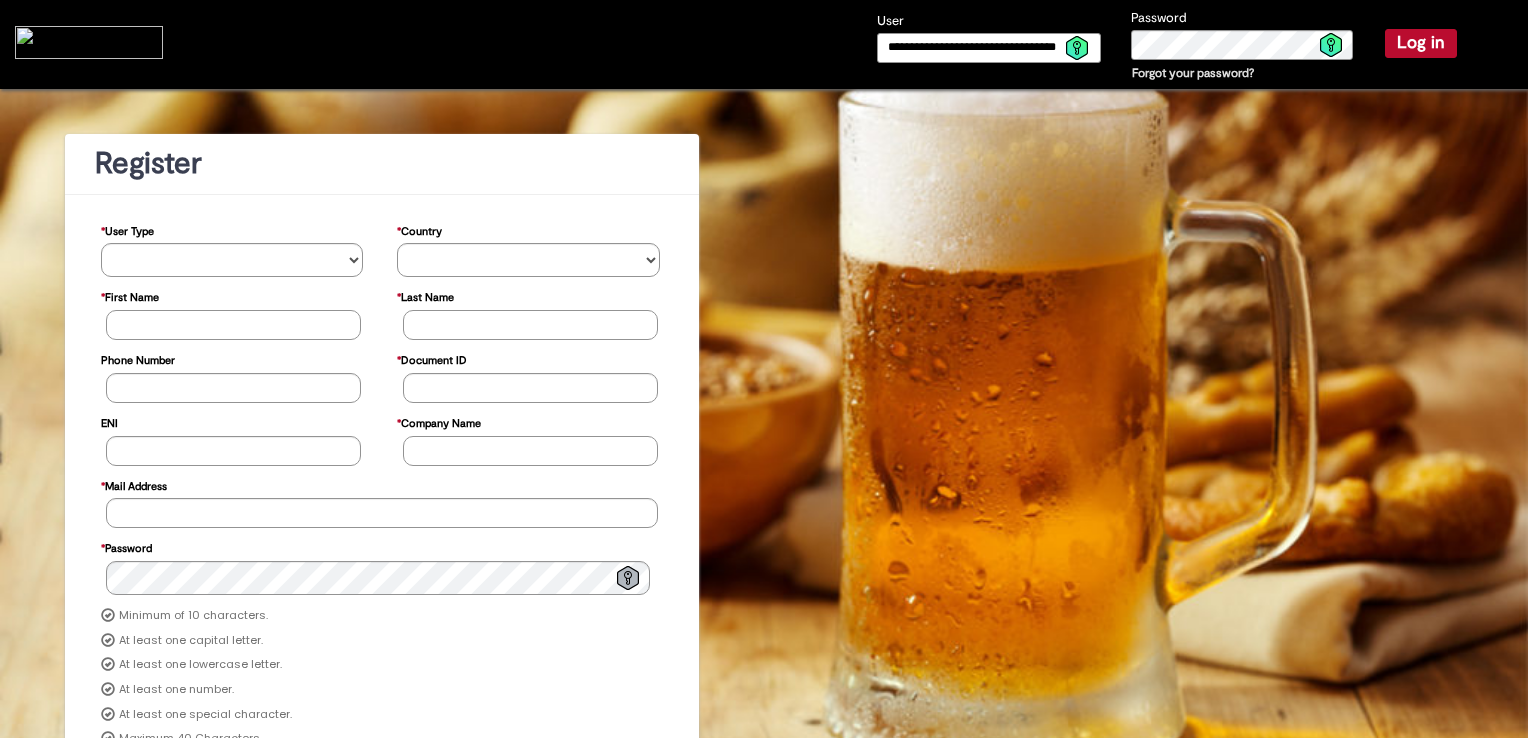 type 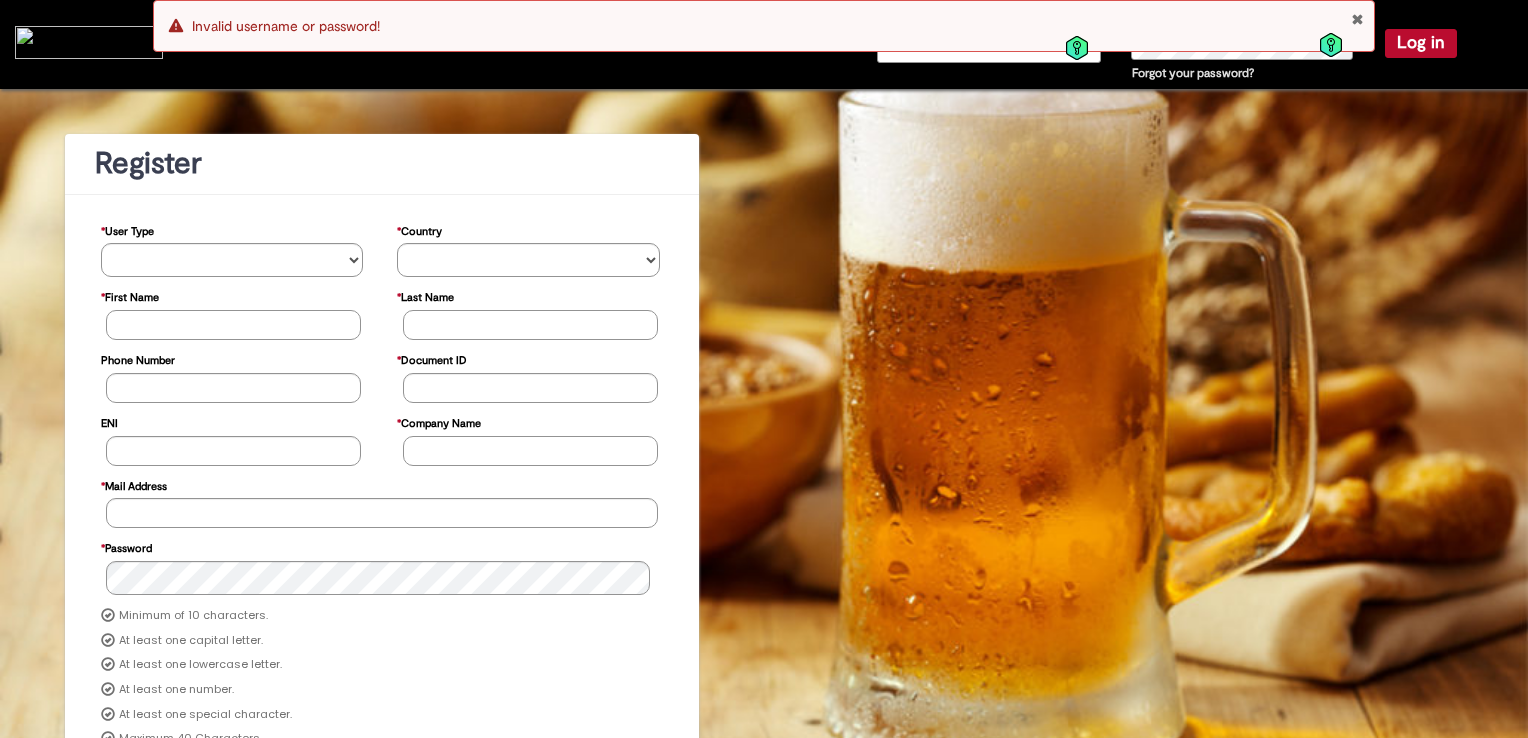 click on "Error 			 Invalid username or password!" at bounding box center (764, 31) 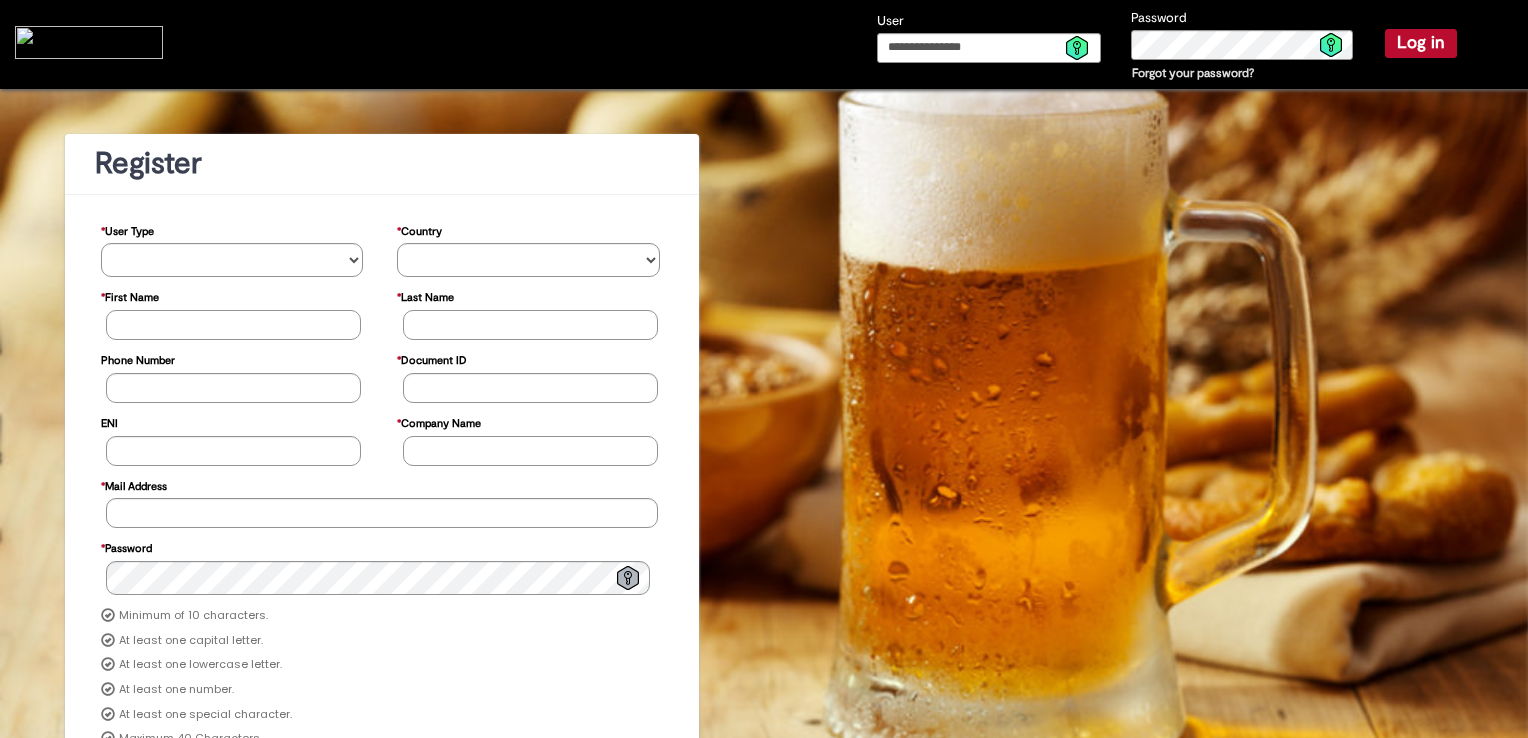 click on "Forgot your password?" at bounding box center (1193, 73) 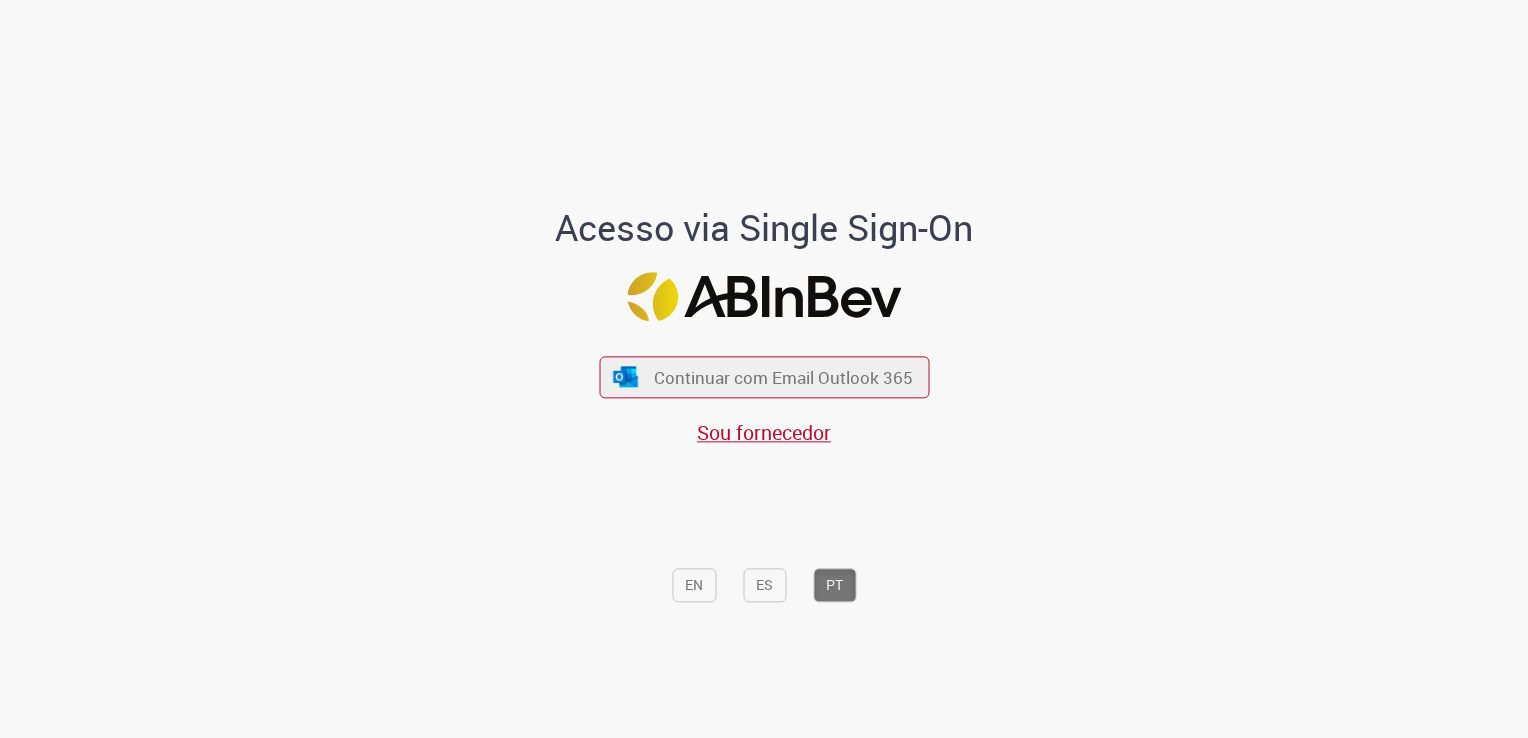scroll, scrollTop: 0, scrollLeft: 0, axis: both 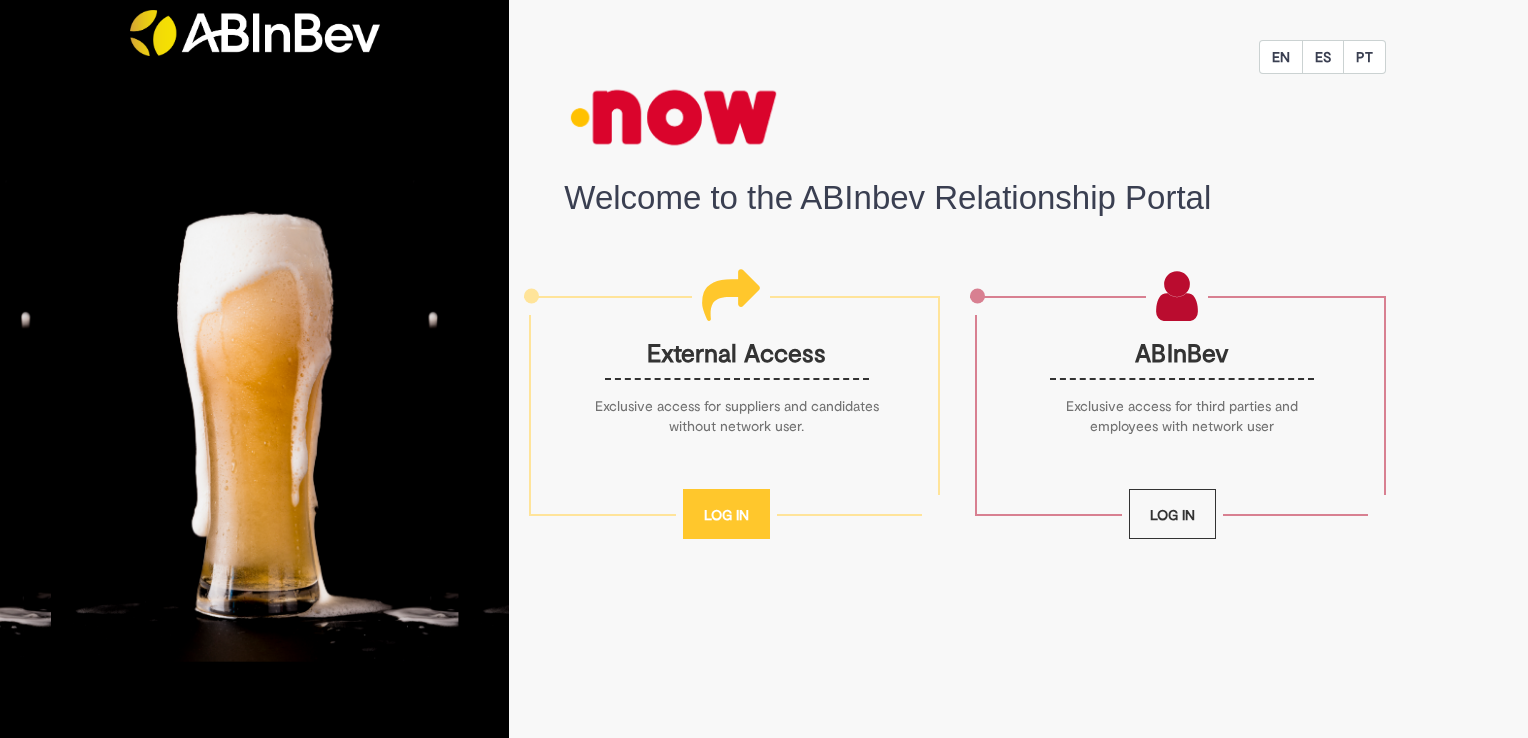 click on "Log In" at bounding box center (726, 514) 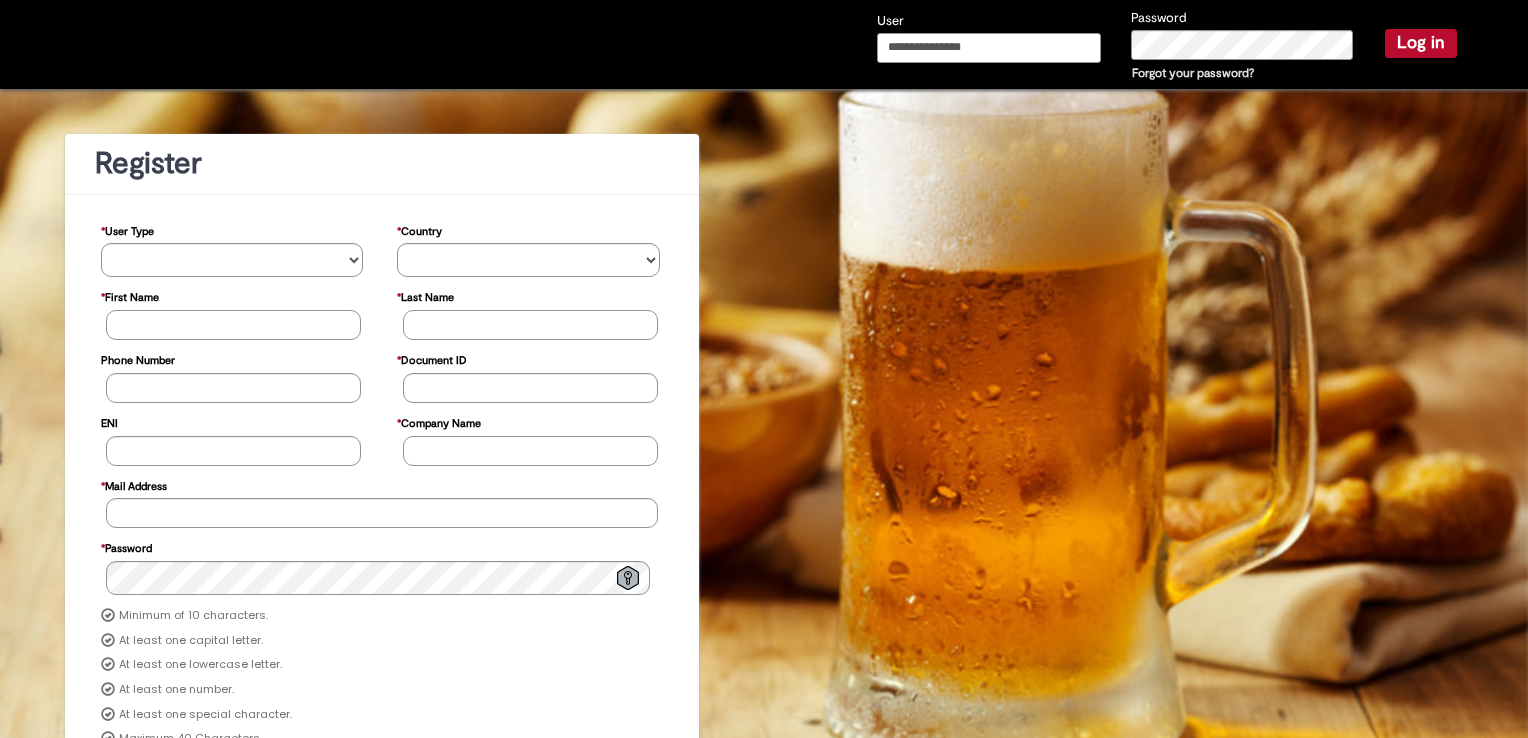 type on "**********" 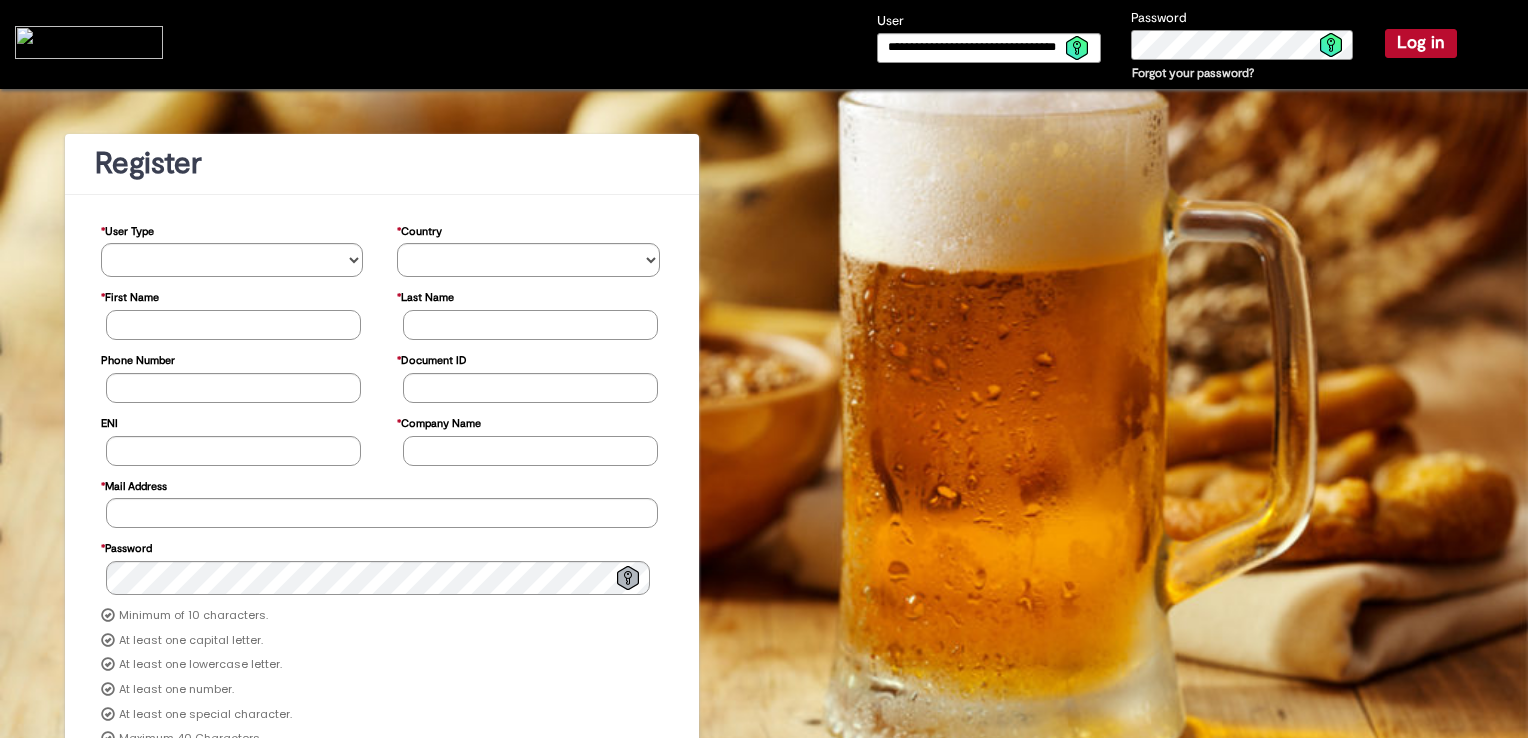click on "**********" at bounding box center (1167, 46) 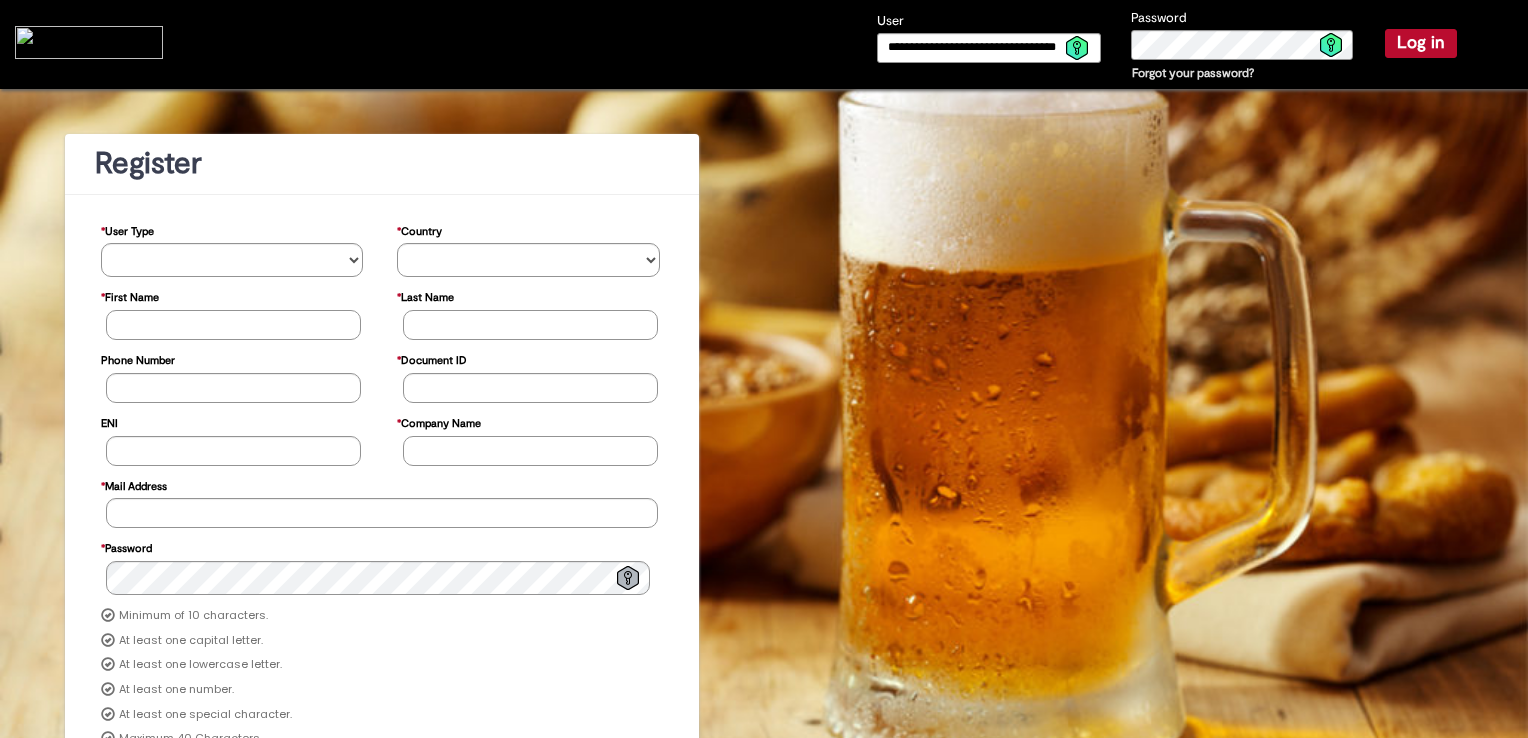click on "Log in" at bounding box center (1421, 43) 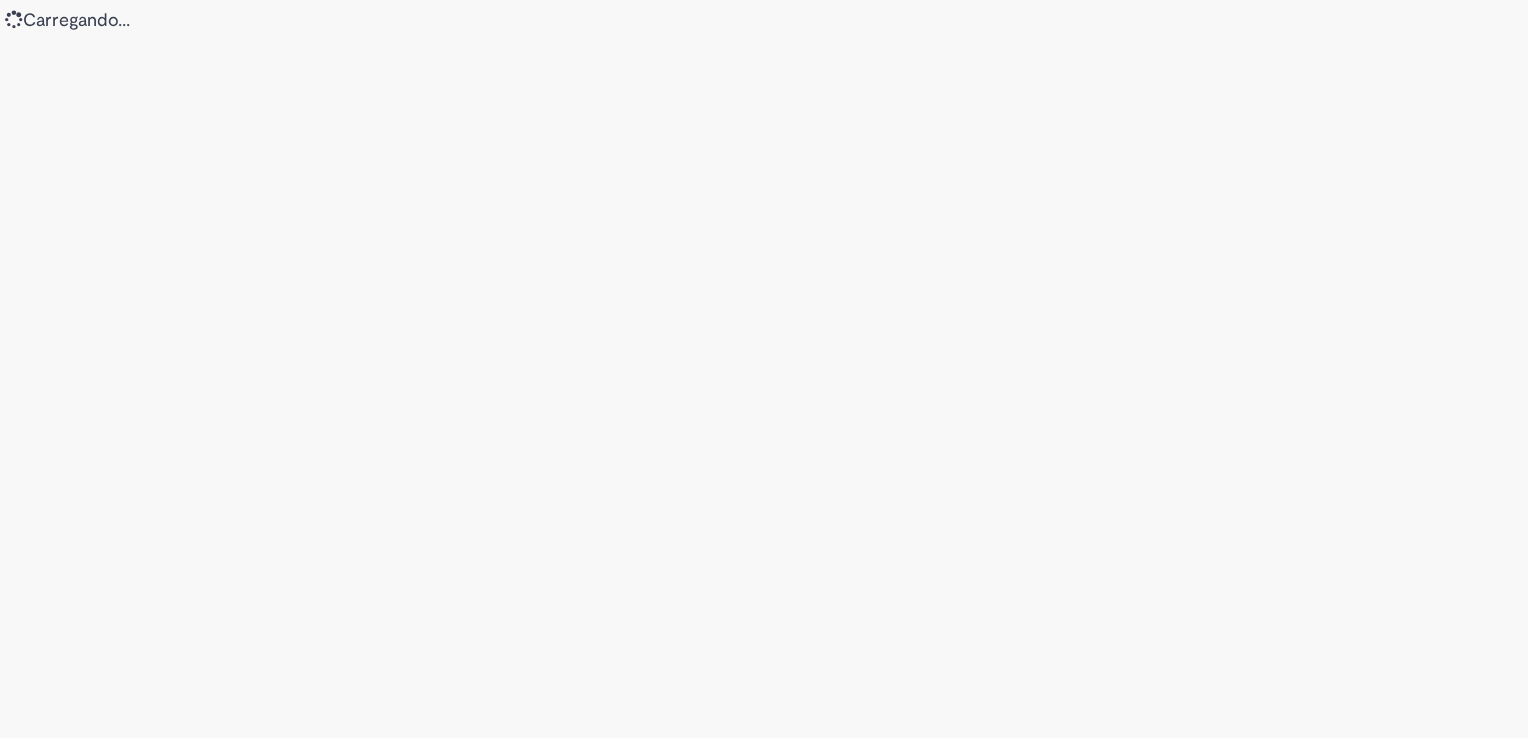 scroll, scrollTop: 0, scrollLeft: 0, axis: both 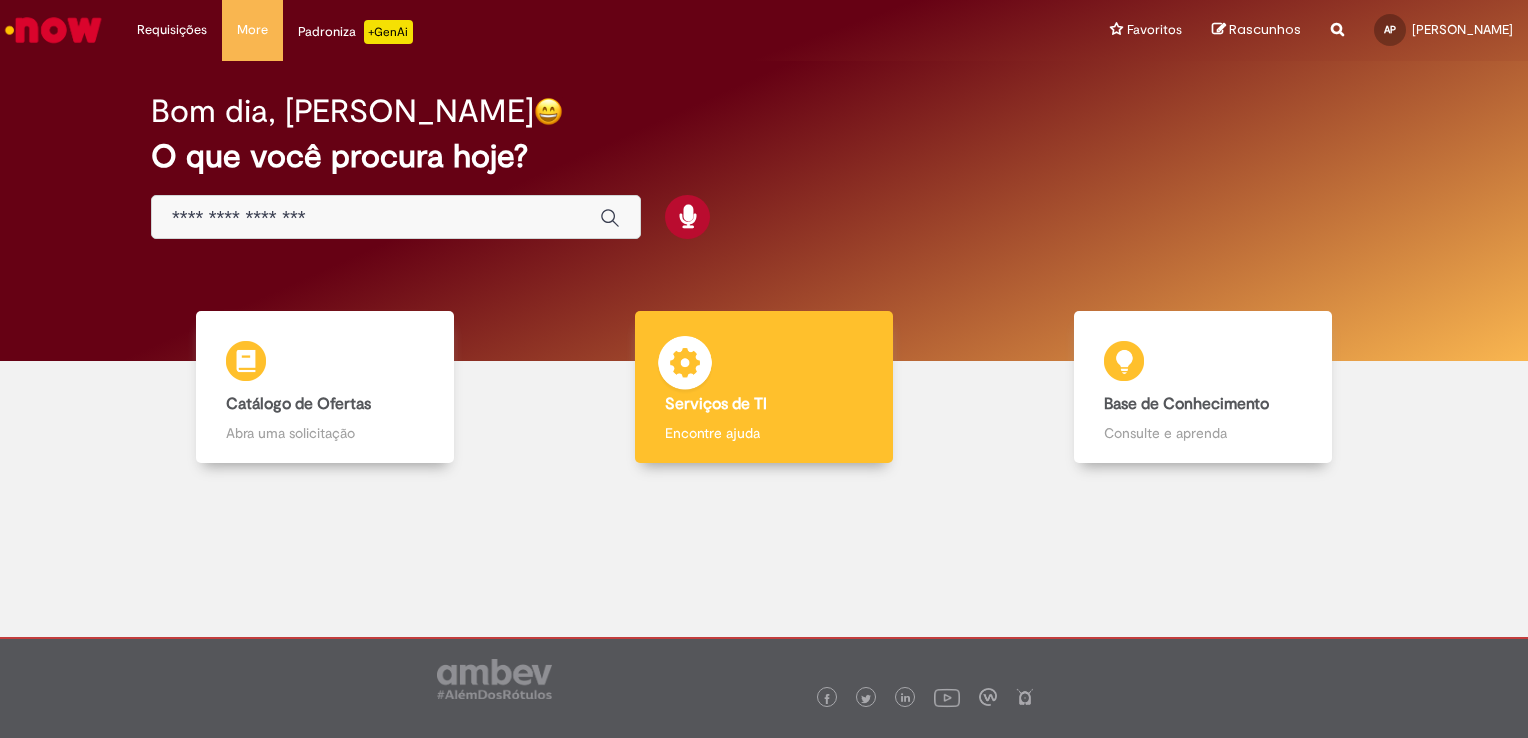 click on "Encontre ajuda" at bounding box center (764, 433) 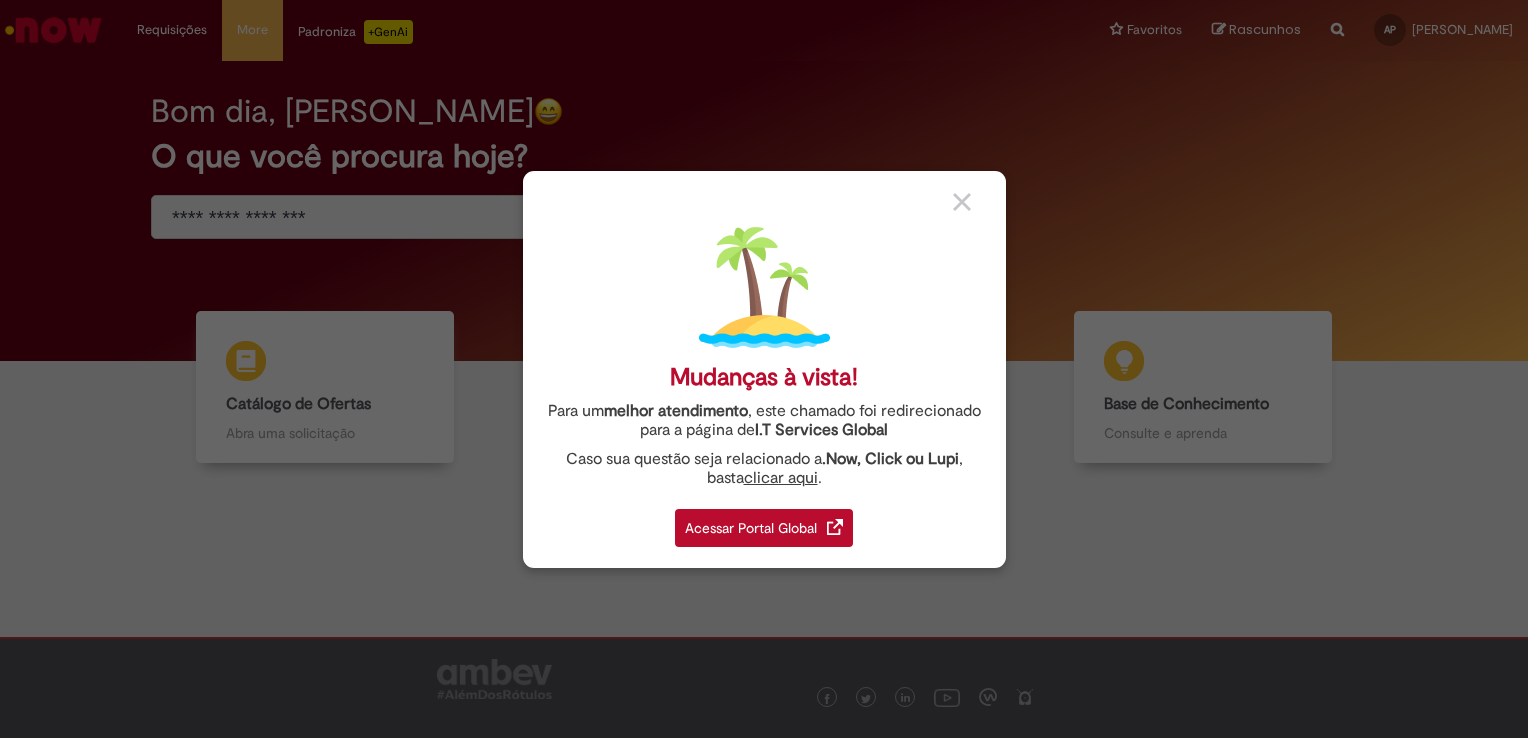 click on "Mudanças à vista!
Para um  melhor atendimento , este chamado foi redirecionado para a página de  I.T Services Global
Caso sua questão seja relacionado a  .Now, Click ou Lupi , basta  clicar aqui .
Acessar Portal Global" at bounding box center (764, 369) 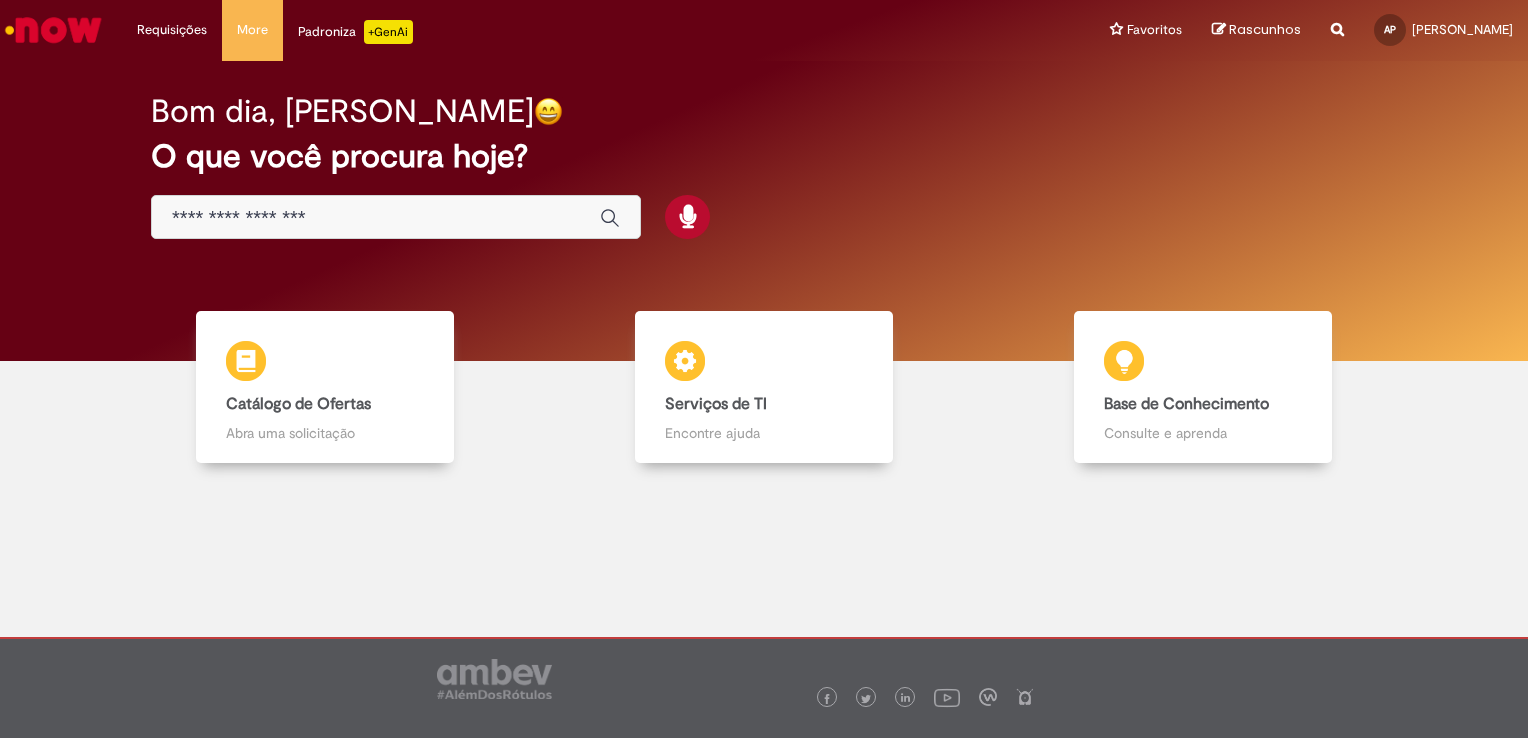 click at bounding box center (376, 218) 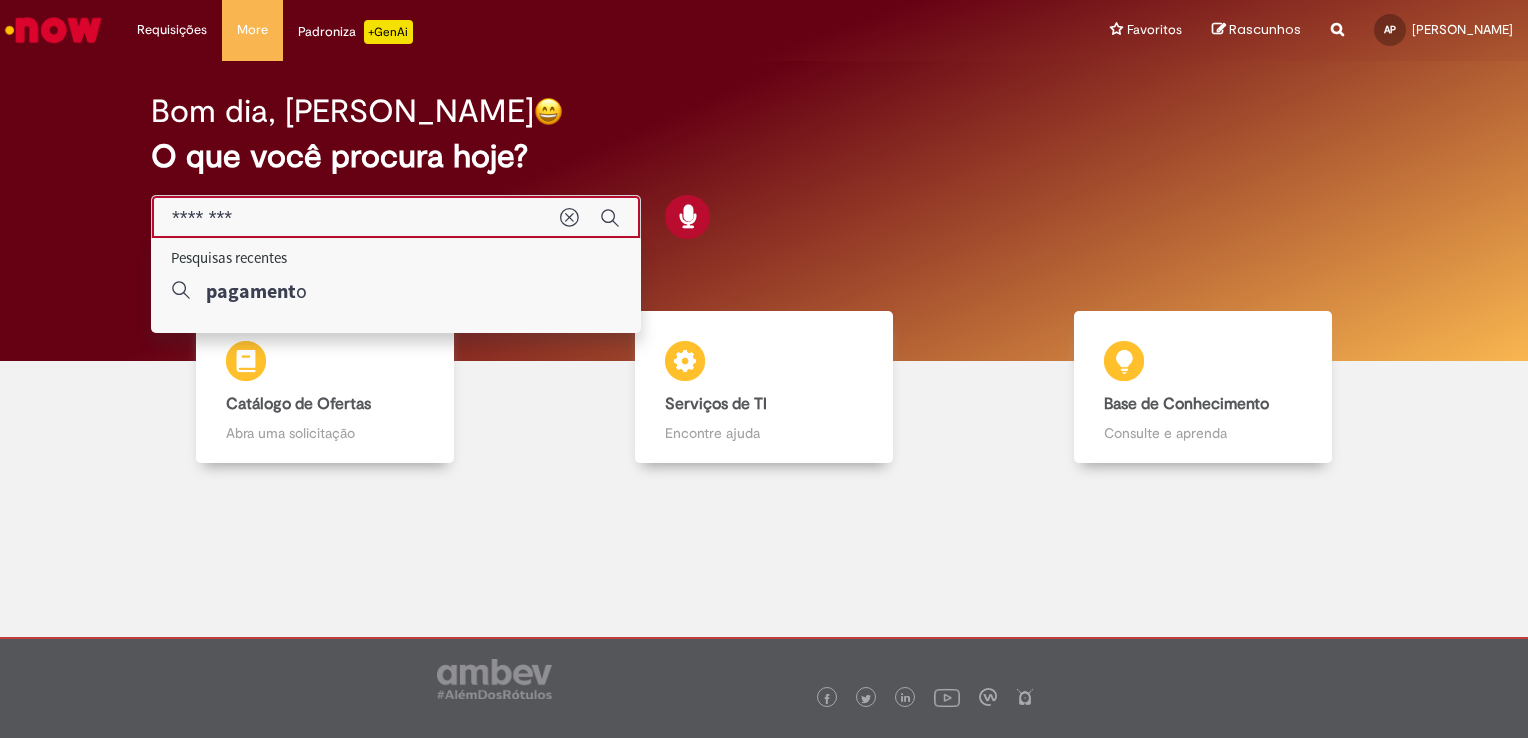 type on "*********" 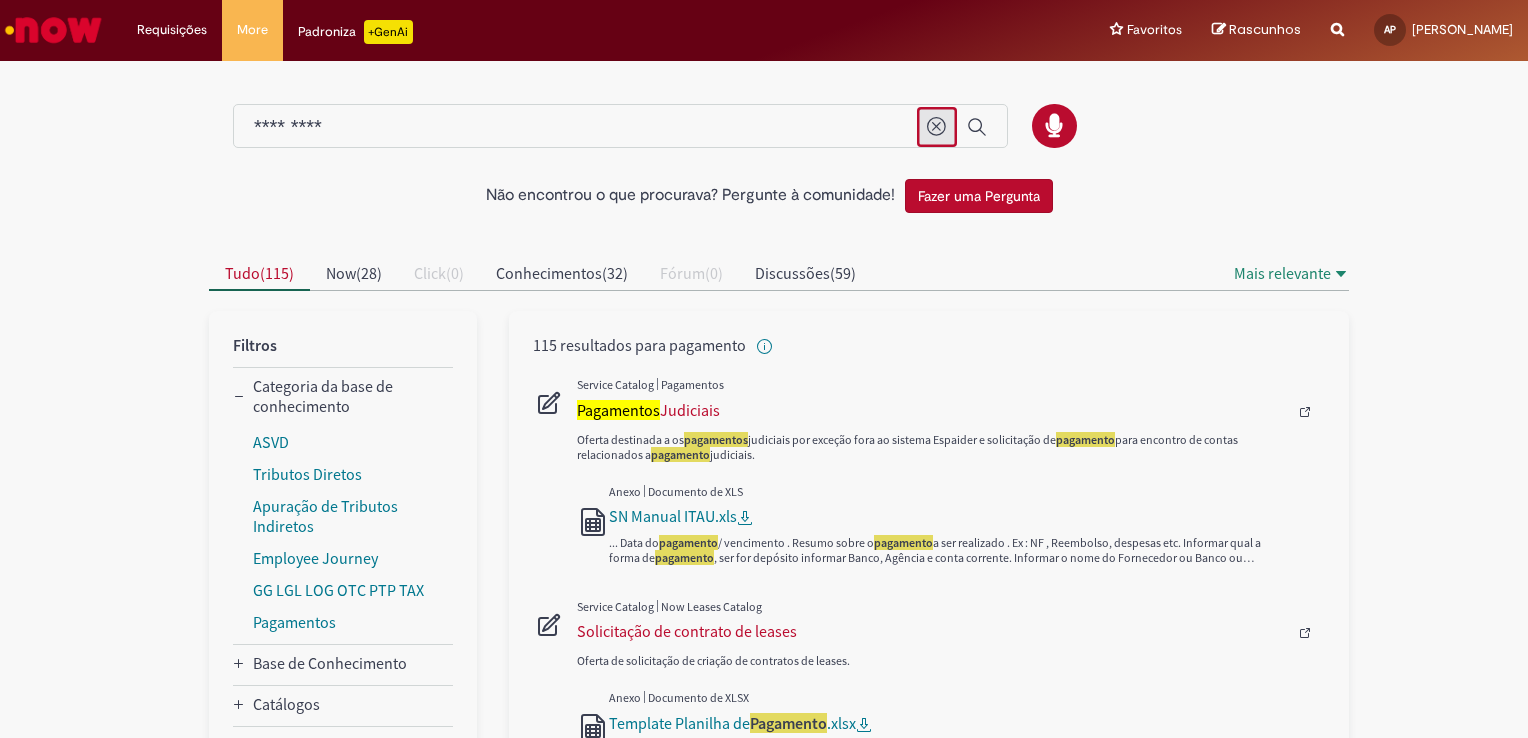 click 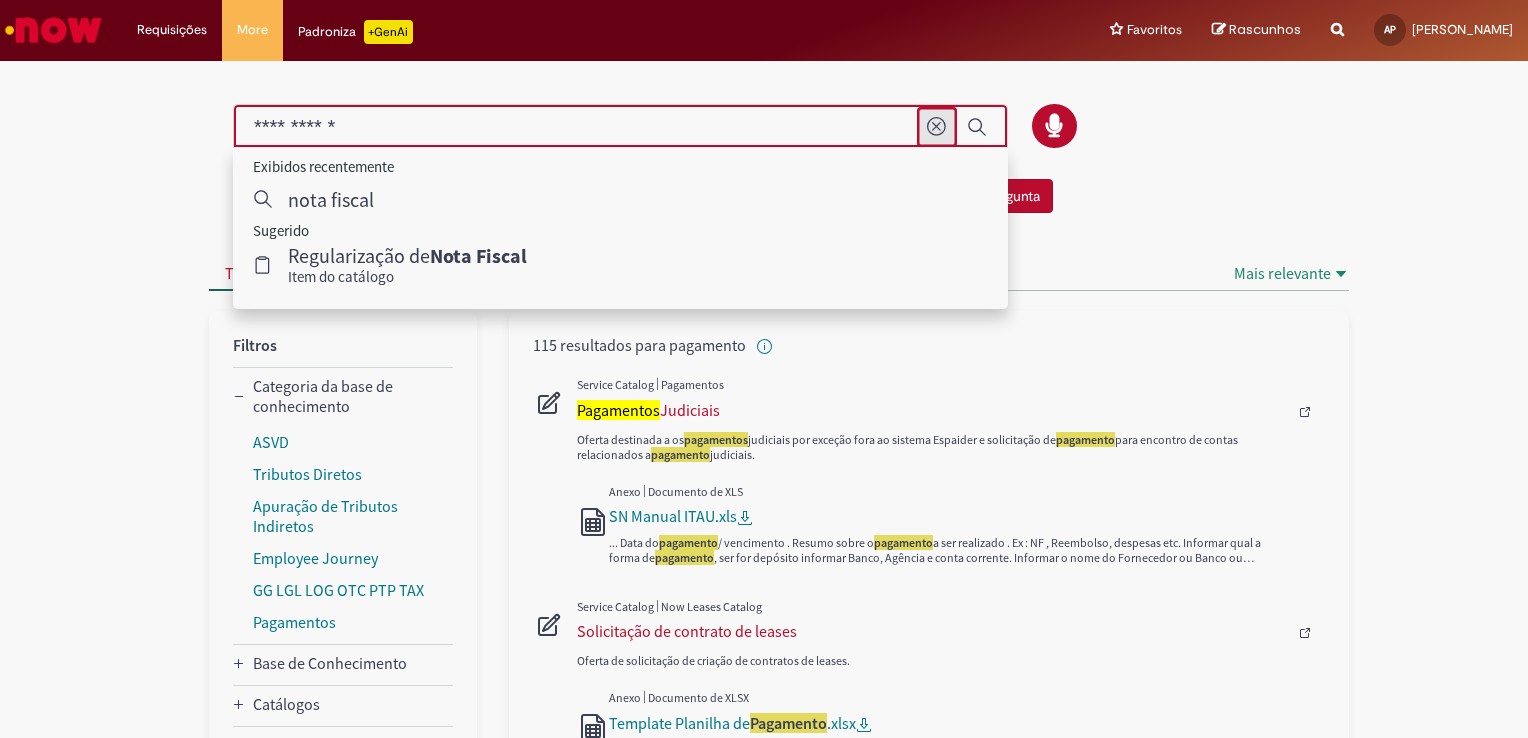 type on "**********" 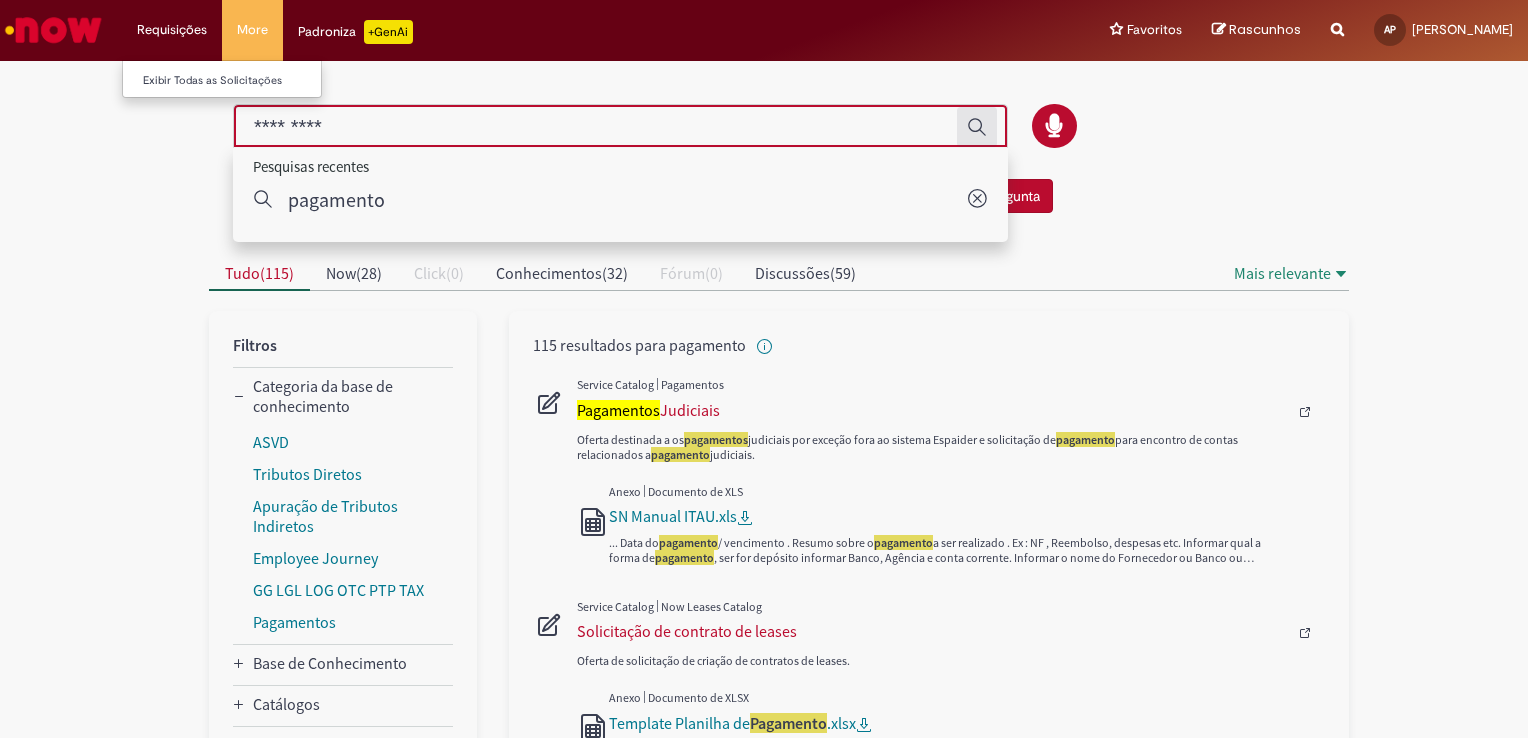 click on "Requisições
Exibir Todas as Solicitações" at bounding box center (172, 30) 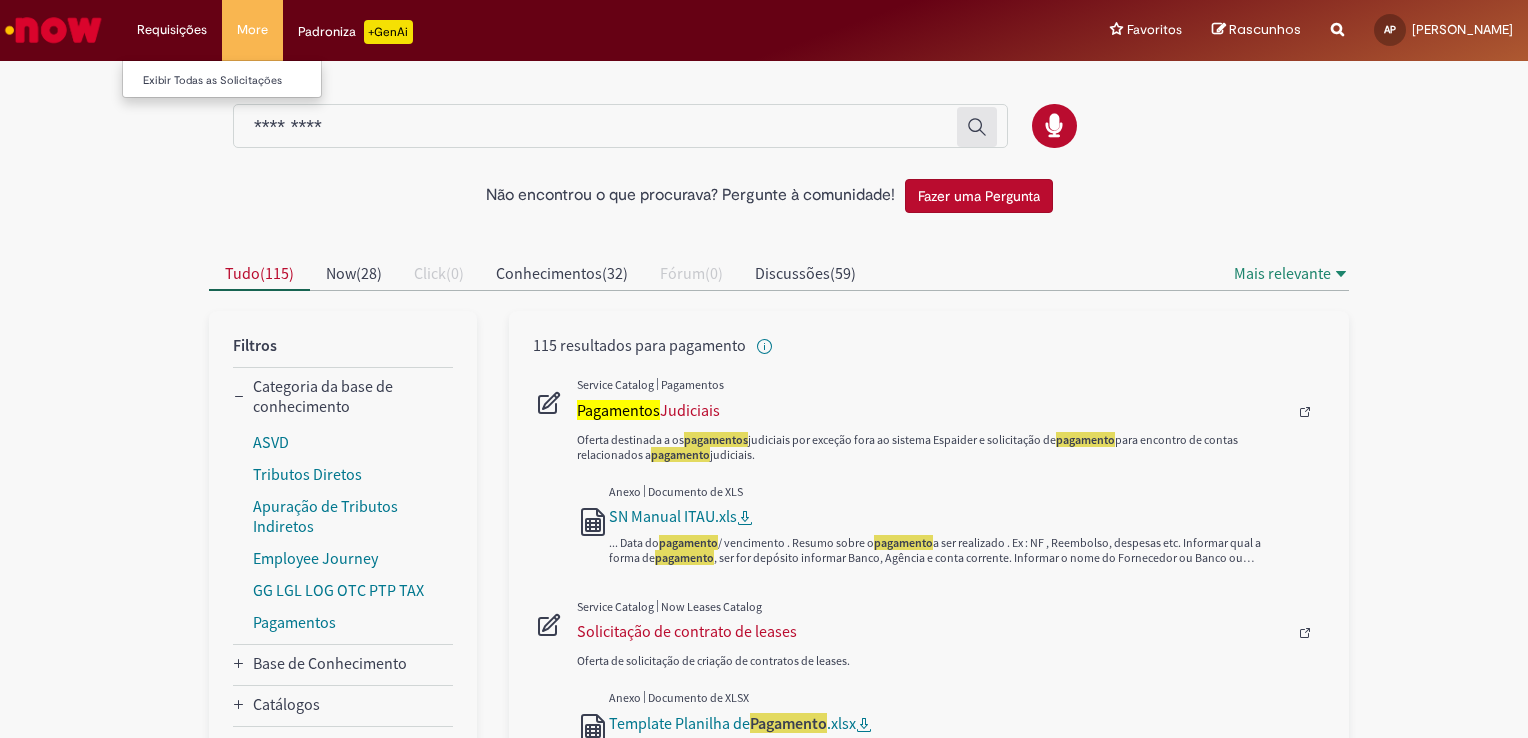 click on "Requisições
Exibir Todas as Solicitações" at bounding box center [172, 30] 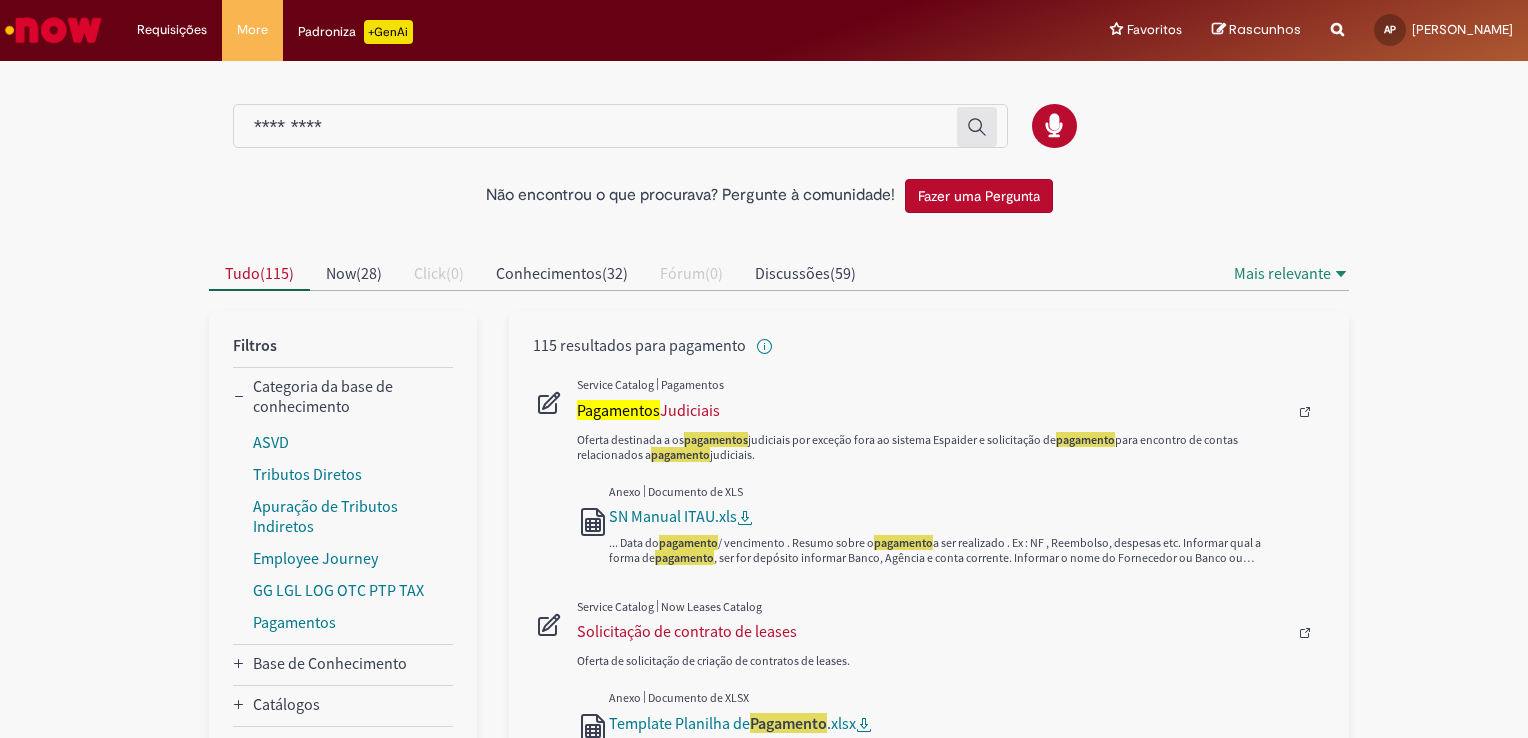 click at bounding box center [53, 30] 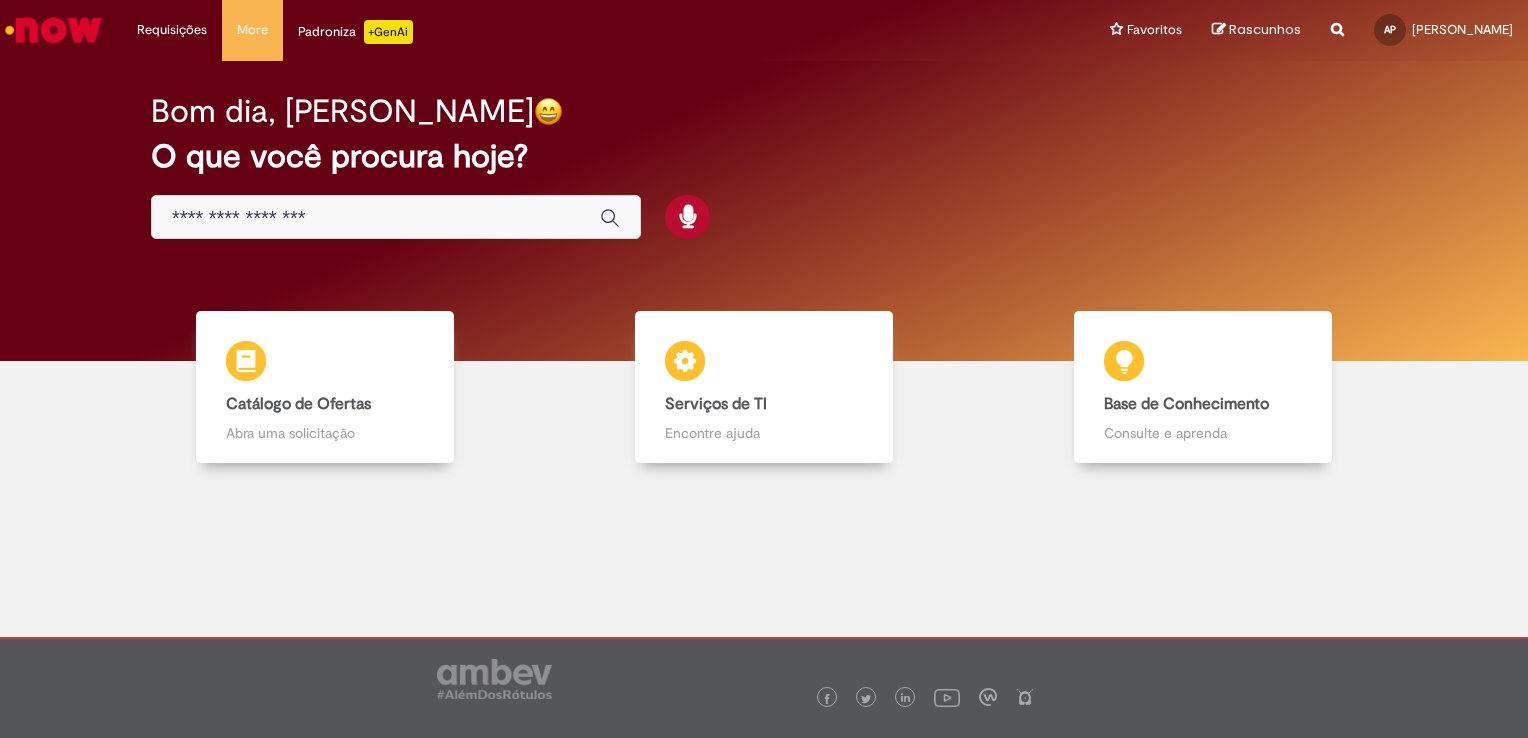 scroll, scrollTop: 0, scrollLeft: 0, axis: both 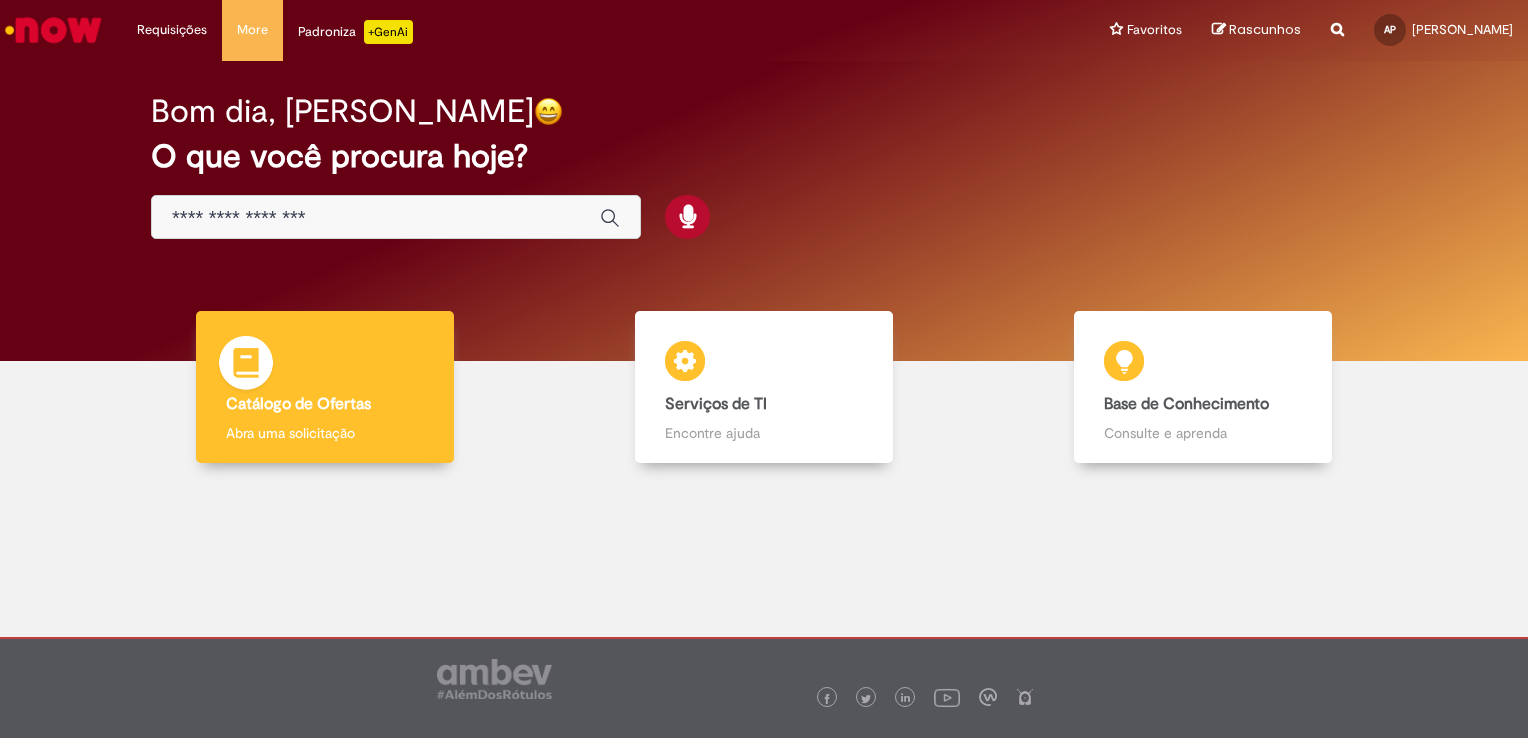 click on "Catálogo de Ofertas" at bounding box center [298, 404] 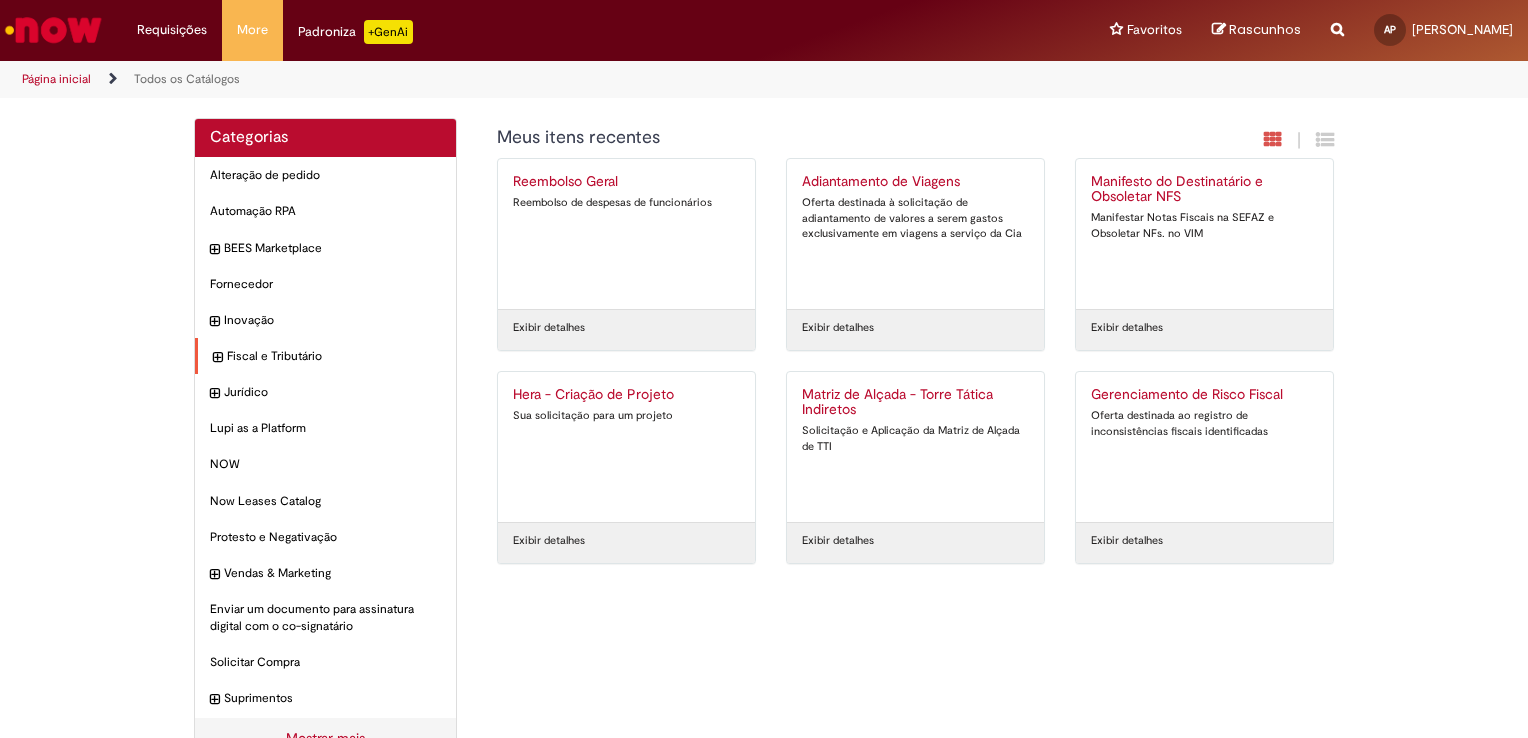 click at bounding box center [217, 358] 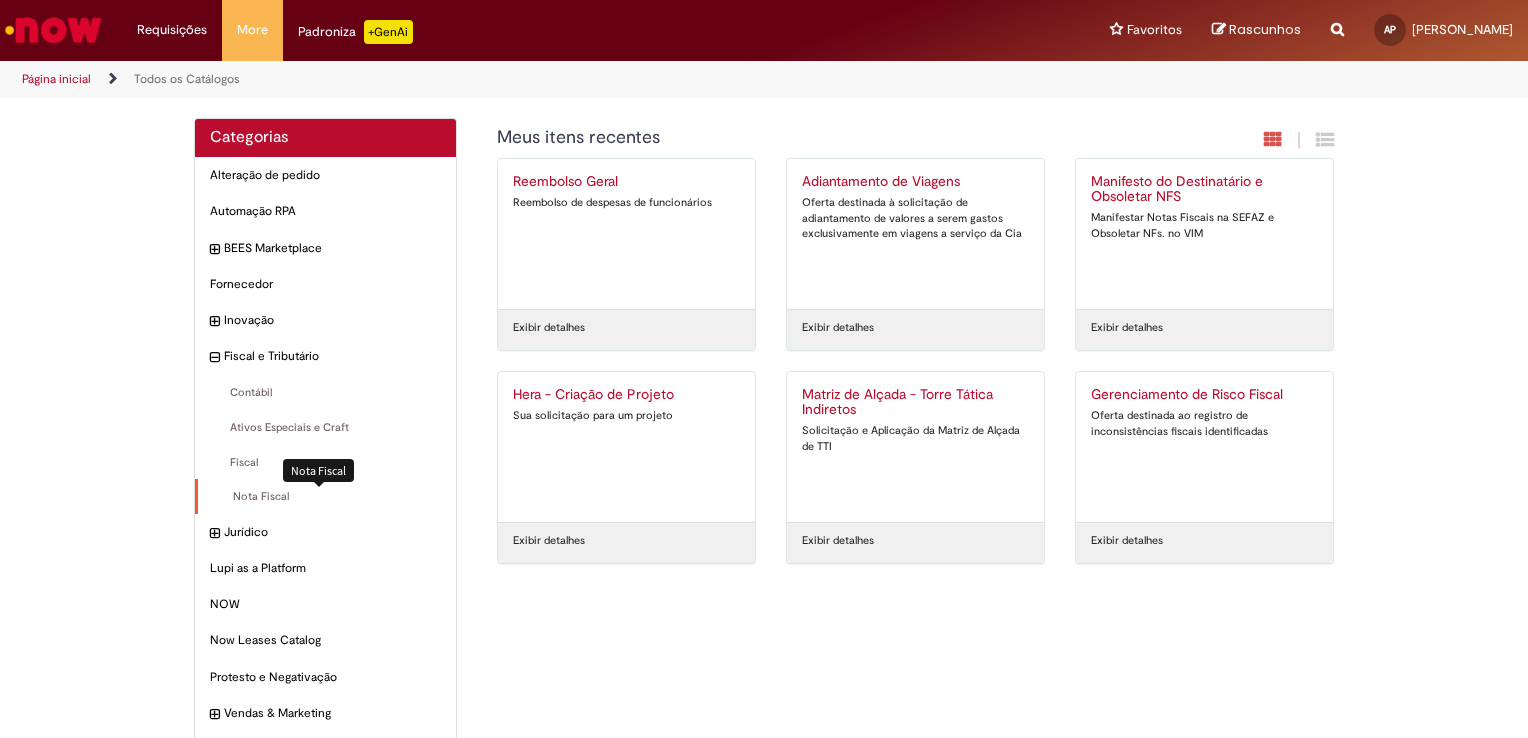 click on "Nota Fiscal
Itens" at bounding box center (327, 497) 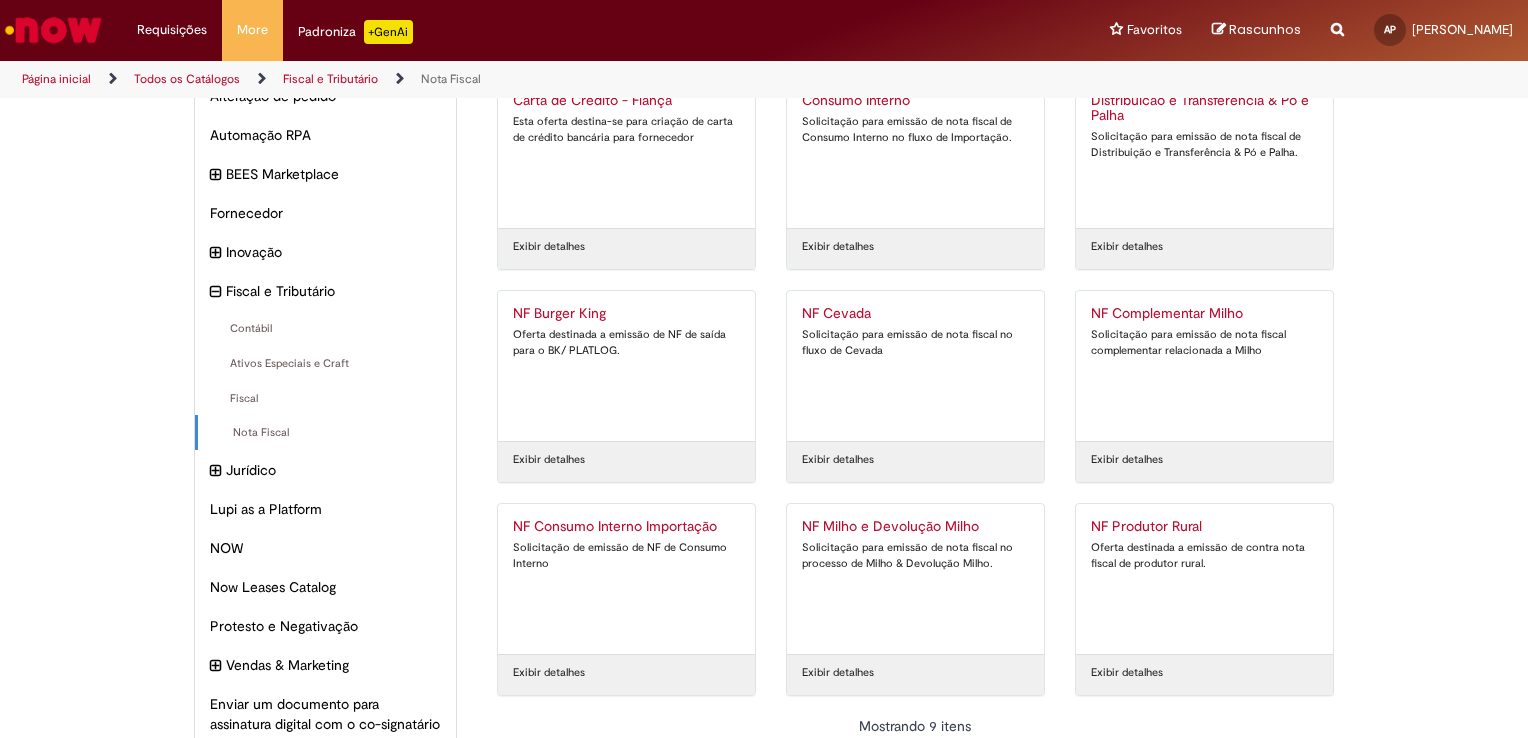 scroll, scrollTop: 200, scrollLeft: 0, axis: vertical 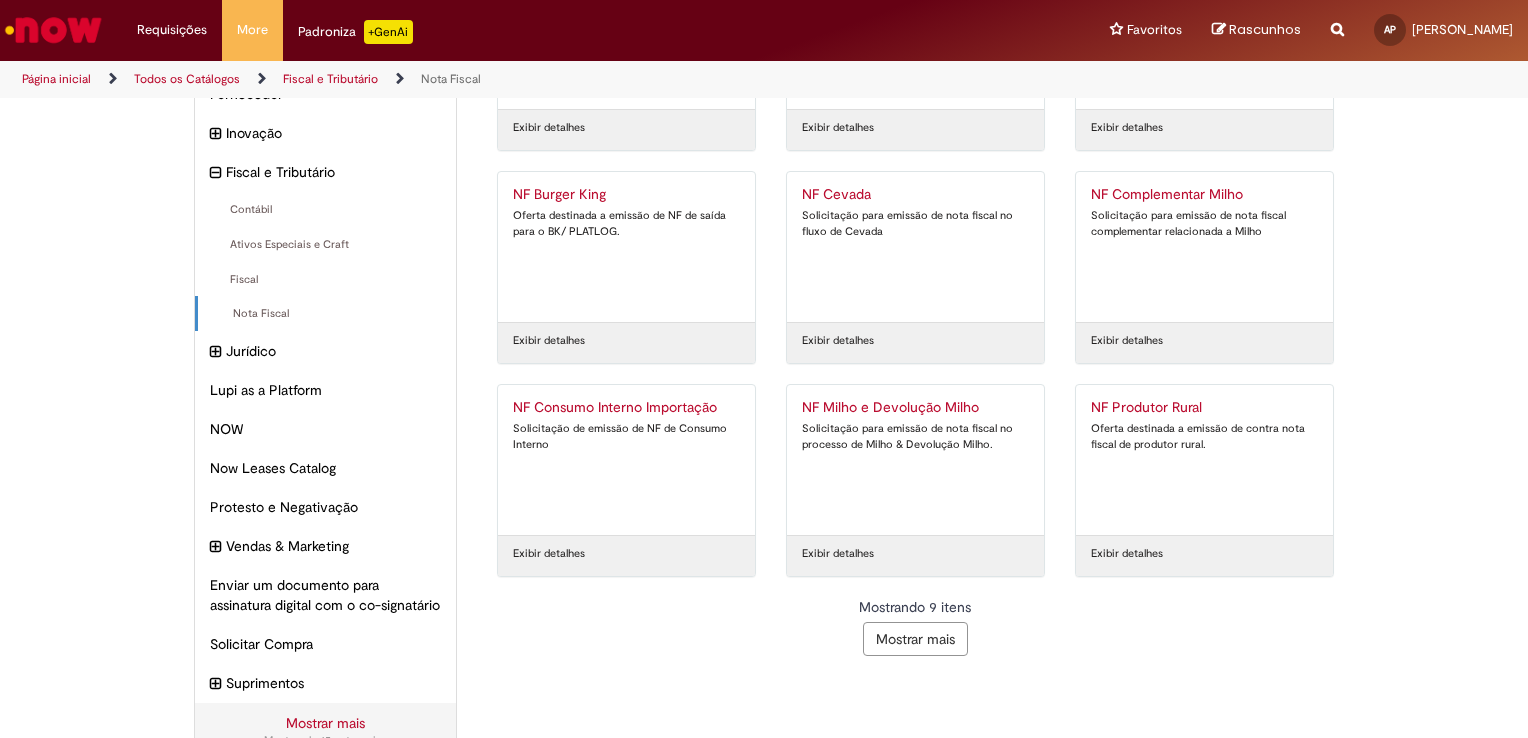 click on "Mostrar mais" at bounding box center [915, 639] 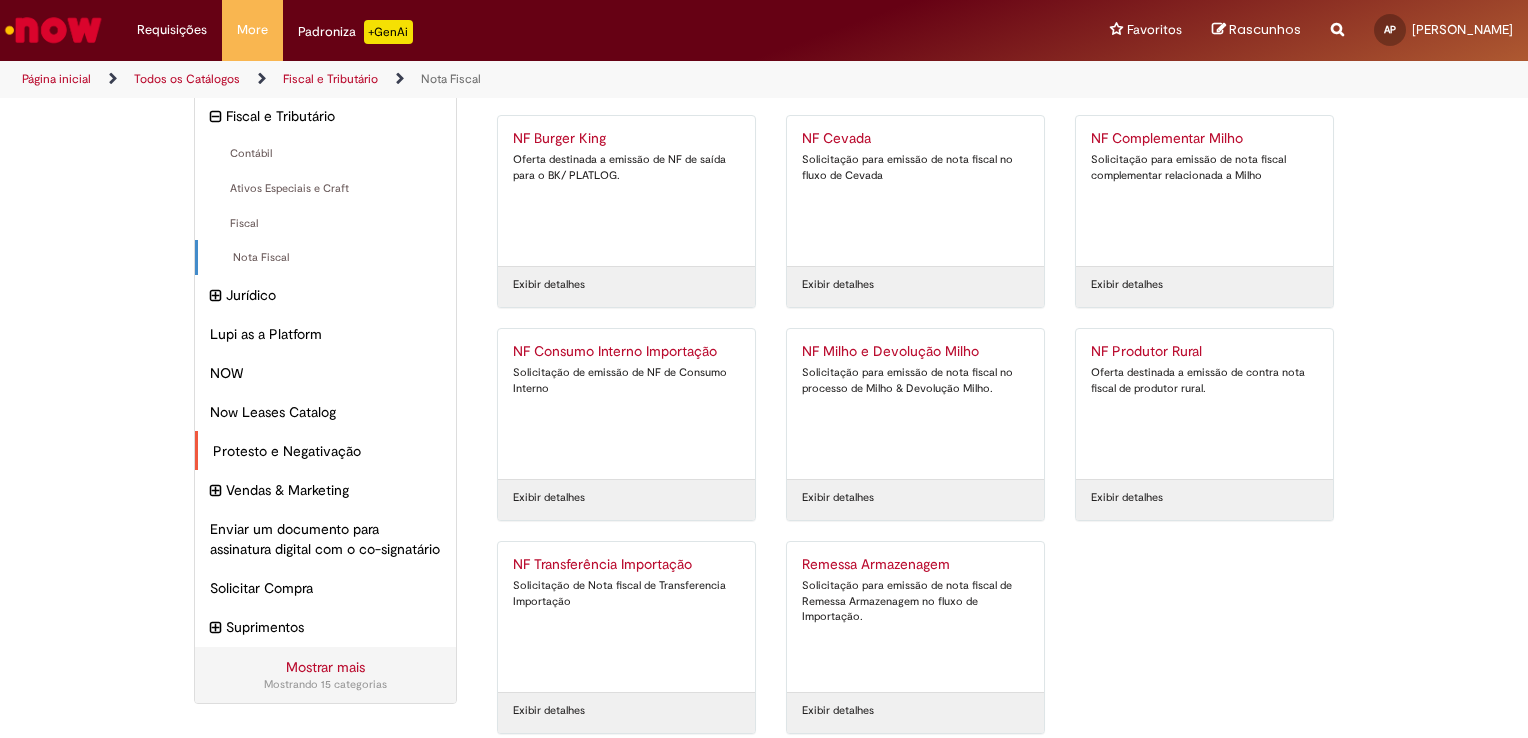 scroll, scrollTop: 269, scrollLeft: 0, axis: vertical 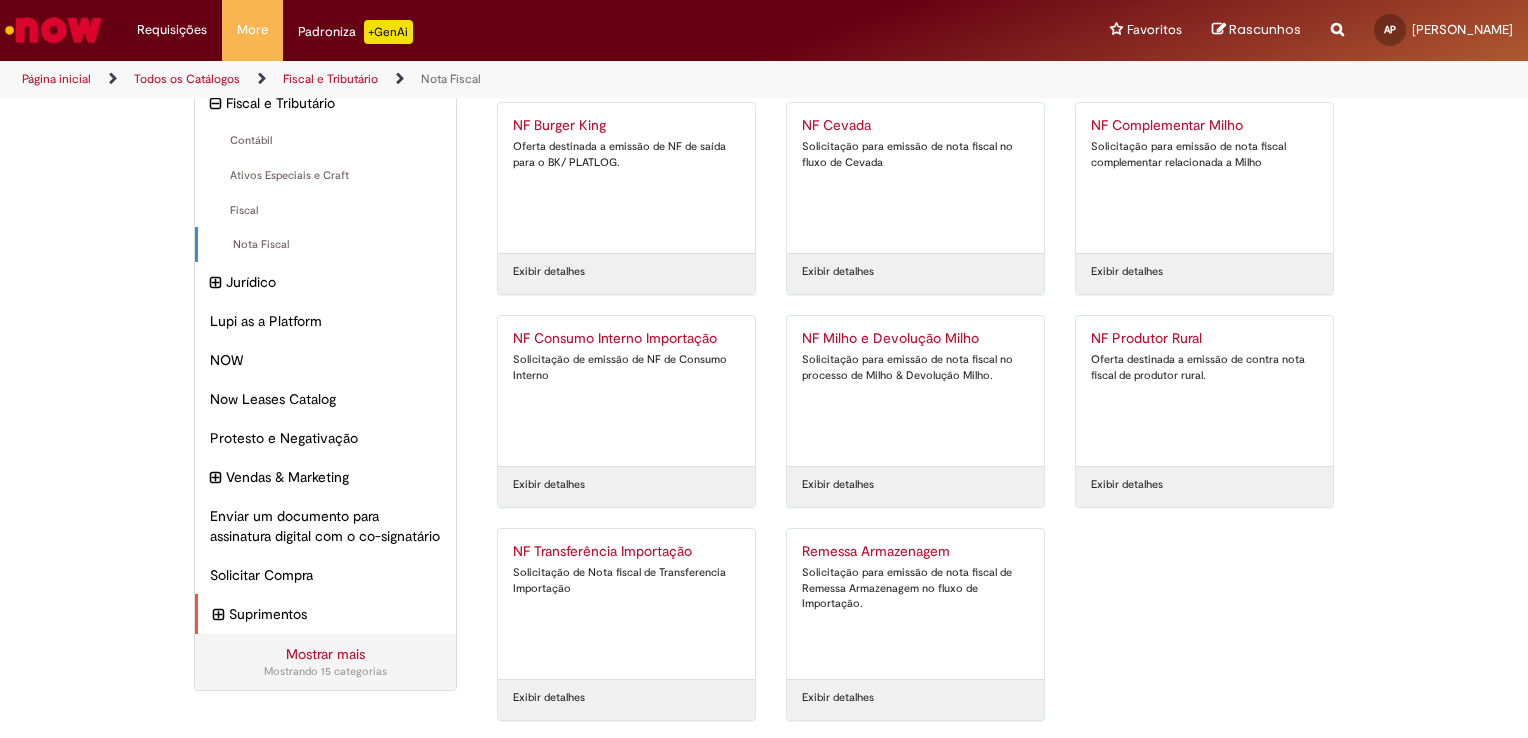 click at bounding box center [218, 615] 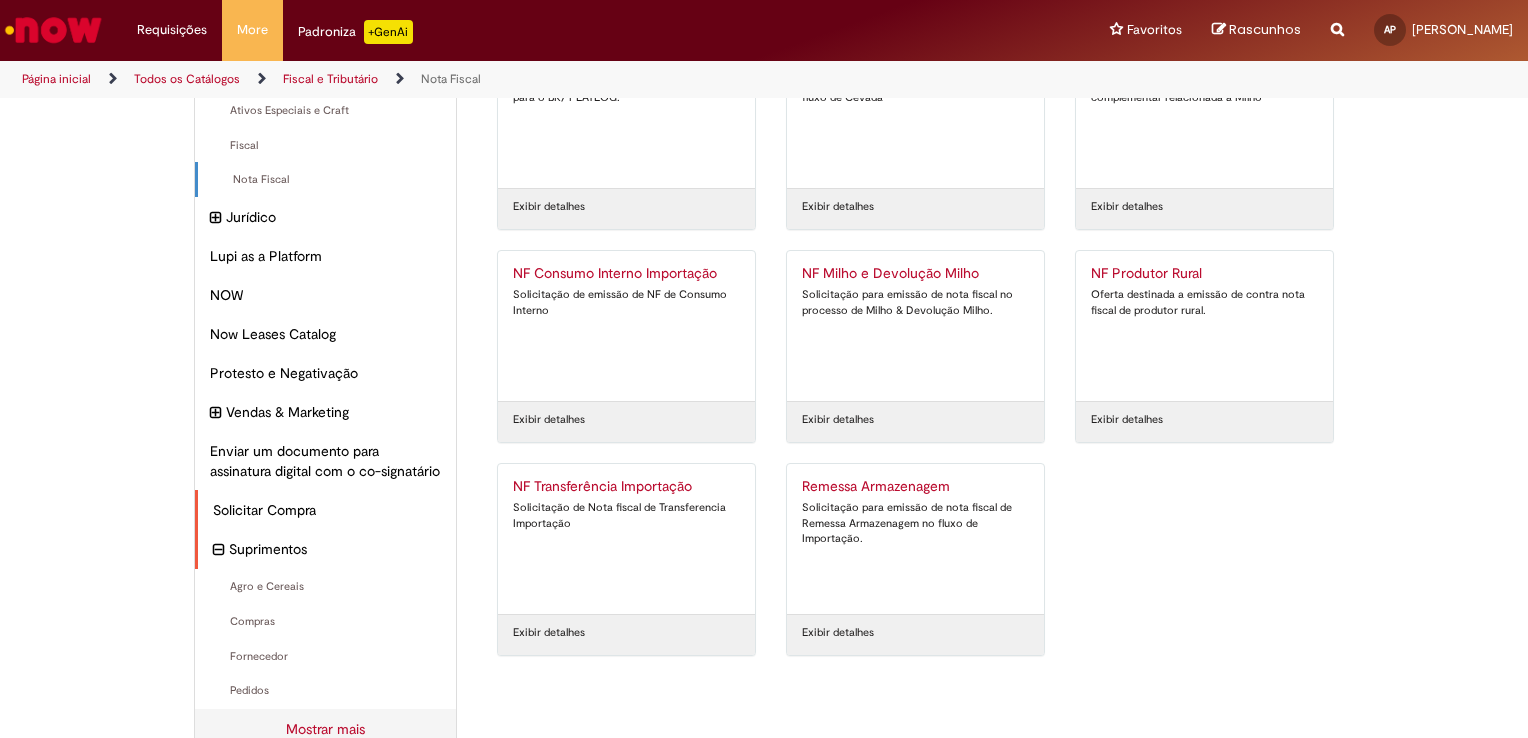 scroll, scrollTop: 369, scrollLeft: 0, axis: vertical 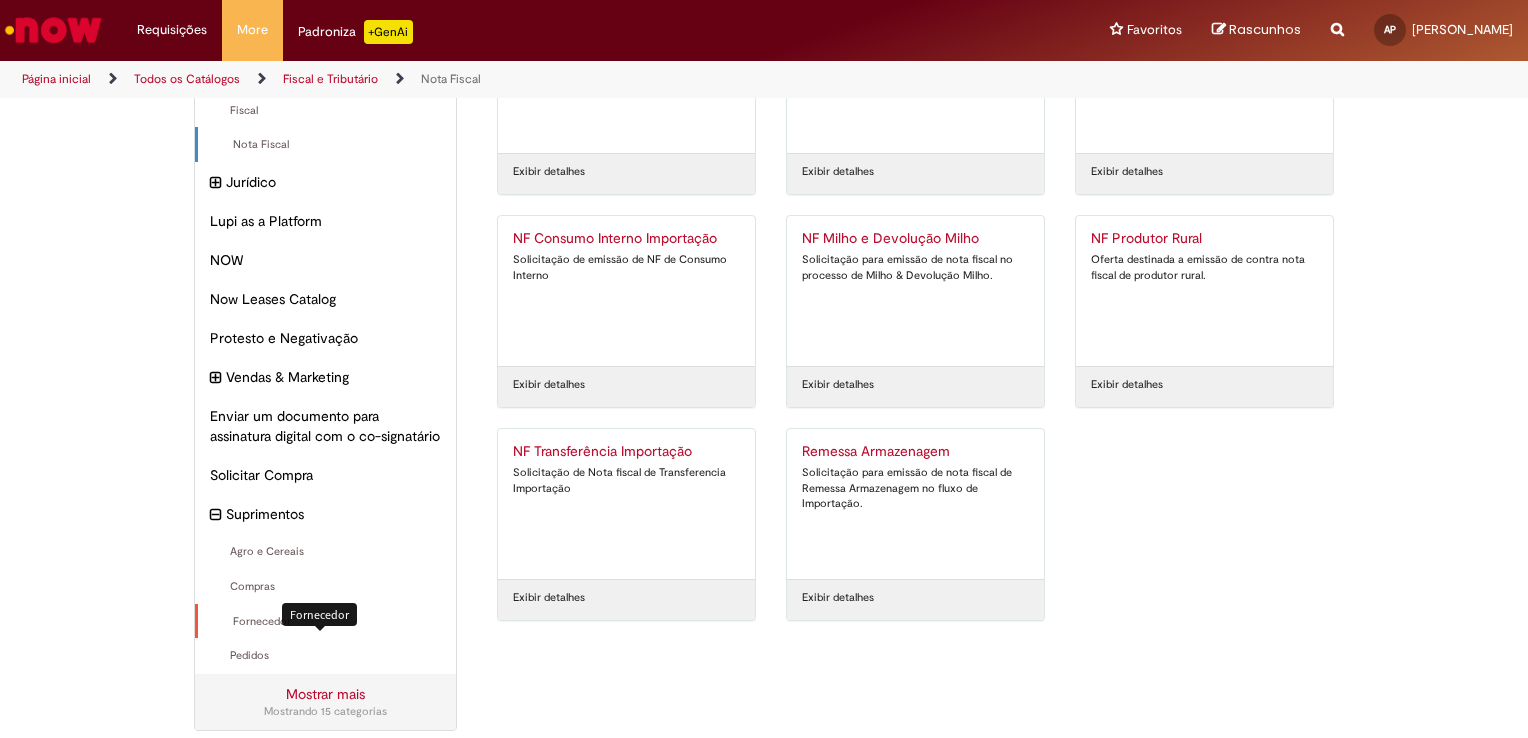click on "Fornecedor
Itens" at bounding box center [327, 622] 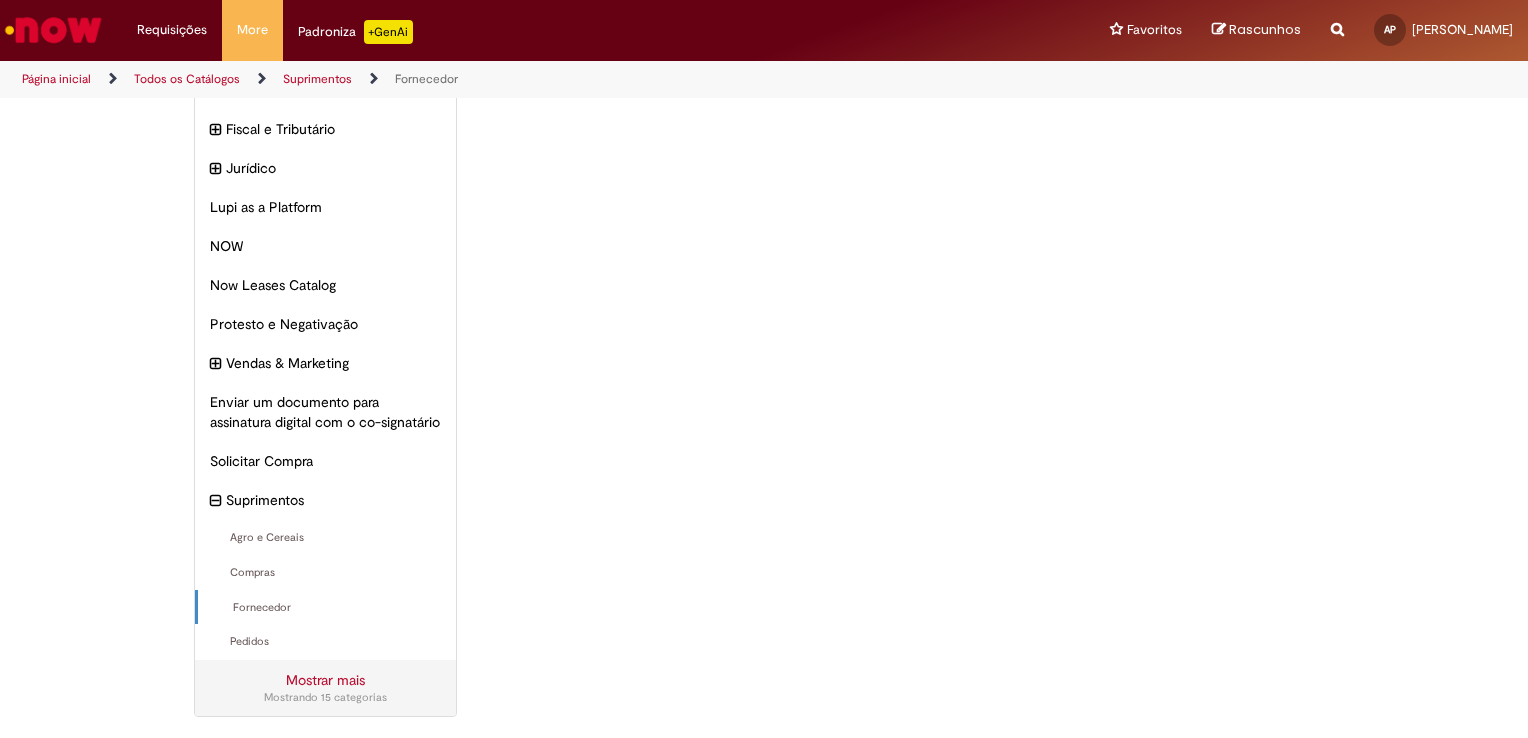 scroll, scrollTop: 263, scrollLeft: 0, axis: vertical 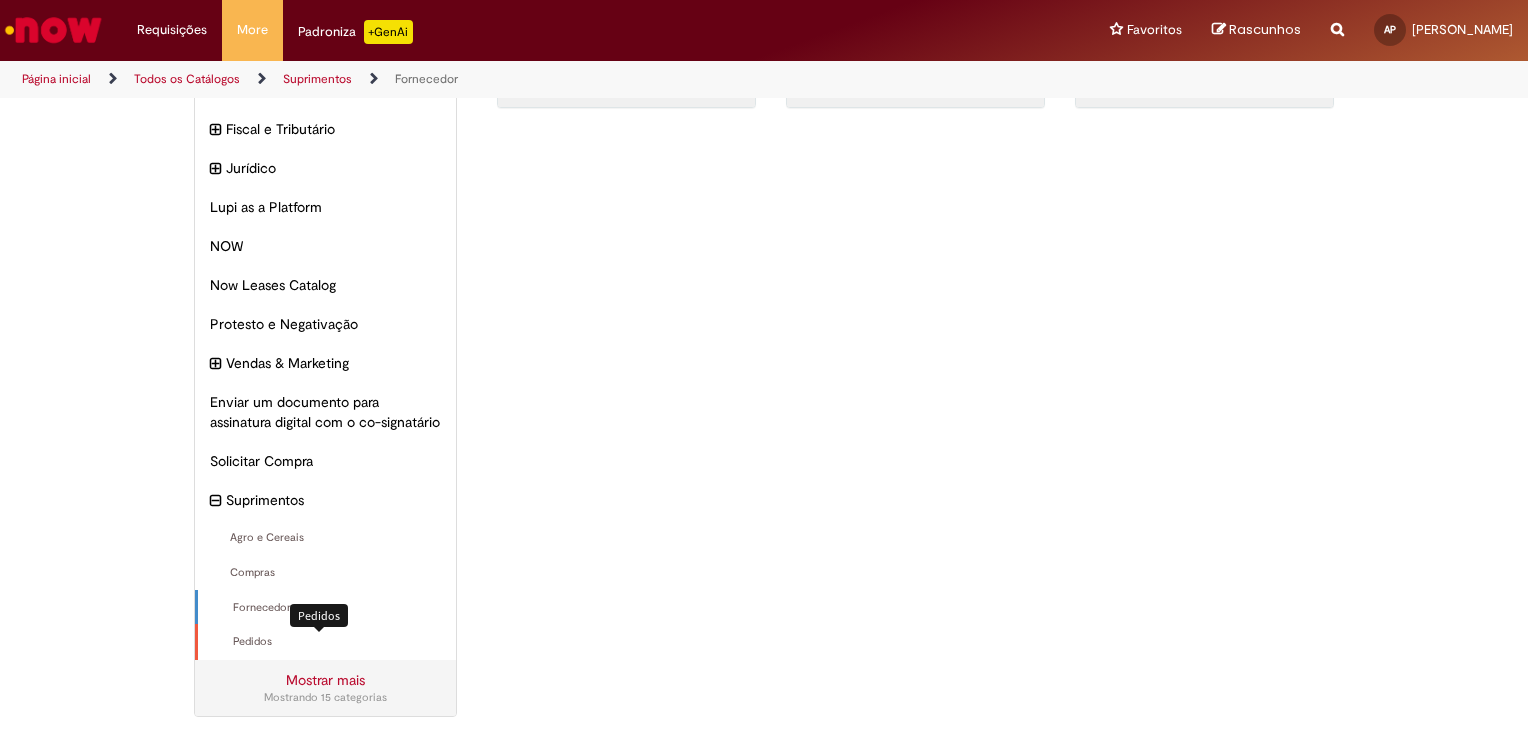 click on "Pedidos
Itens" at bounding box center (327, 642) 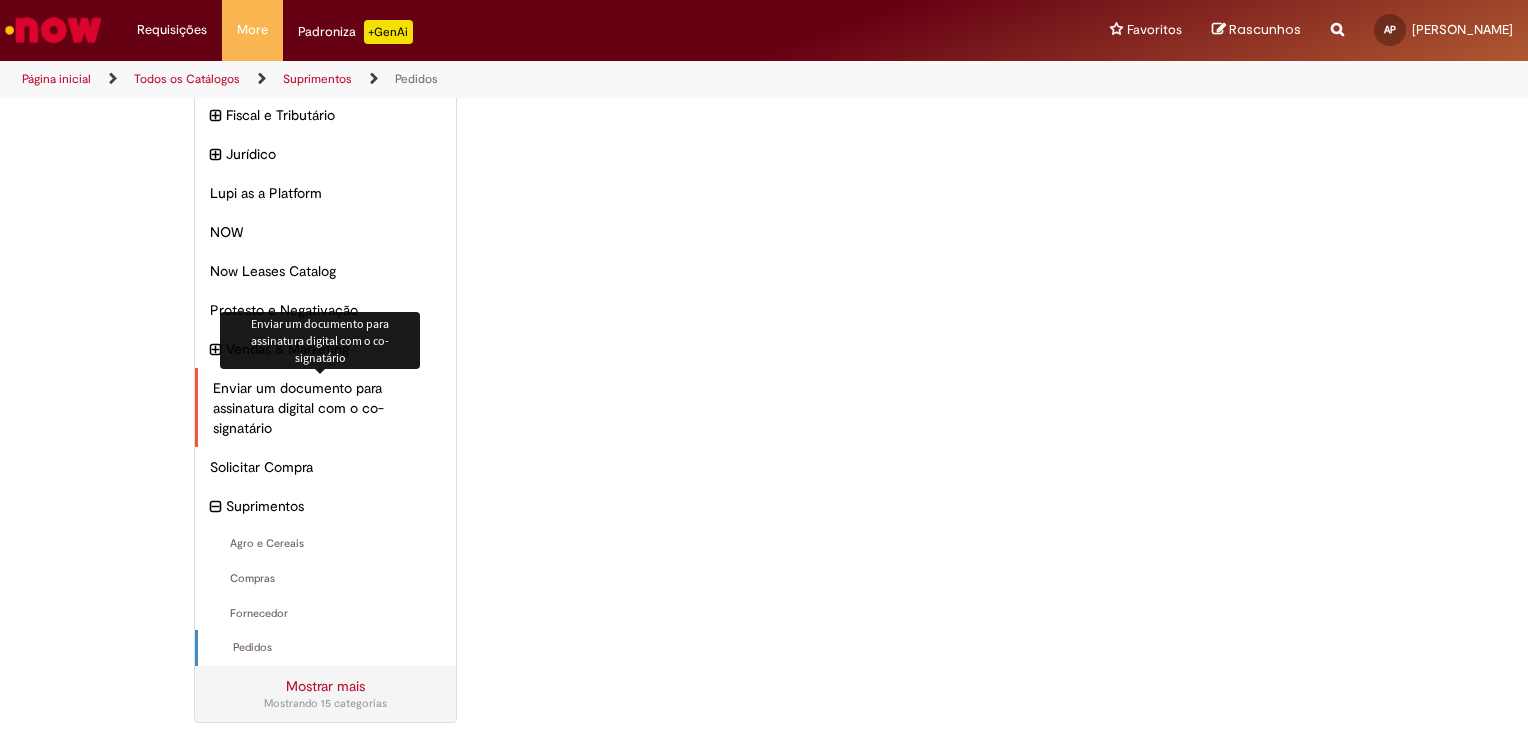 scroll, scrollTop: 263, scrollLeft: 0, axis: vertical 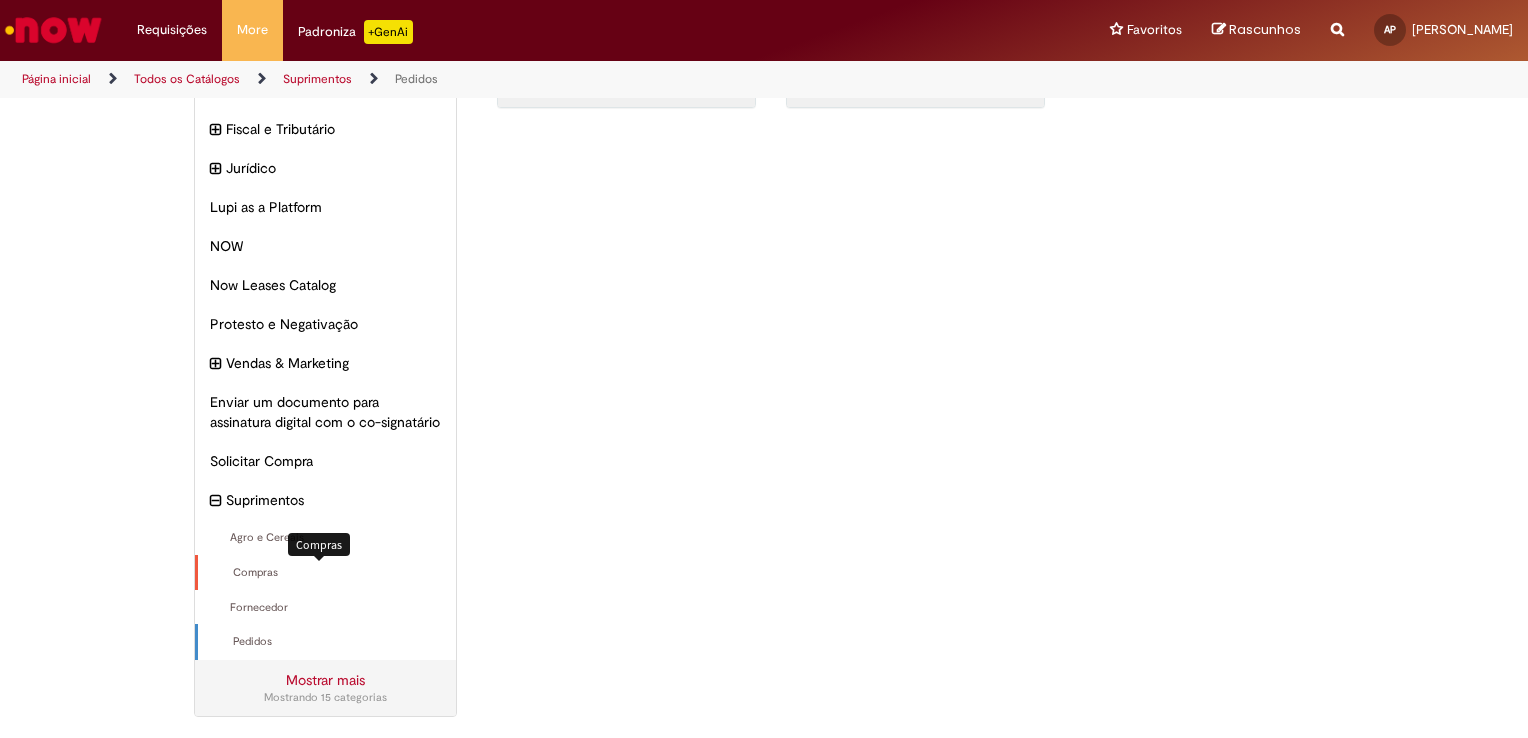 click on "Compras
Itens" at bounding box center [327, 573] 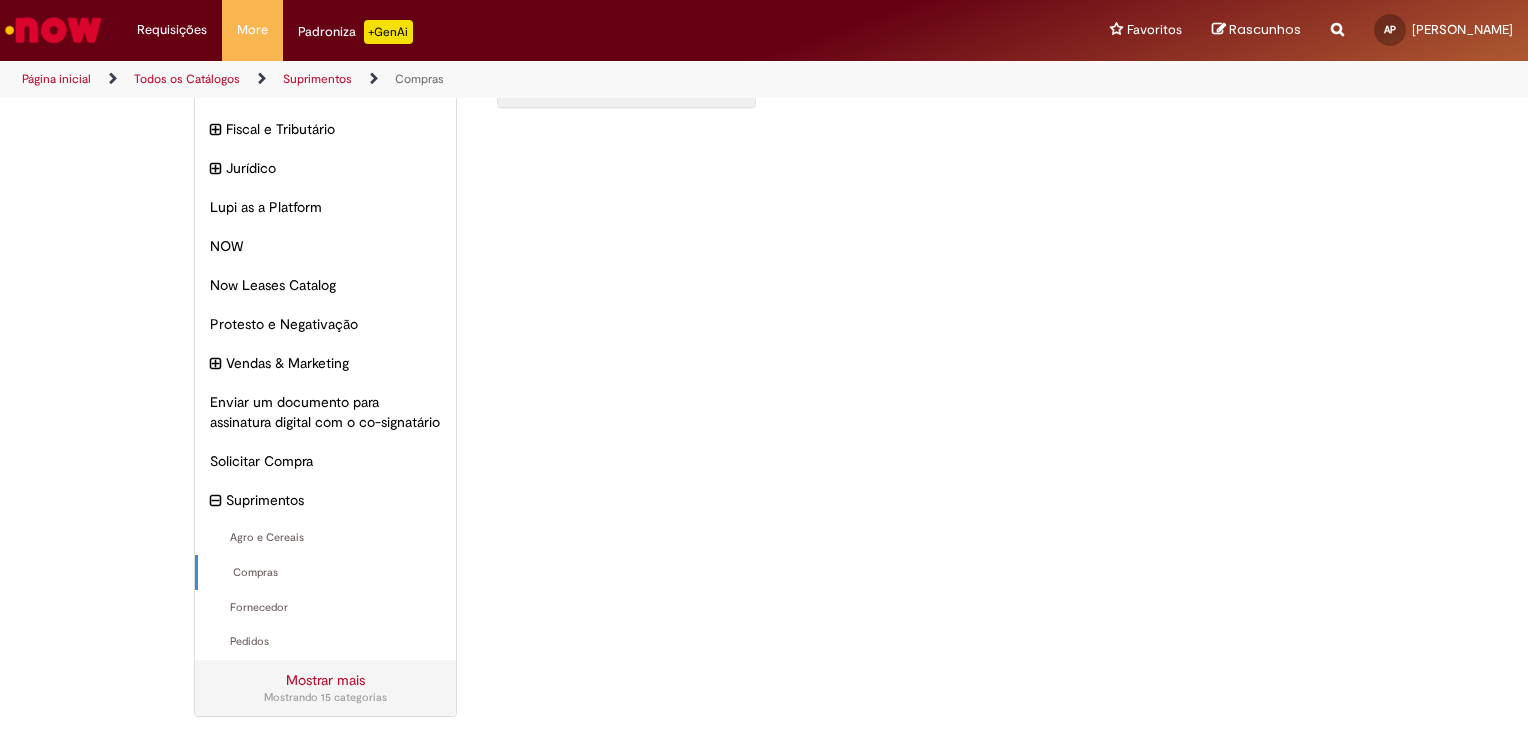 scroll, scrollTop: 0, scrollLeft: 0, axis: both 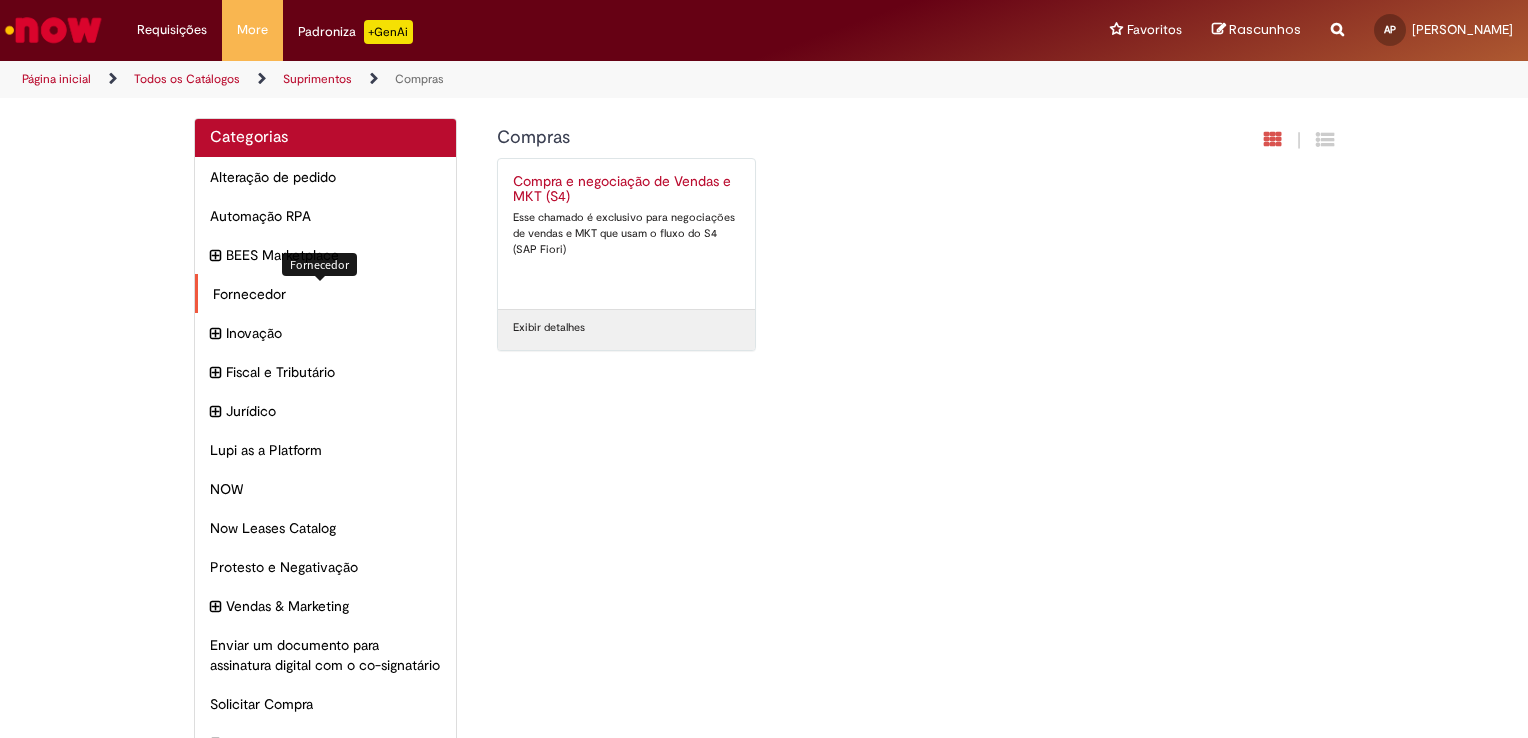 click on "Fornecedor
Itens" at bounding box center (327, 294) 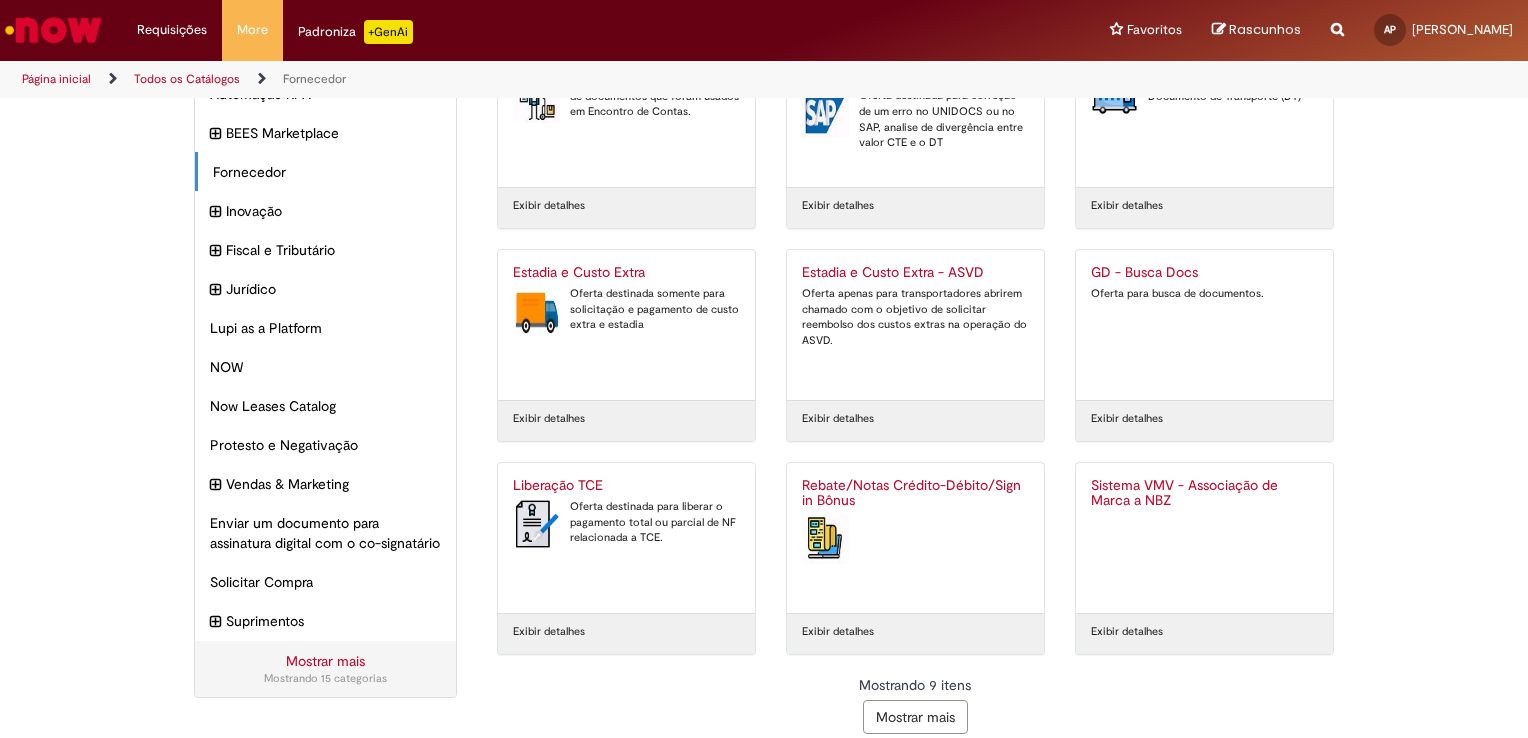 scroll, scrollTop: 136, scrollLeft: 0, axis: vertical 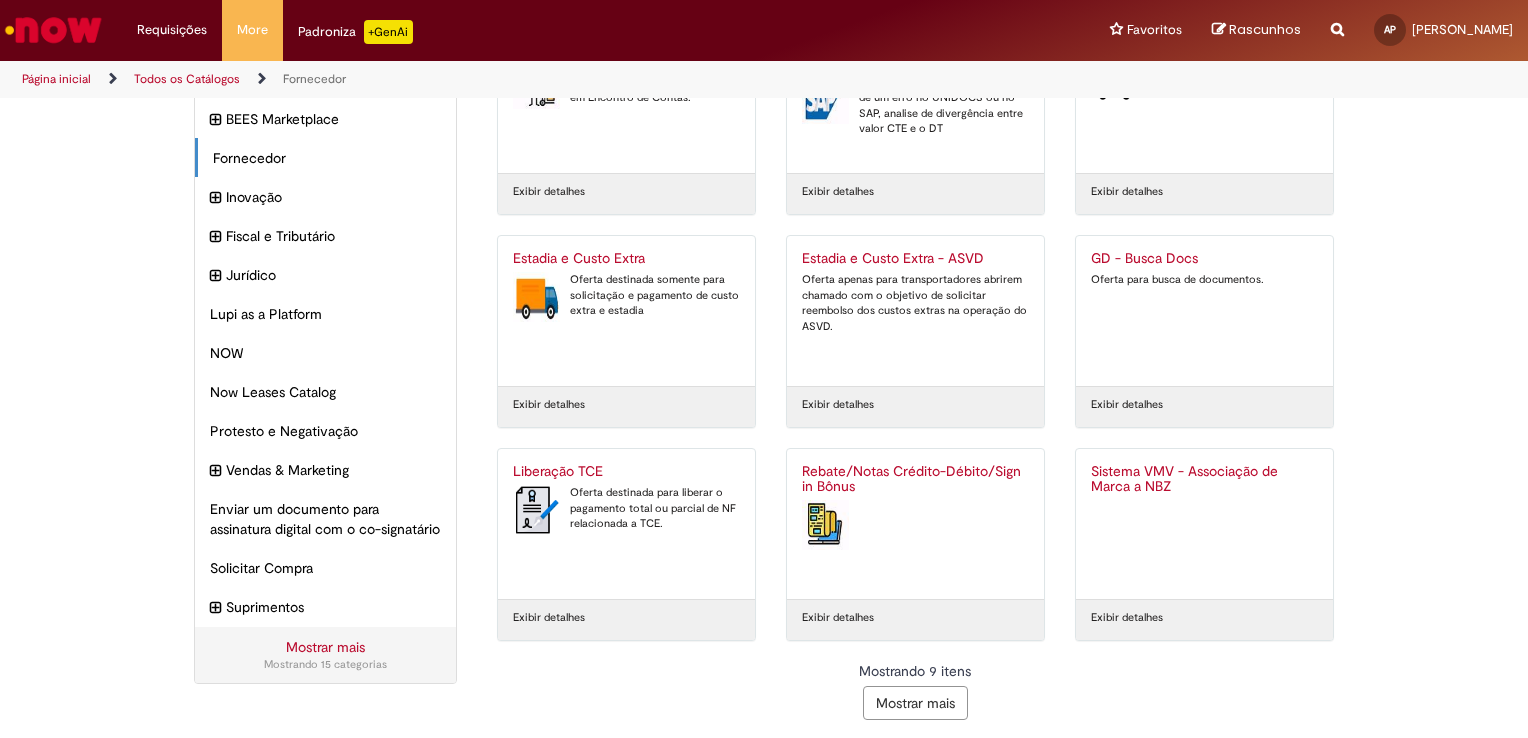 click on "Exibir detalhes" at bounding box center [838, 618] 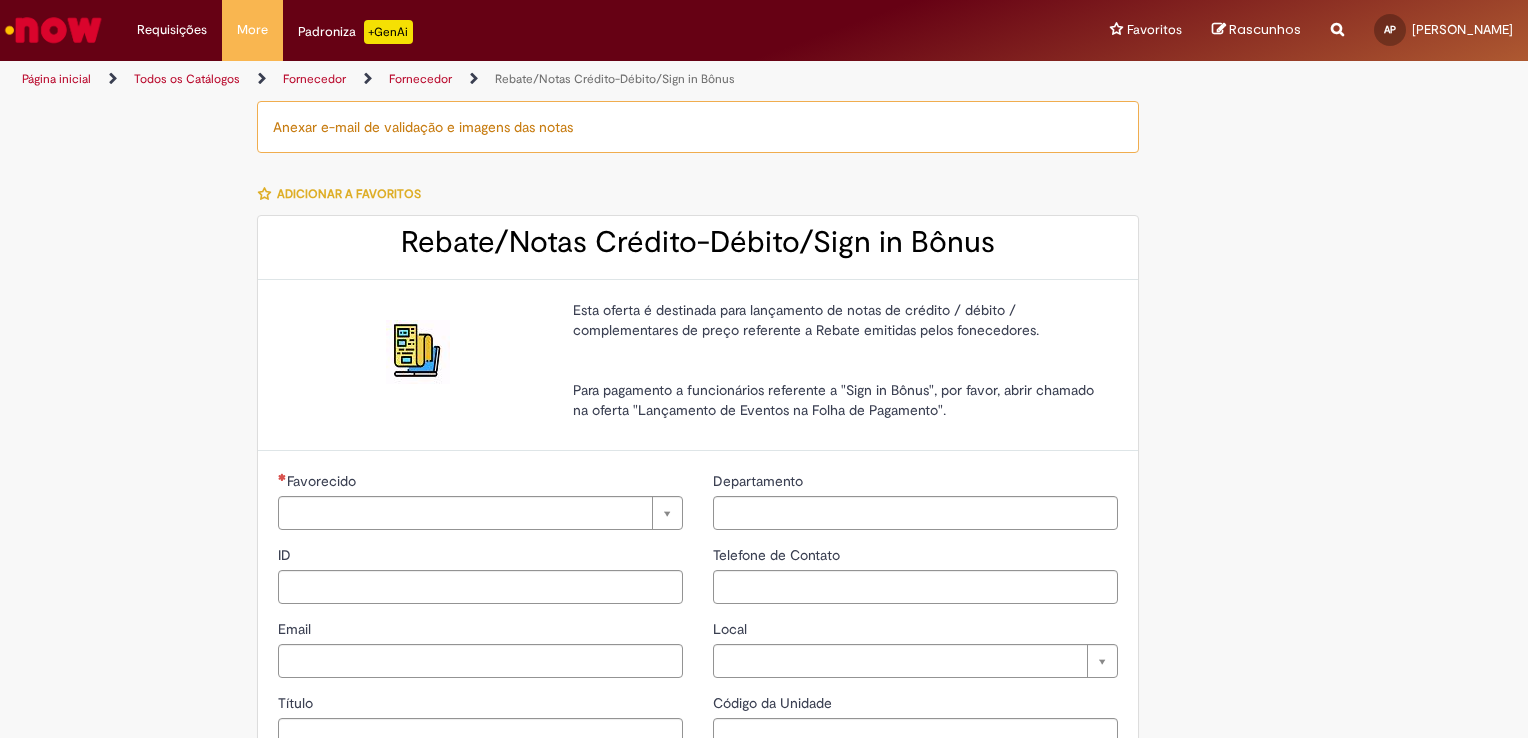 type on "**********" 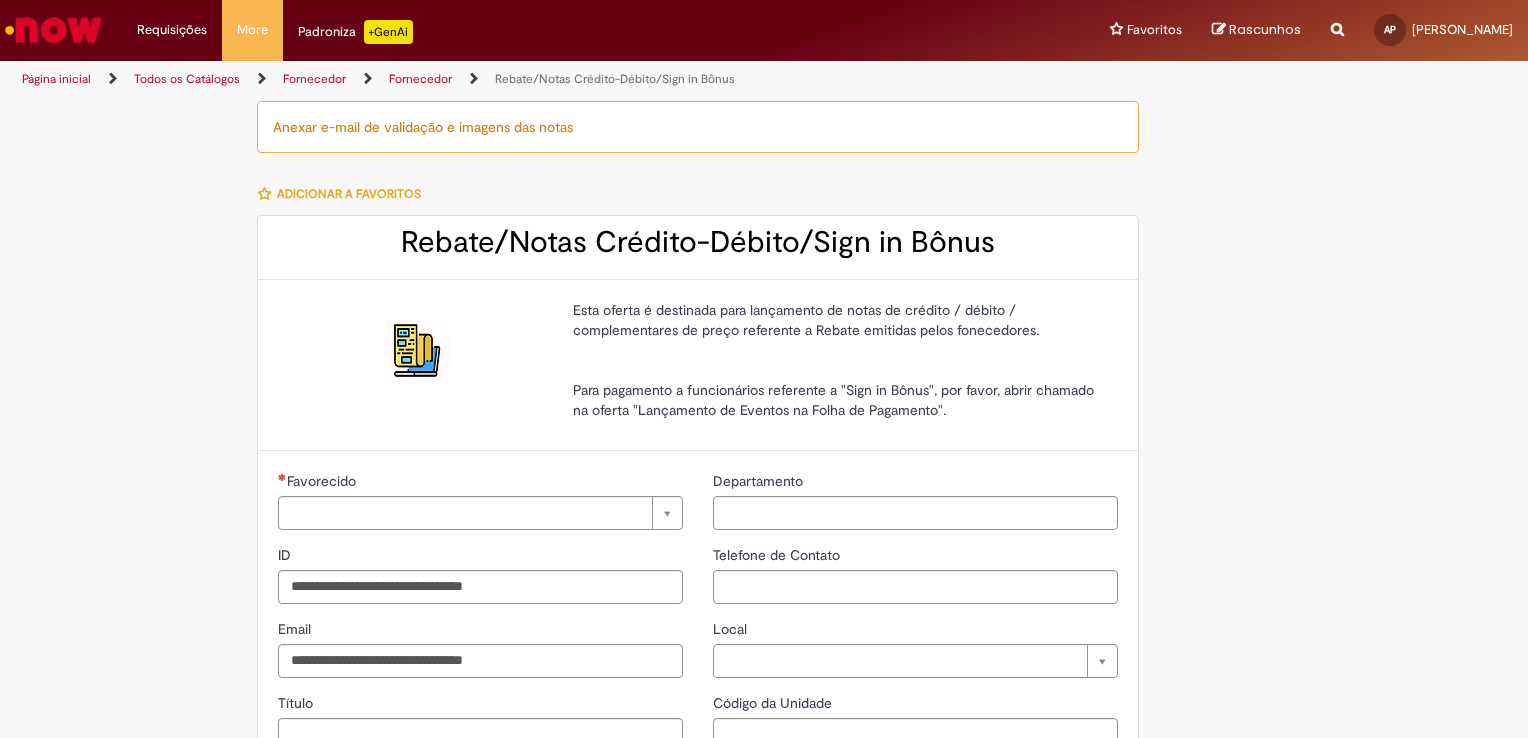 type on "**********" 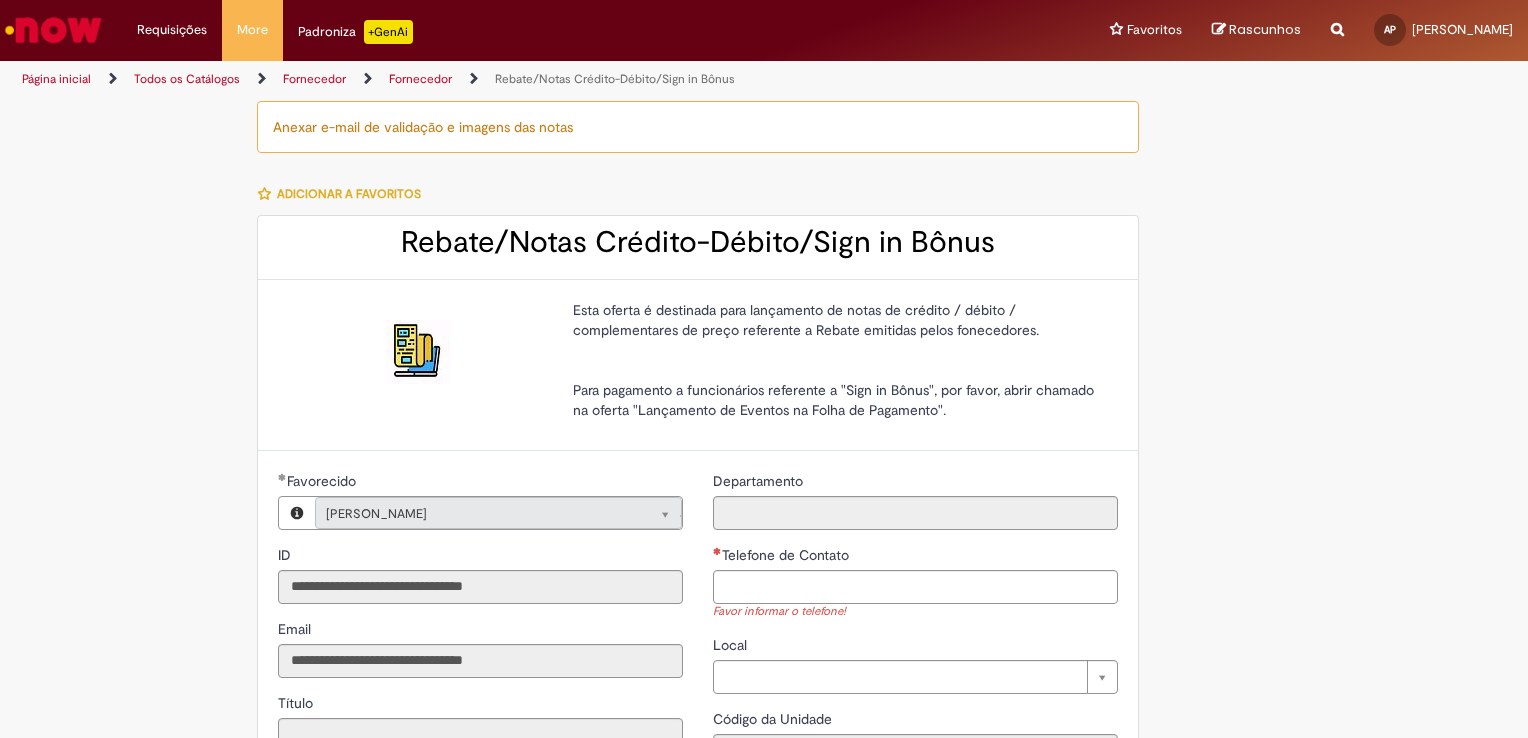 click on "Todos os Catálogos" at bounding box center [187, 79] 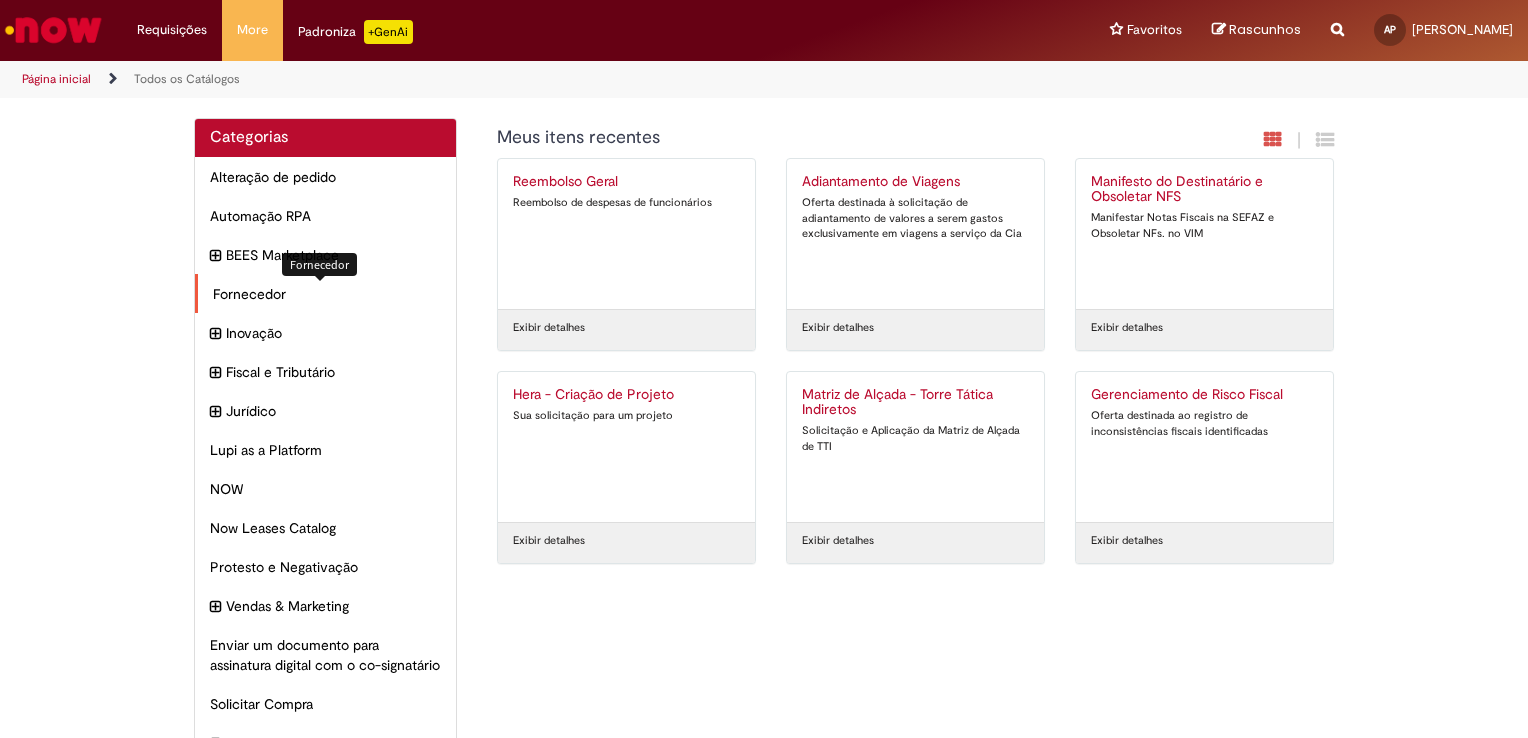 click on "Fornecedor
Itens" at bounding box center [327, 294] 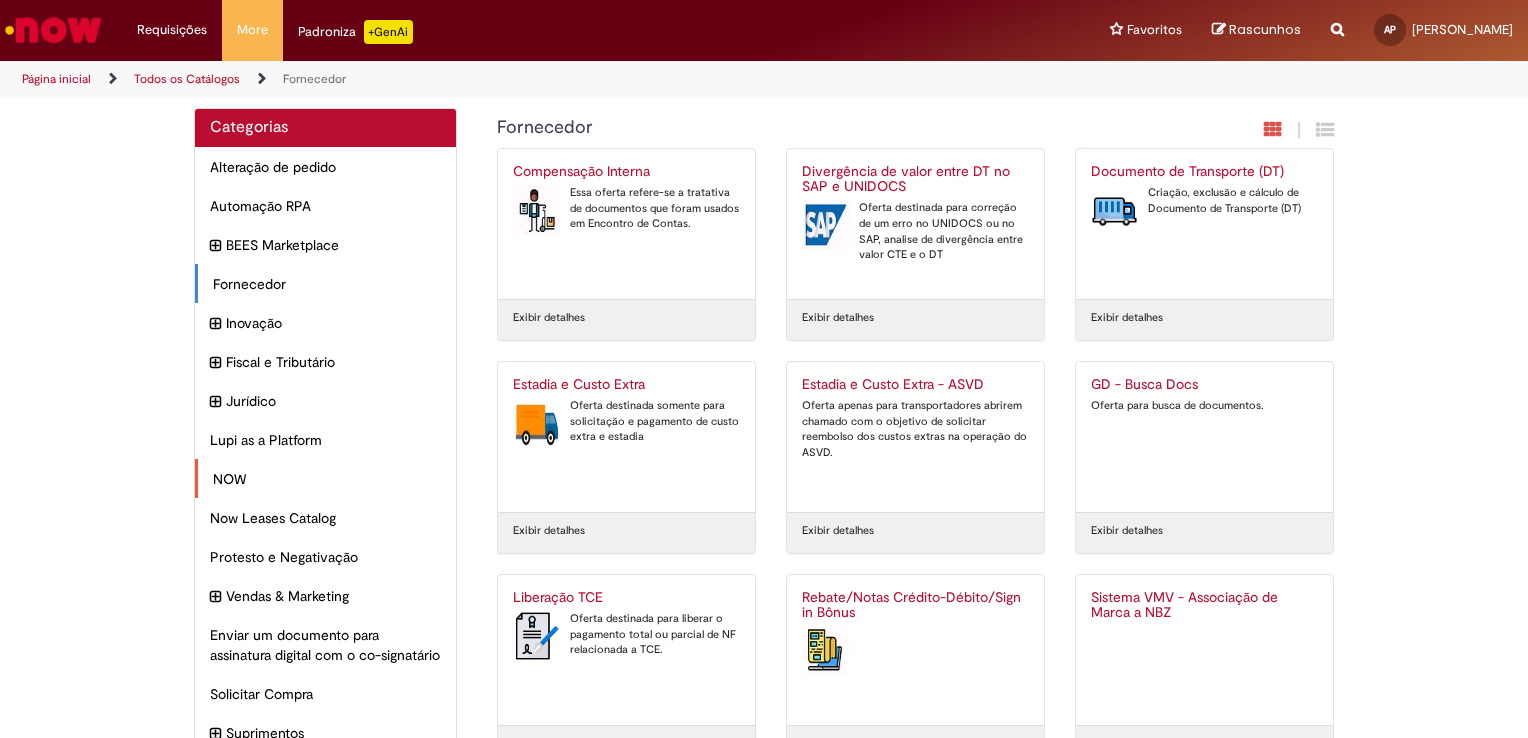 scroll, scrollTop: 0, scrollLeft: 0, axis: both 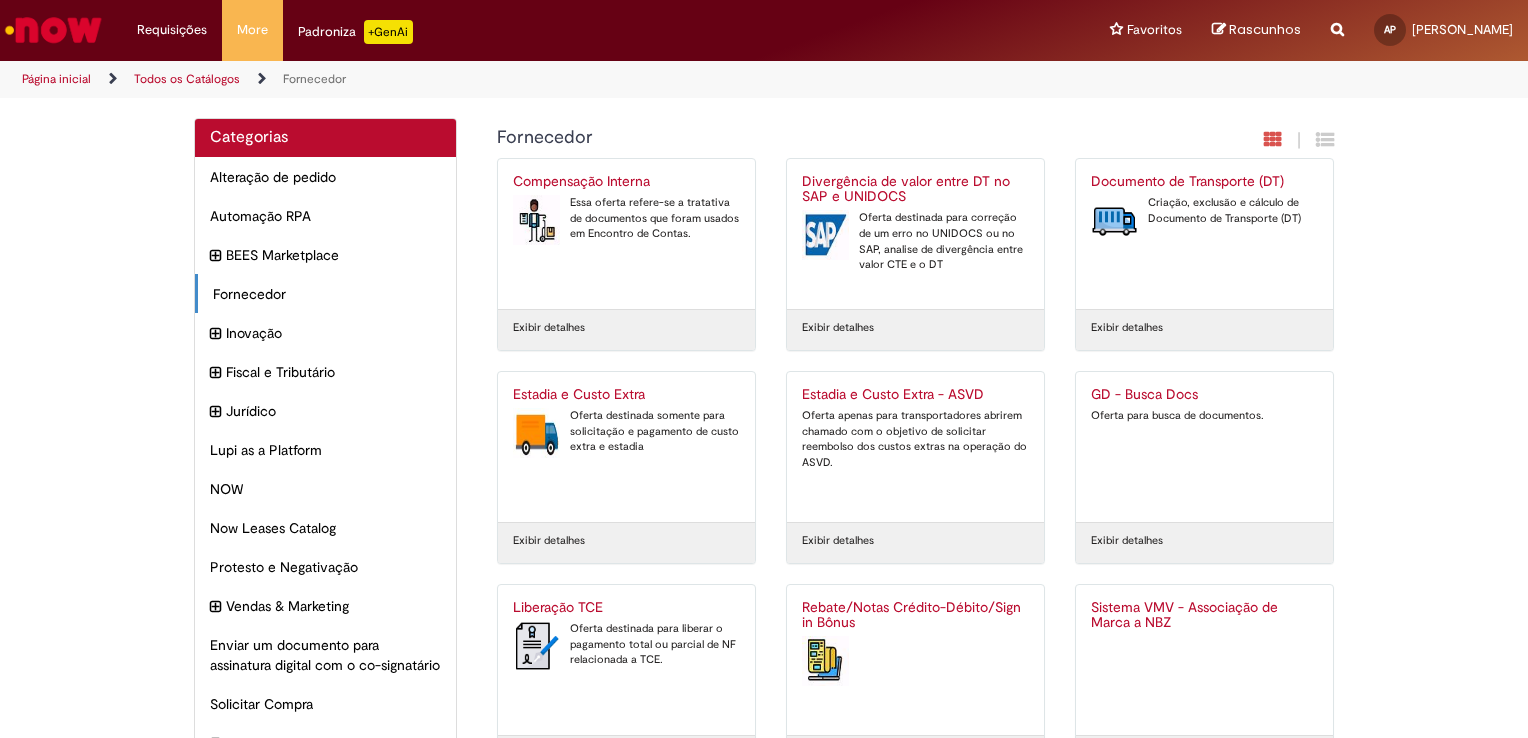 click on "Página inicial" at bounding box center [56, 79] 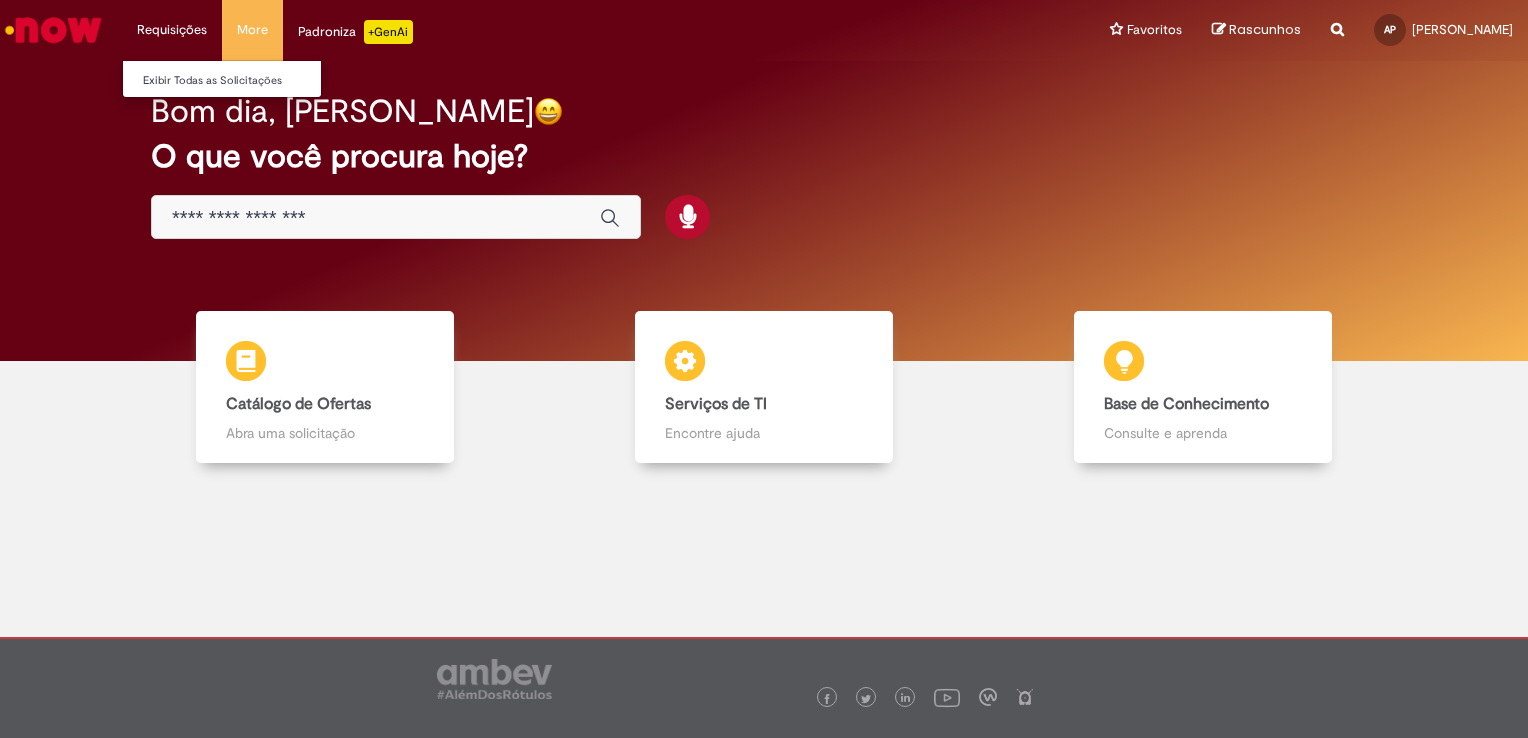 click on "Requisições
Exibir Todas as Solicitações" at bounding box center (172, 30) 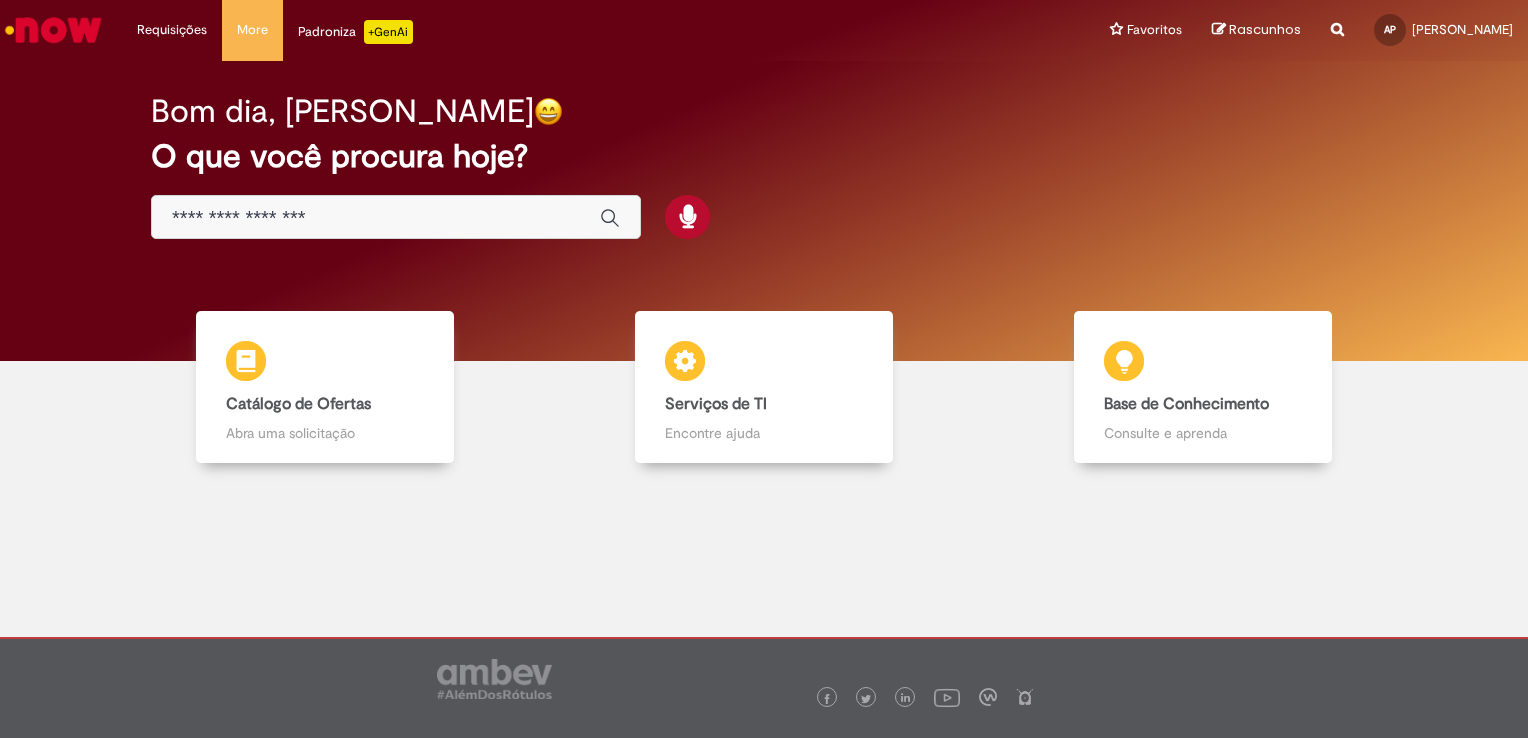 click on "Padroniza  +GenAi" at bounding box center (355, 32) 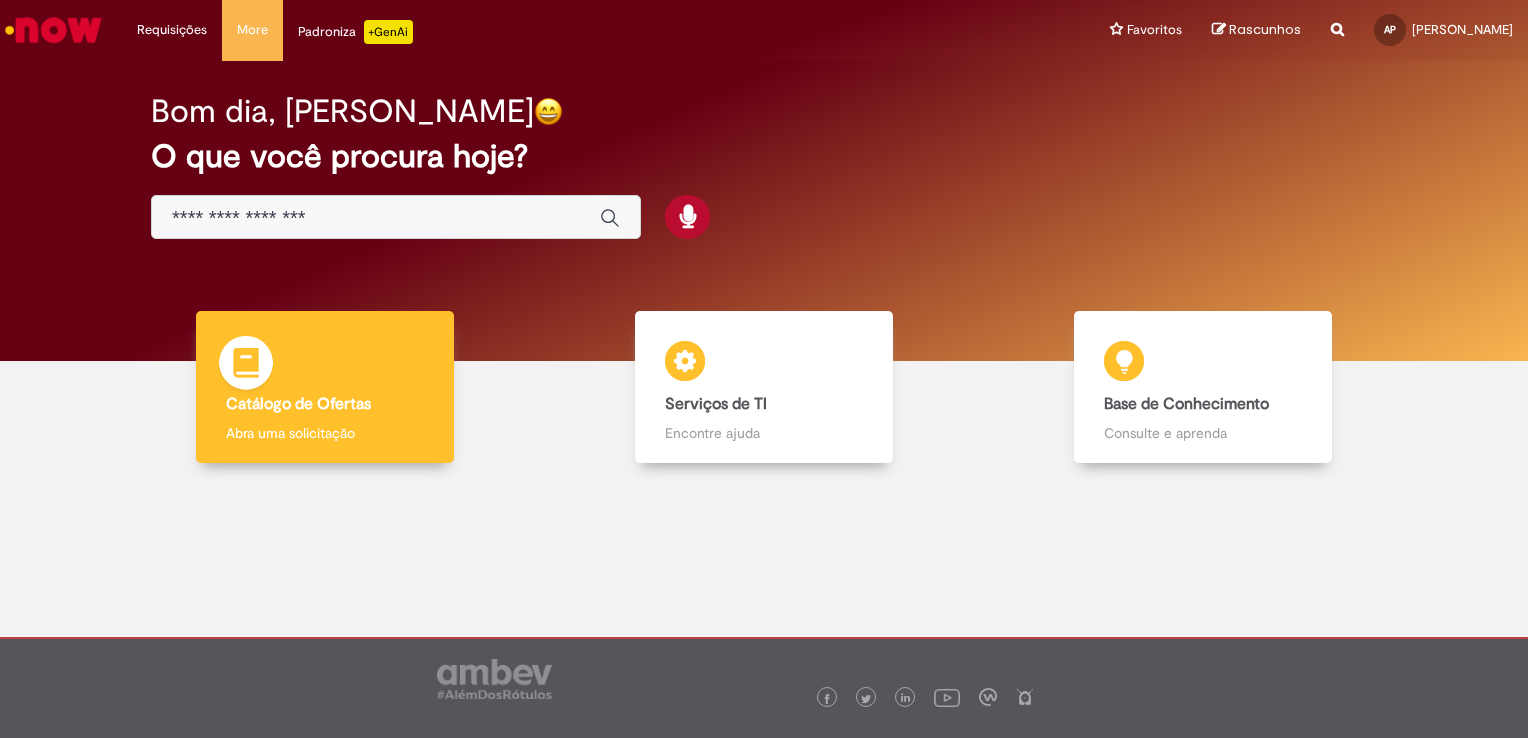 click on "Catálogo de Ofertas" at bounding box center [298, 404] 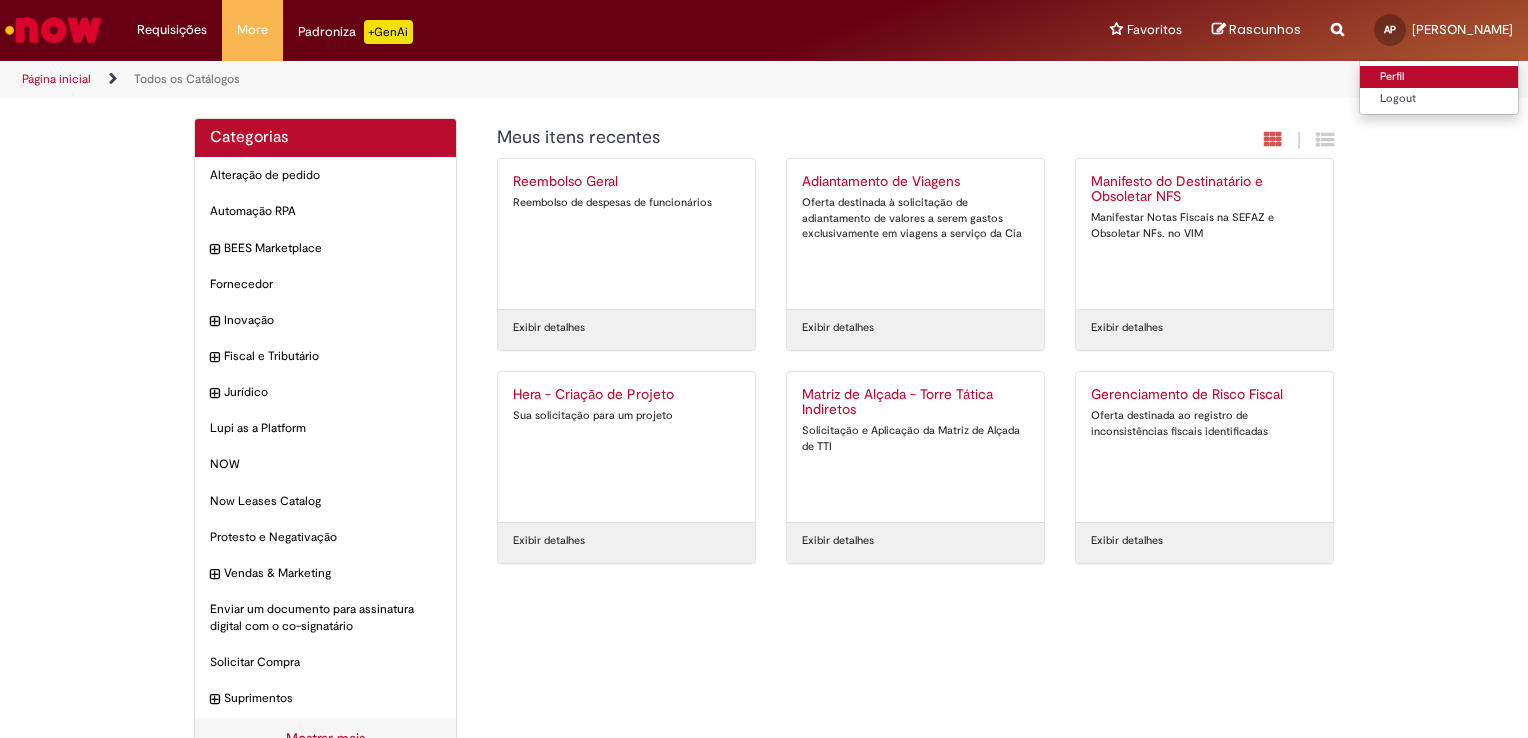 click on "Perfil" at bounding box center (1439, 77) 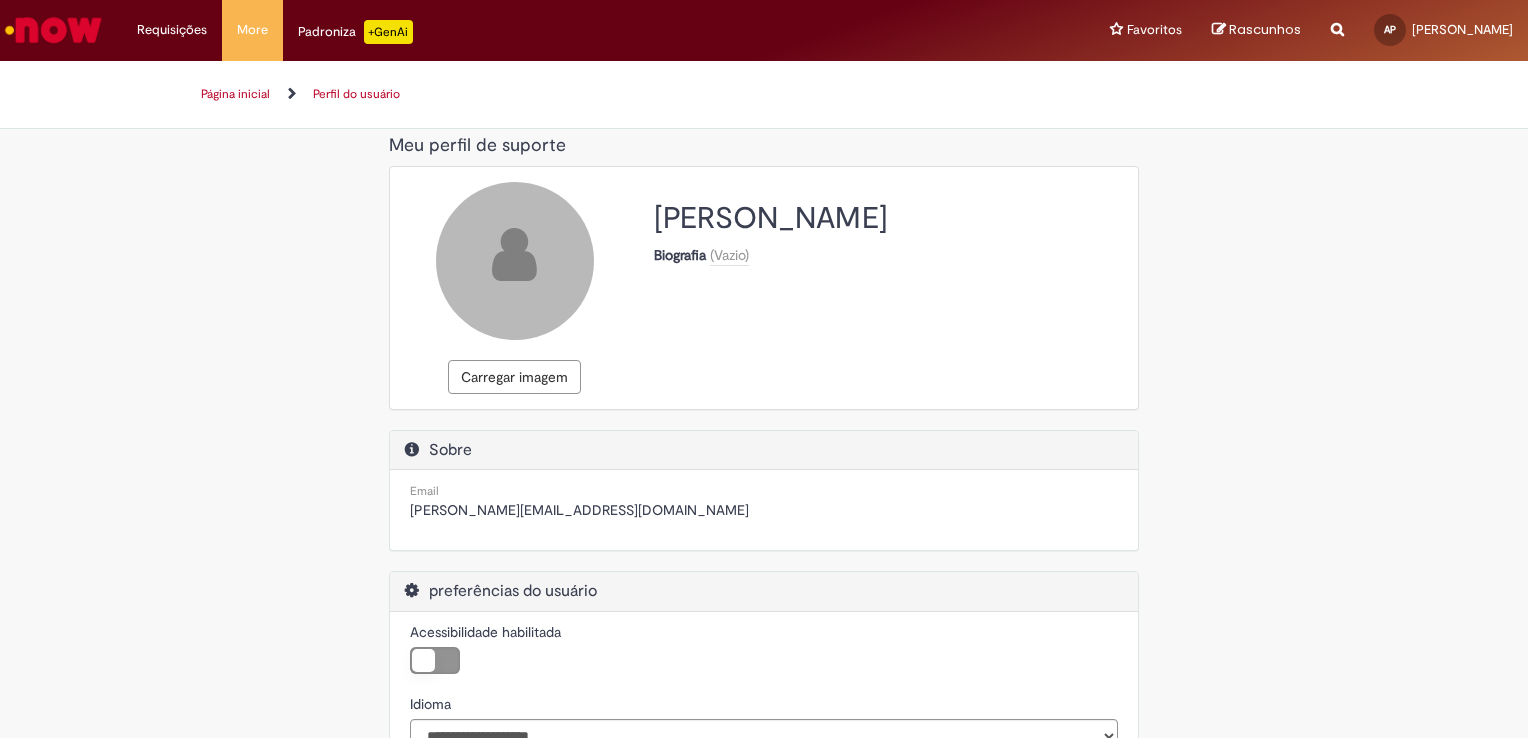 scroll, scrollTop: 0, scrollLeft: 0, axis: both 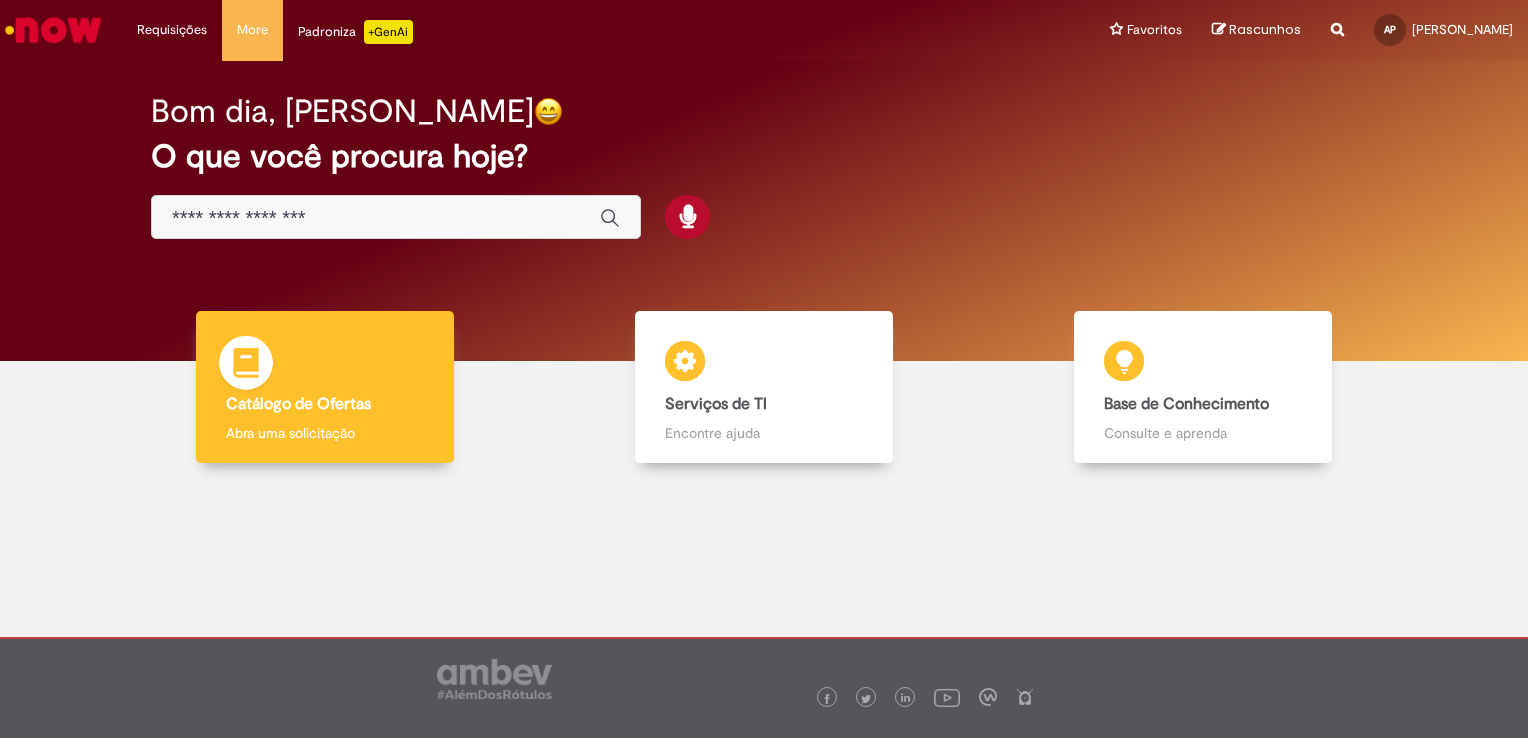 click on "Catálogo de Ofertas
Catálogo de Ofertas
Abra uma solicitação" at bounding box center [325, 387] 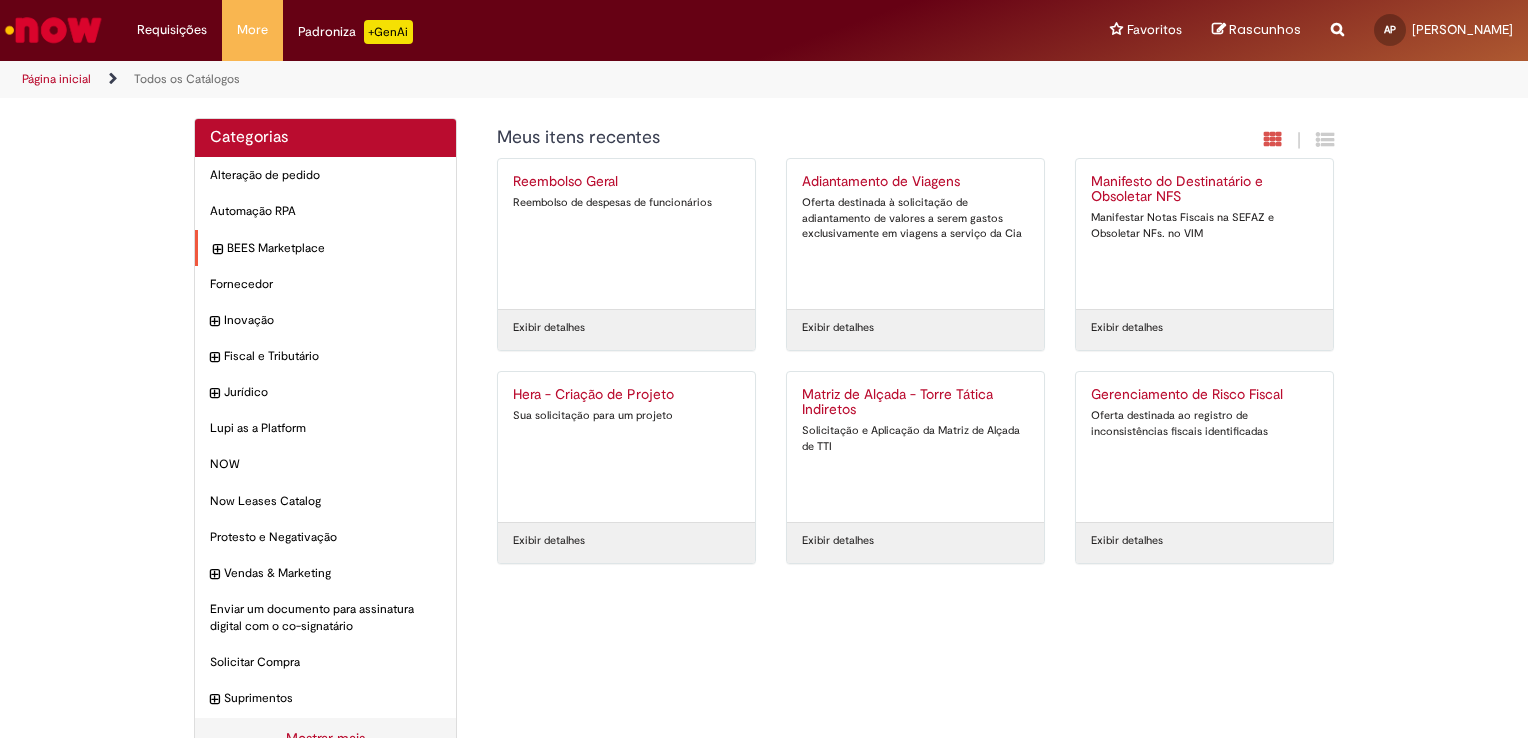 click at bounding box center (217, 250) 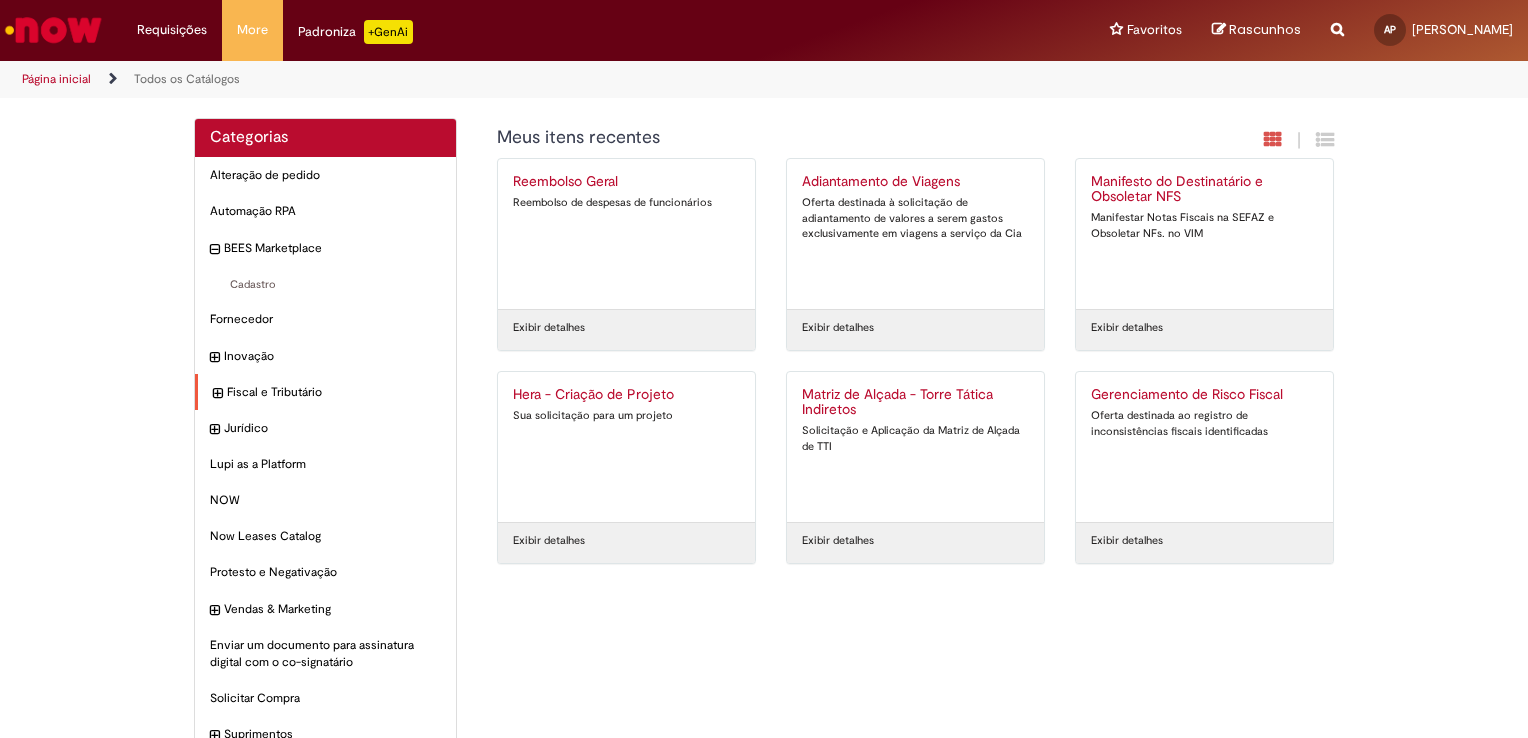 click at bounding box center (217, 394) 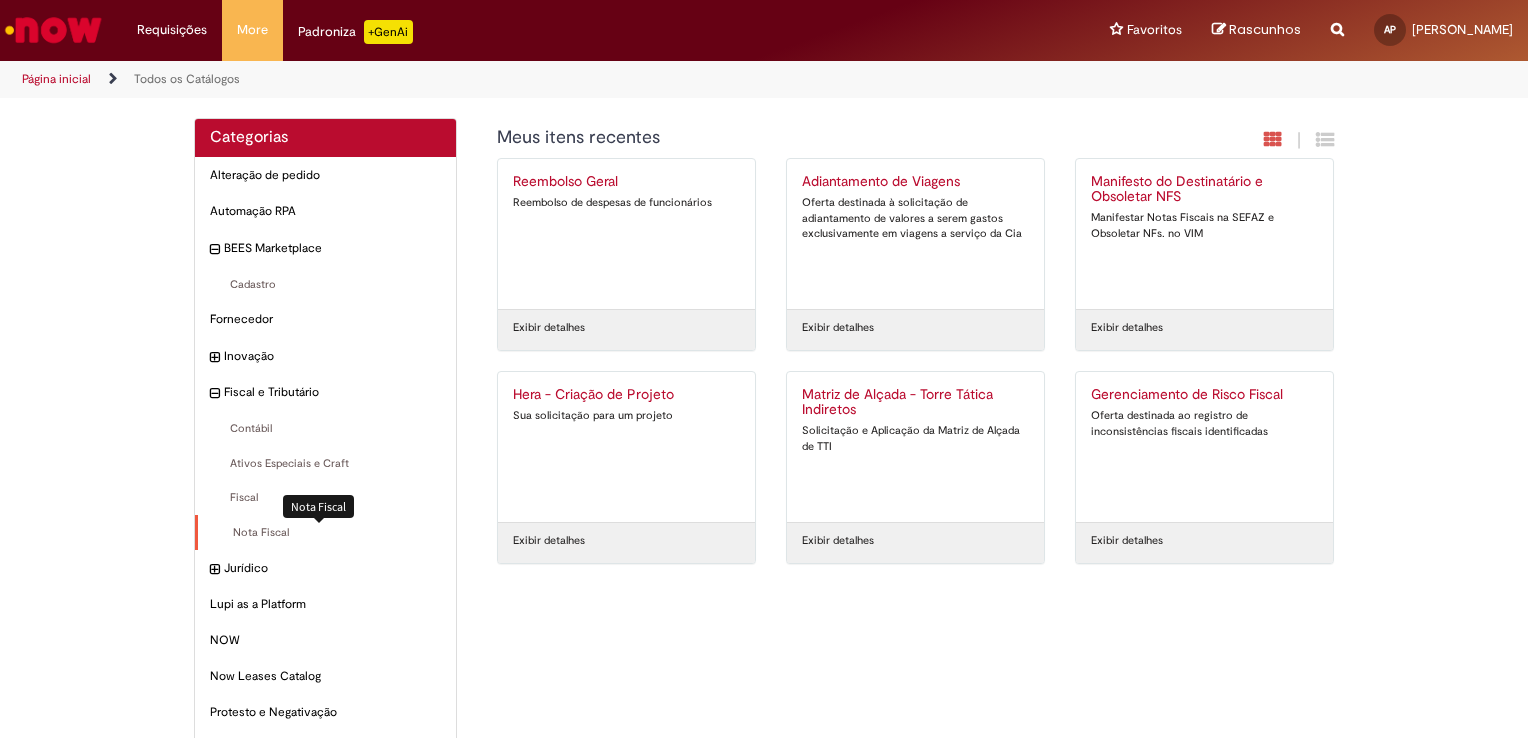 click on "Nota Fiscal
Itens" at bounding box center [327, 533] 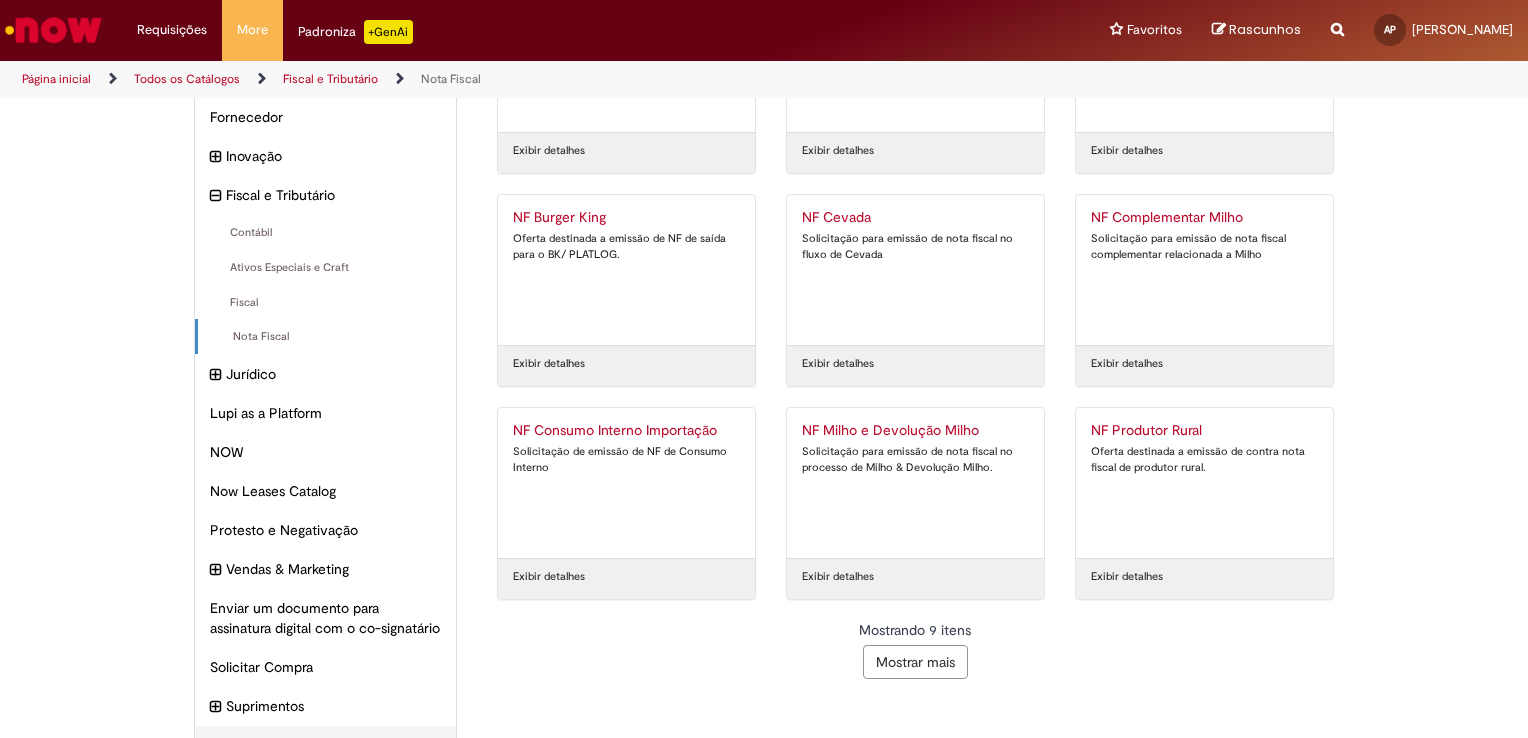 scroll, scrollTop: 200, scrollLeft: 0, axis: vertical 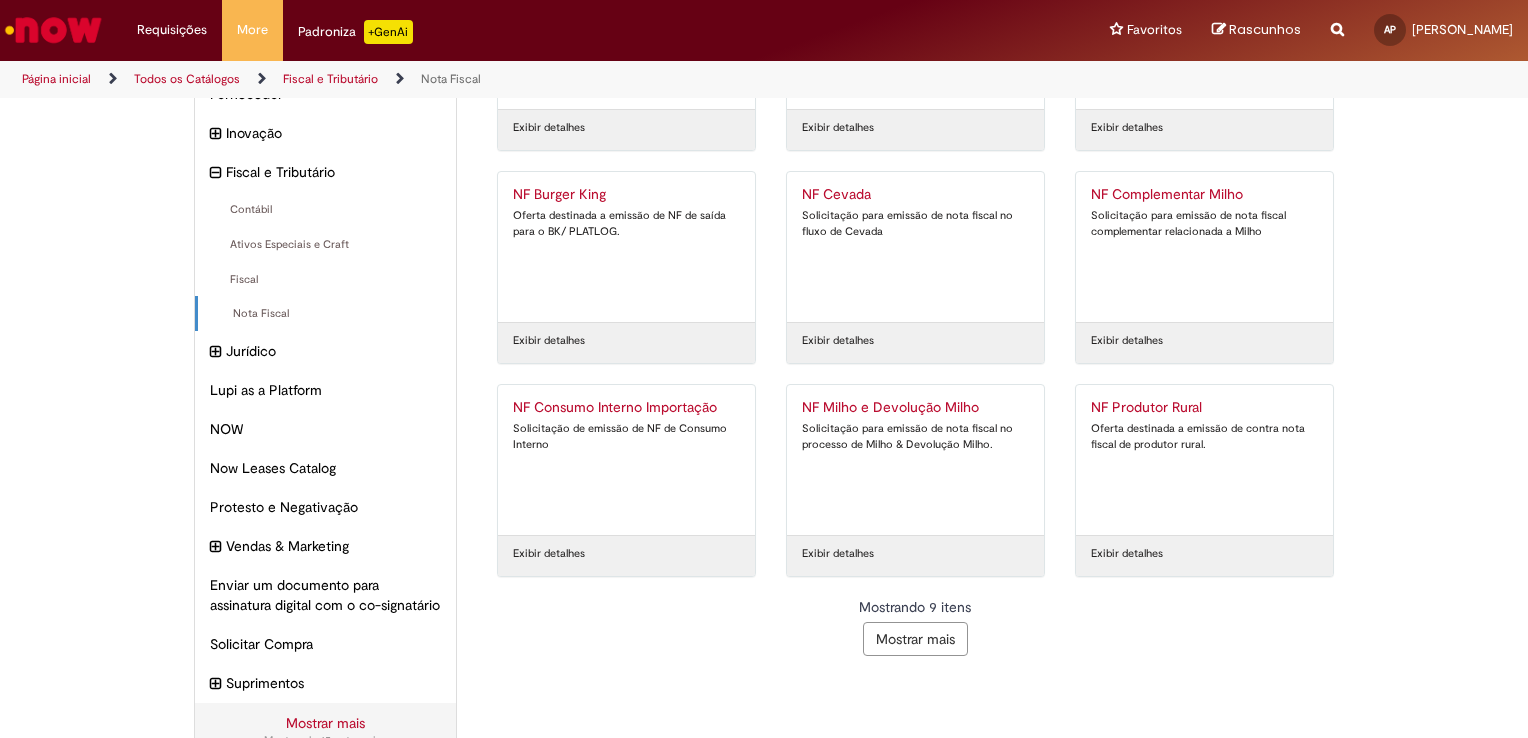 click on "Mostrar mais" at bounding box center (915, 639) 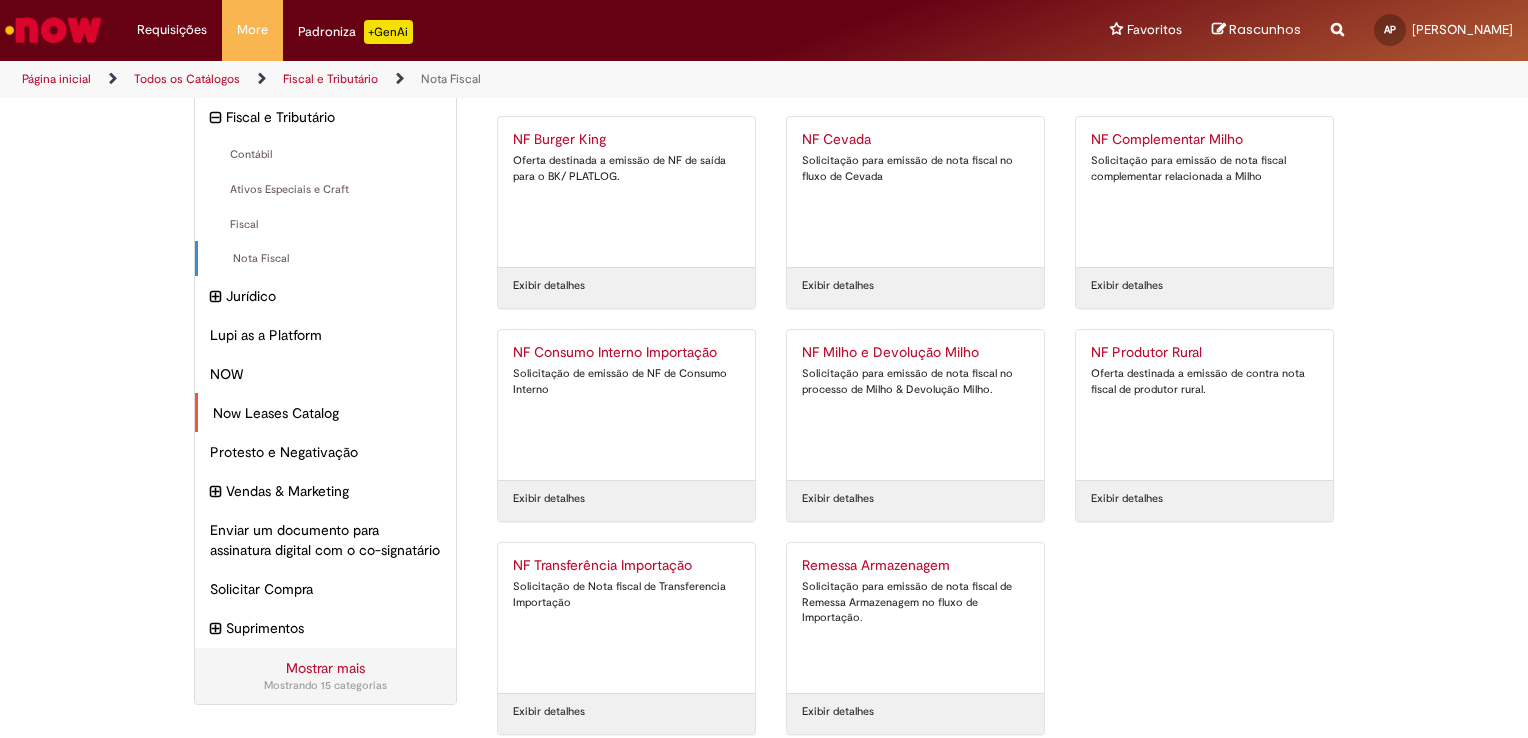 scroll, scrollTop: 269, scrollLeft: 0, axis: vertical 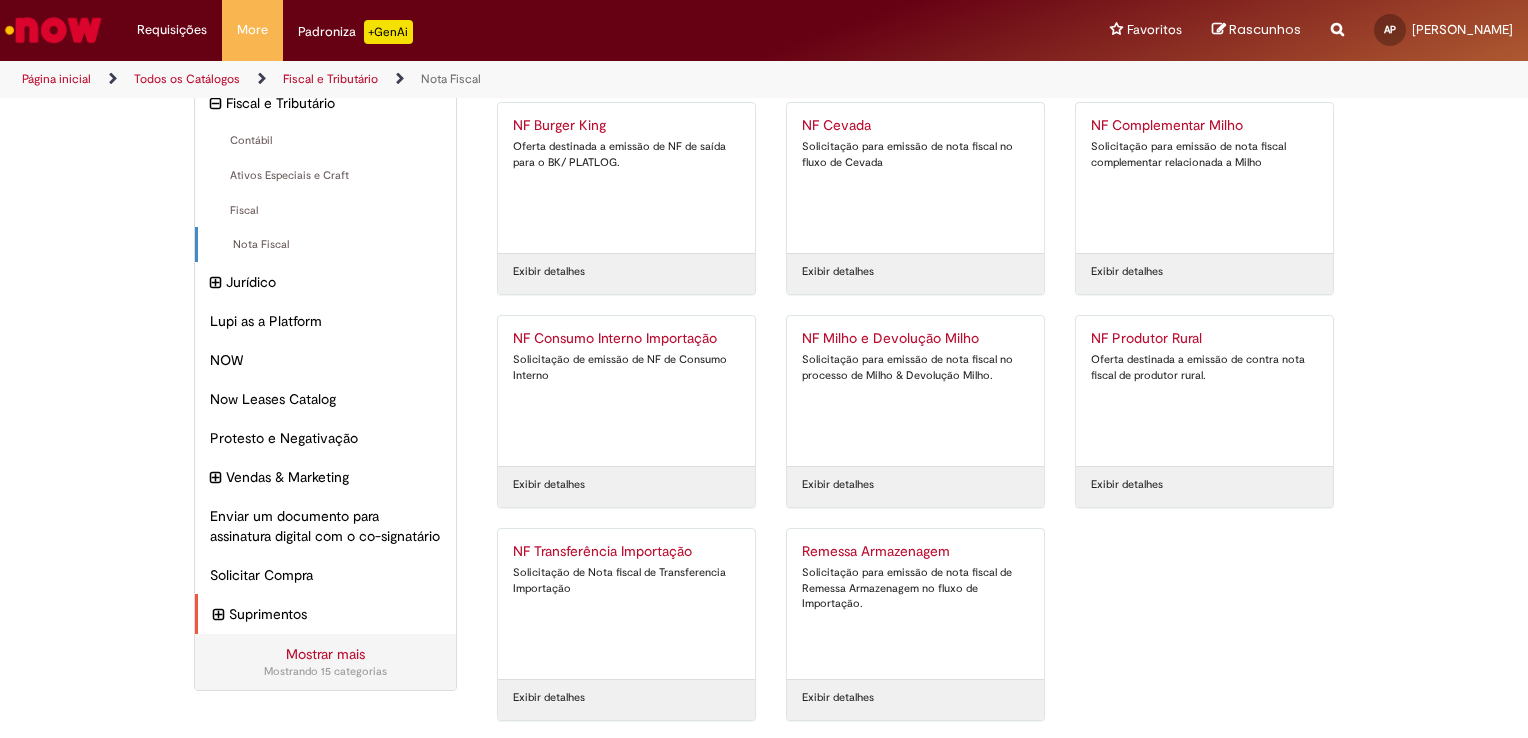 click at bounding box center [218, 615] 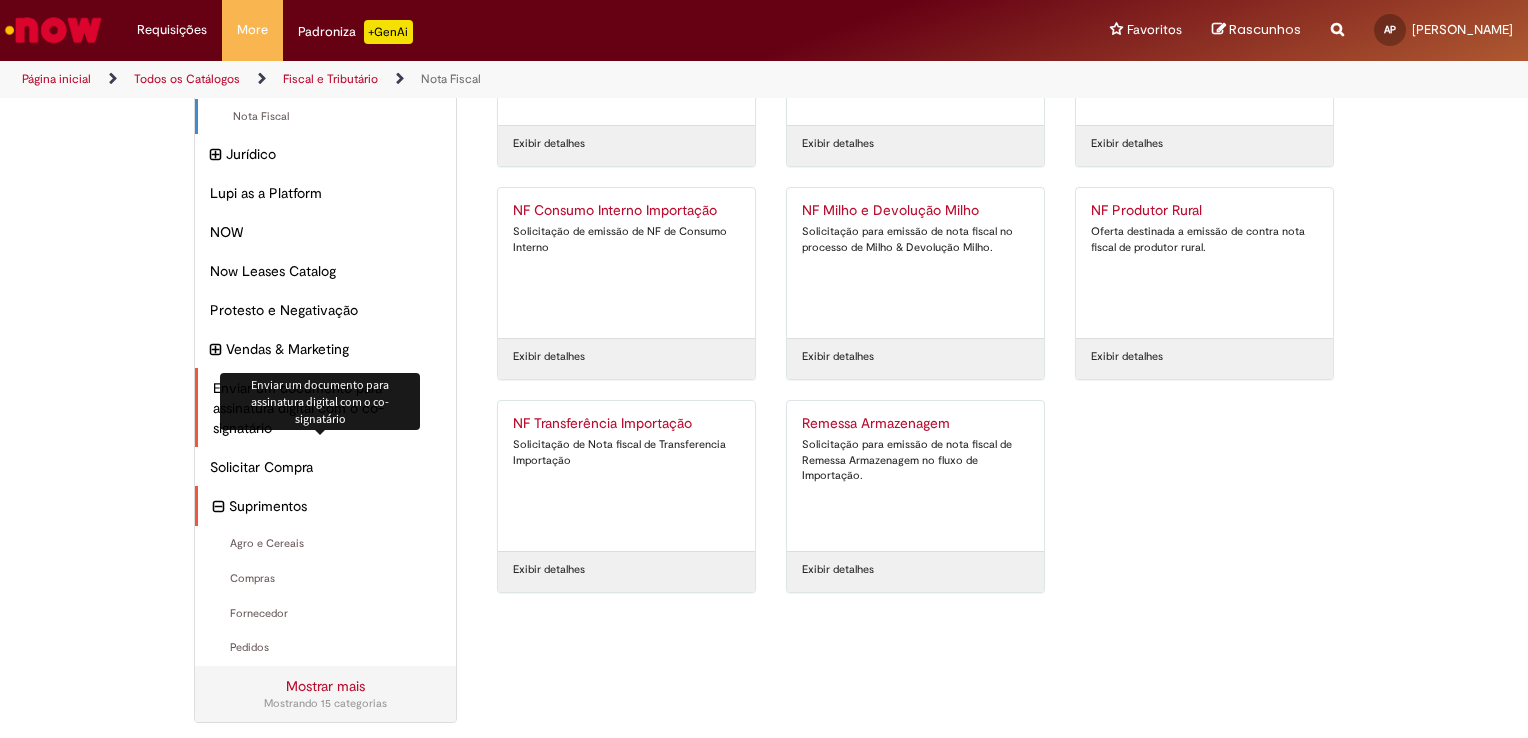 scroll, scrollTop: 403, scrollLeft: 0, axis: vertical 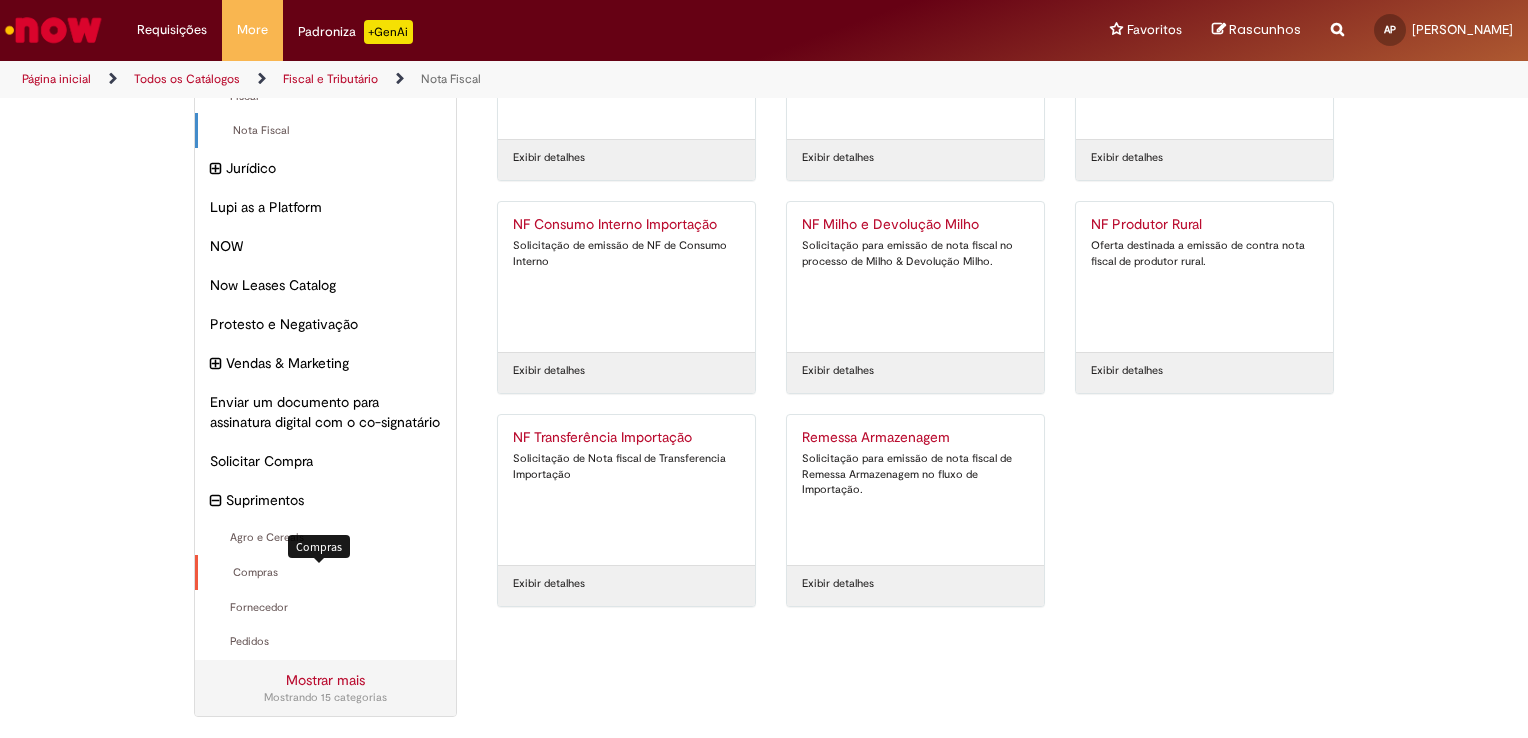 click on "Compras
Itens" at bounding box center (327, 573) 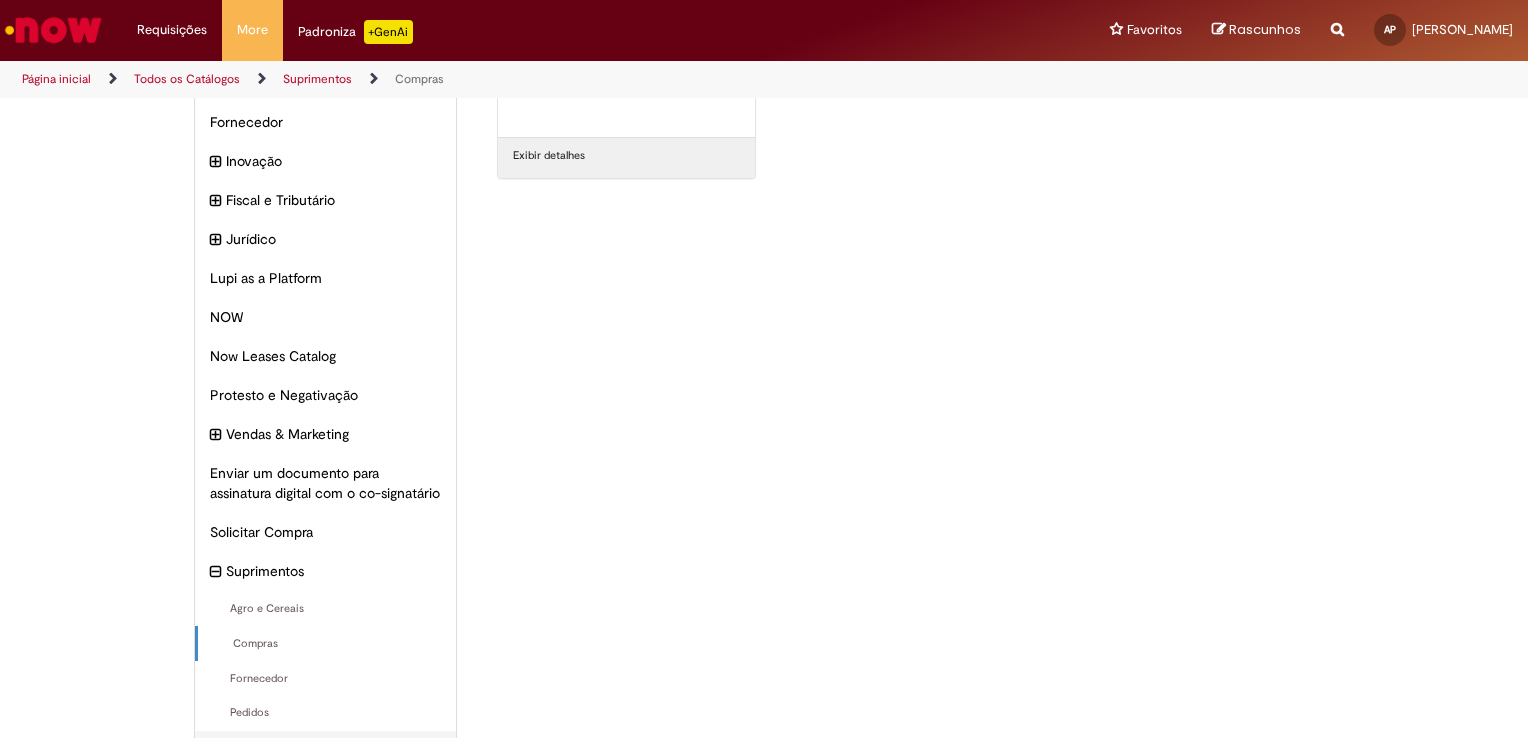 scroll, scrollTop: 263, scrollLeft: 0, axis: vertical 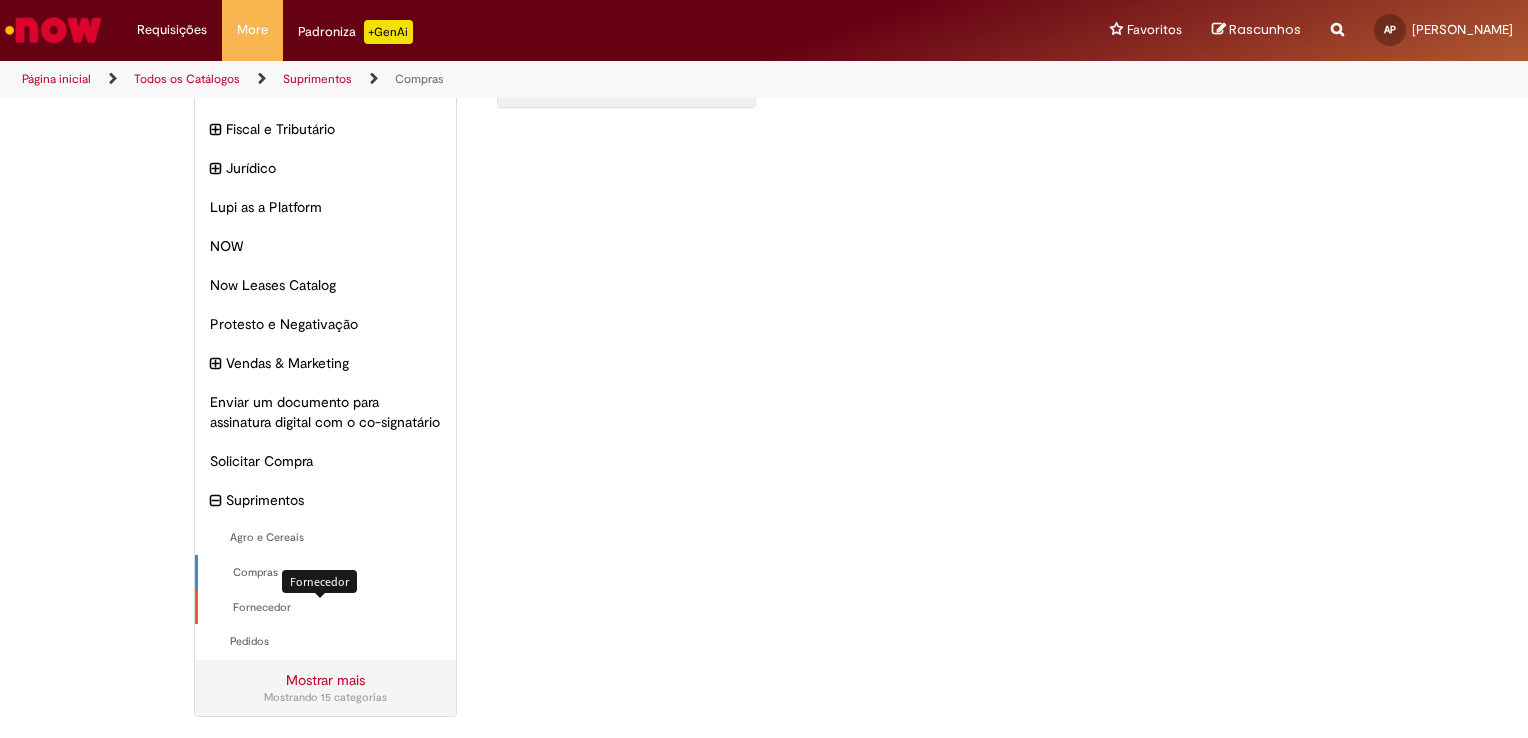 click on "Fornecedor
Itens" at bounding box center (327, 608) 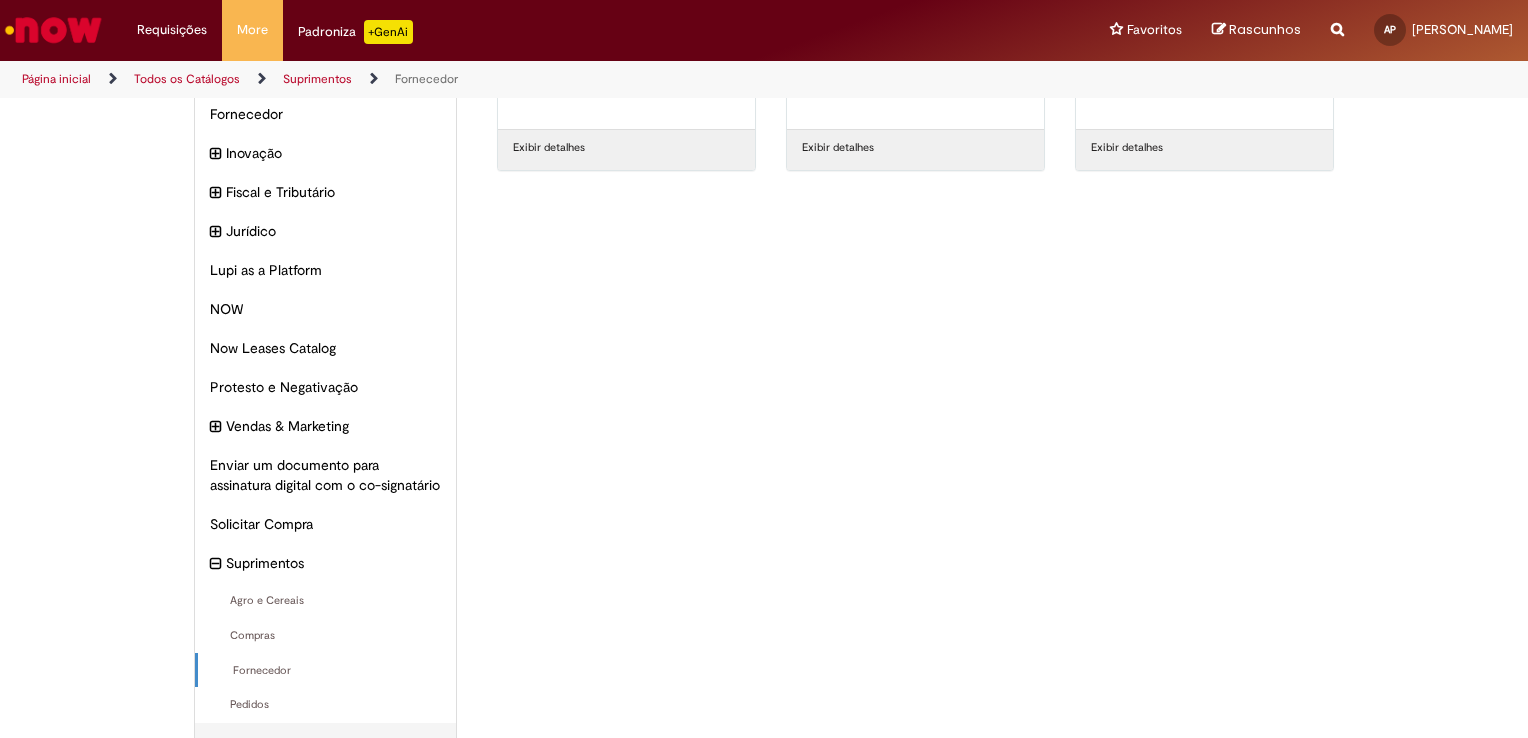 scroll, scrollTop: 263, scrollLeft: 0, axis: vertical 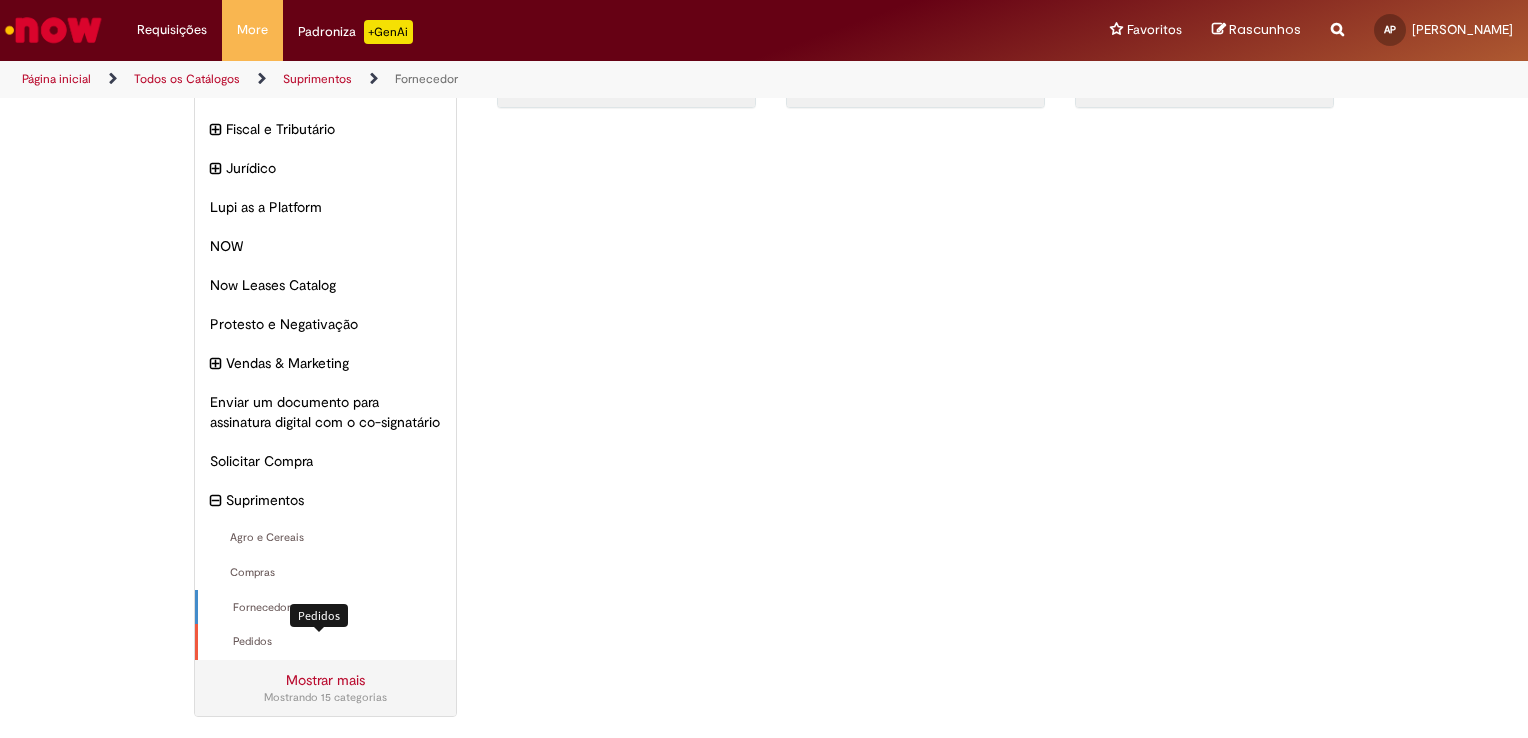 click on "Pedidos
Itens" at bounding box center [327, 642] 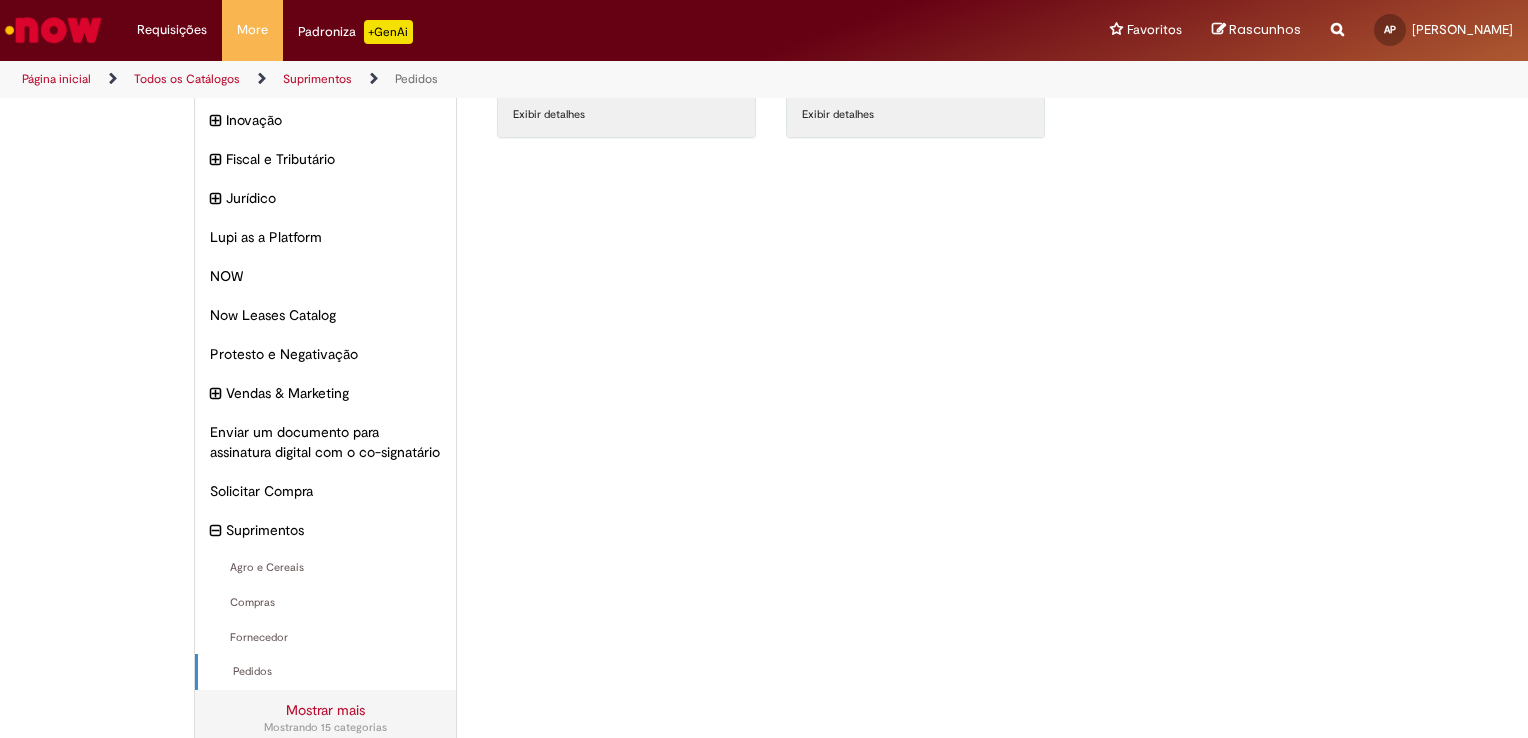 scroll, scrollTop: 263, scrollLeft: 0, axis: vertical 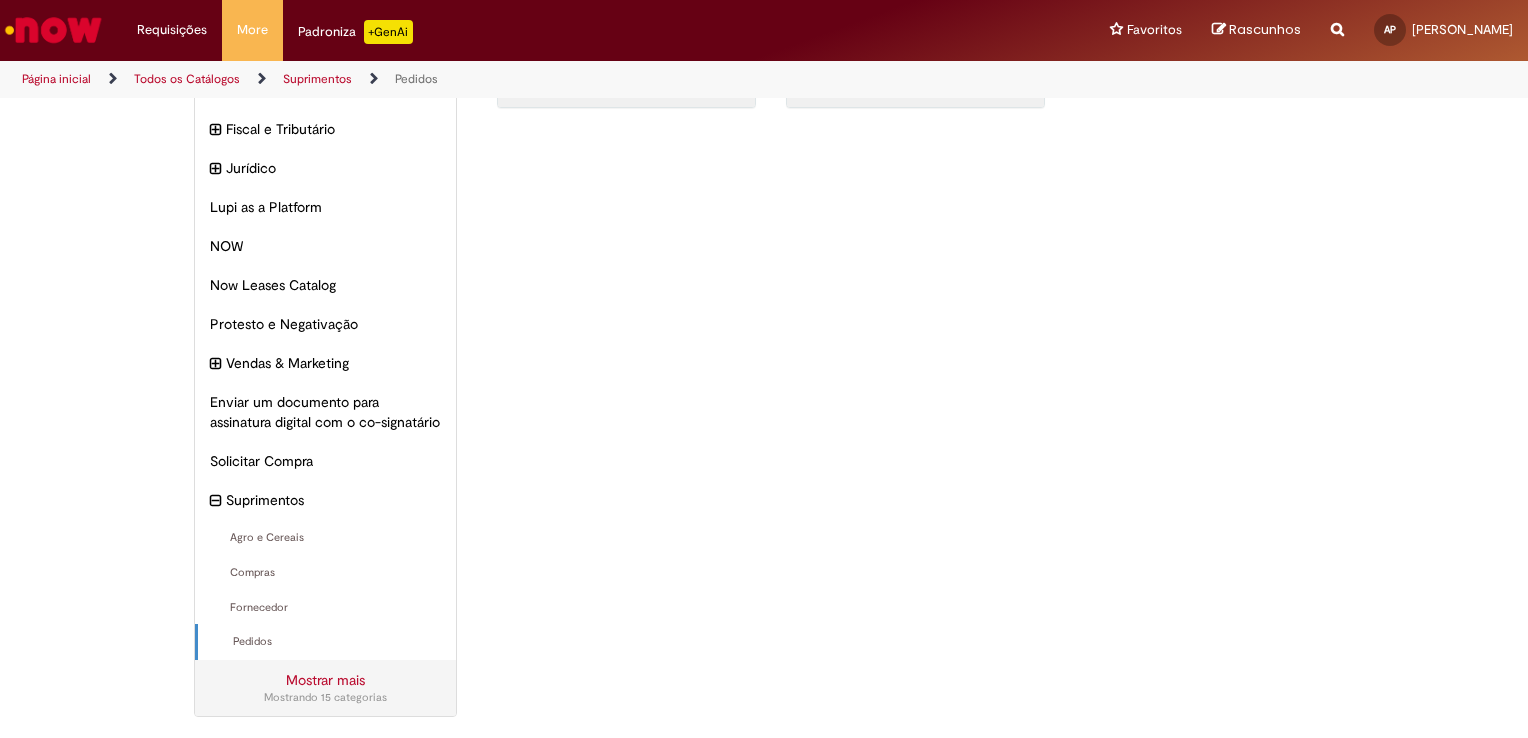 click on "Mostrar mais" at bounding box center (325, 680) 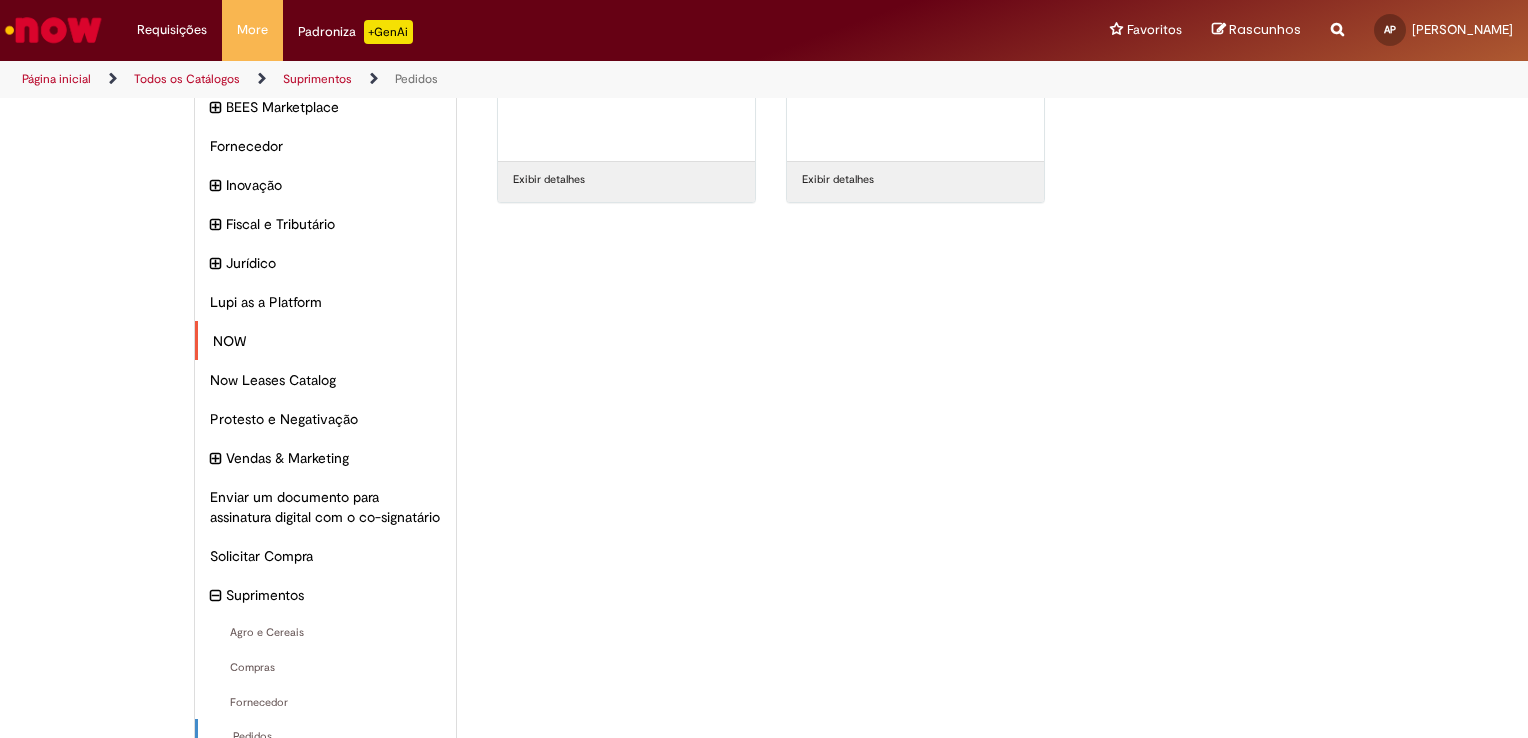 scroll, scrollTop: 200, scrollLeft: 0, axis: vertical 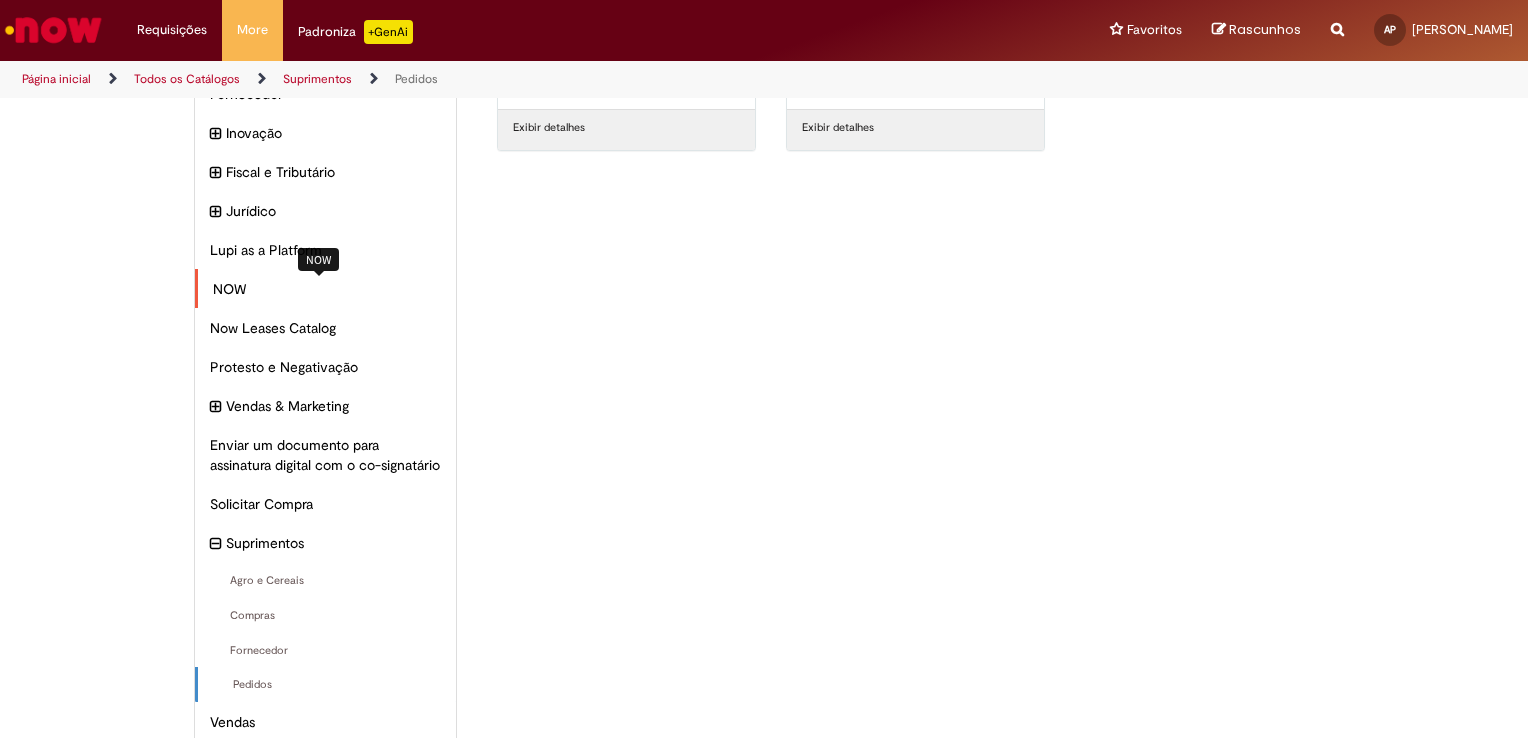 click on "NOW
Itens" at bounding box center (327, 289) 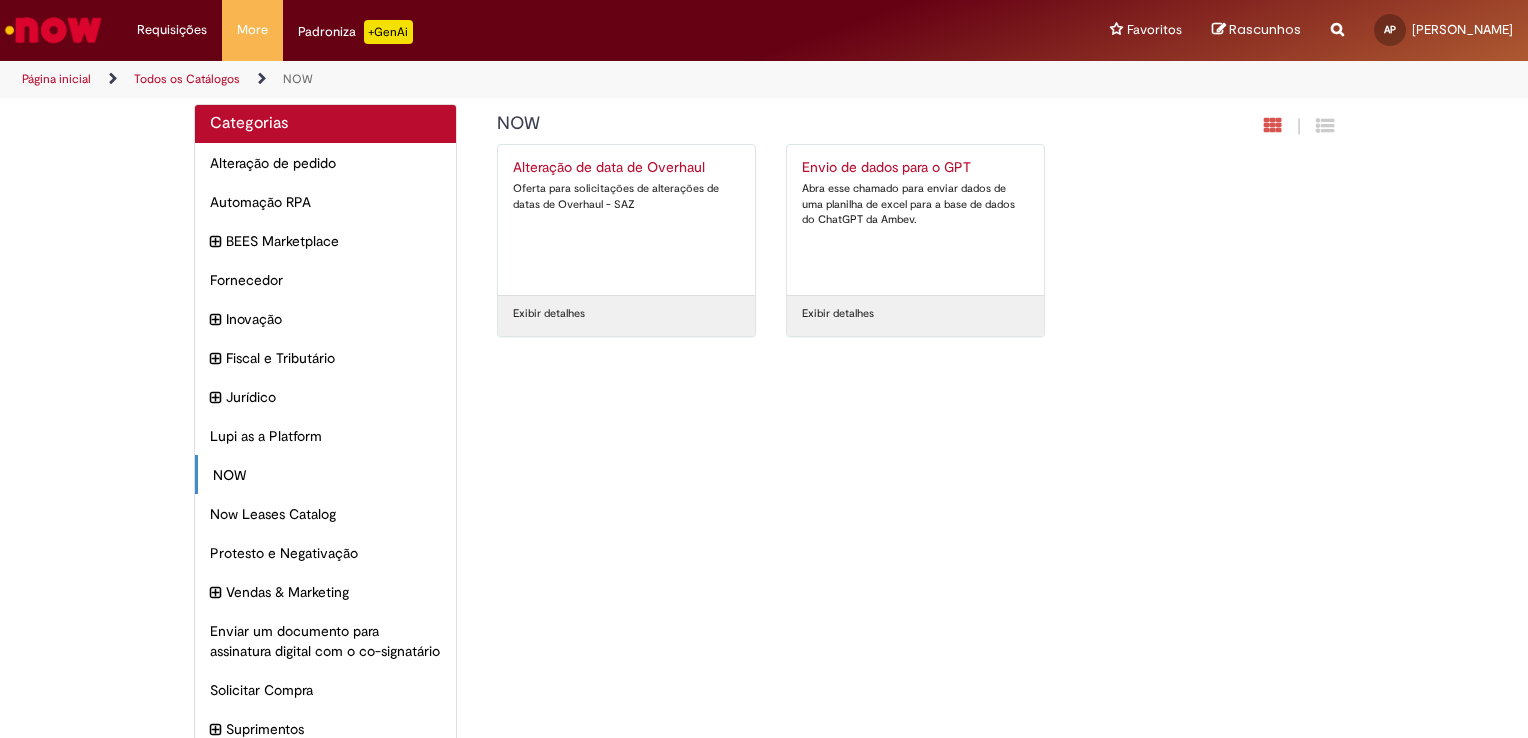 scroll, scrollTop: 0, scrollLeft: 0, axis: both 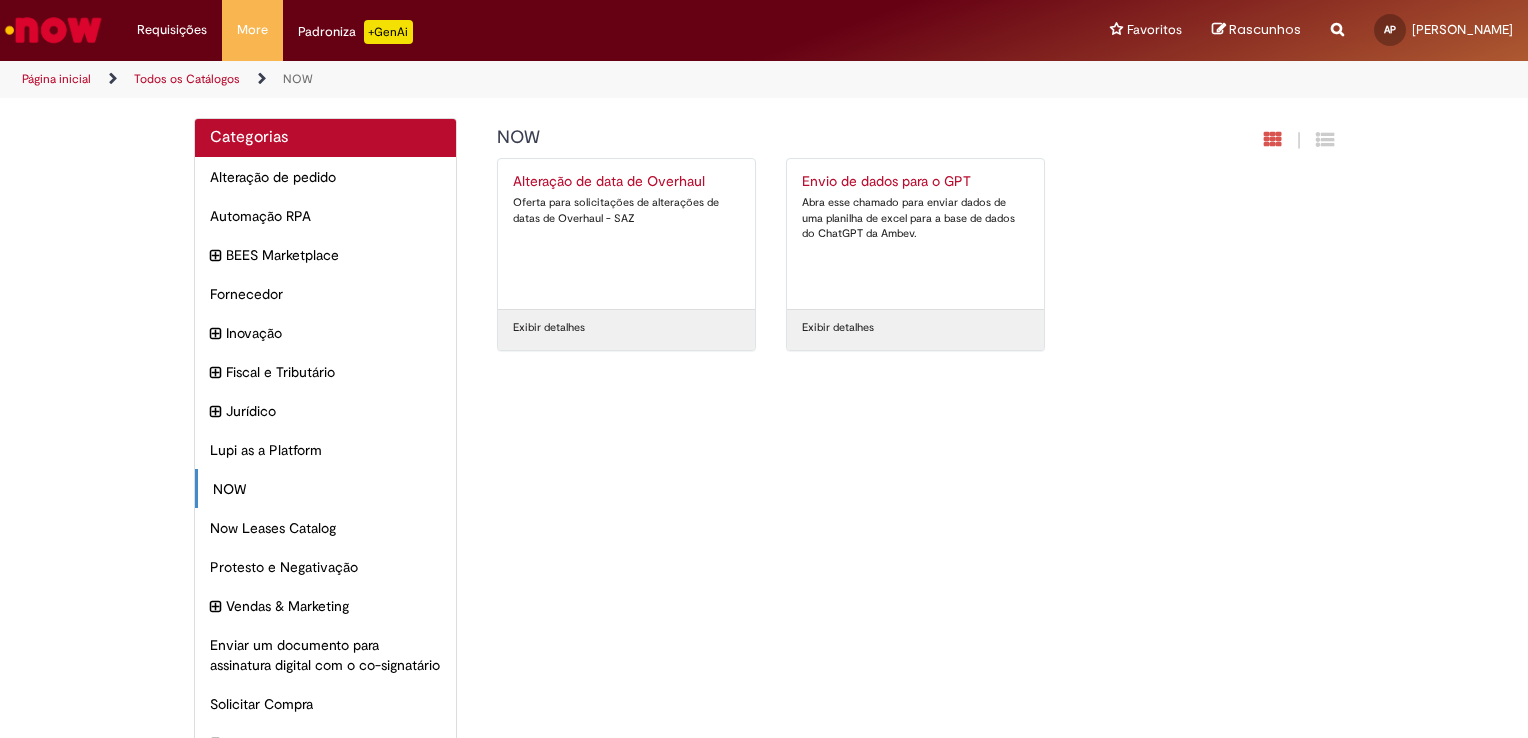 click on "Reportar problema
Artigos
Não encontrou base de conhecimento
Catálogo
Não foram encontradas ofertas
Comunidade
Nenhum resultado encontrado na comunidade" at bounding box center (1337, 30) 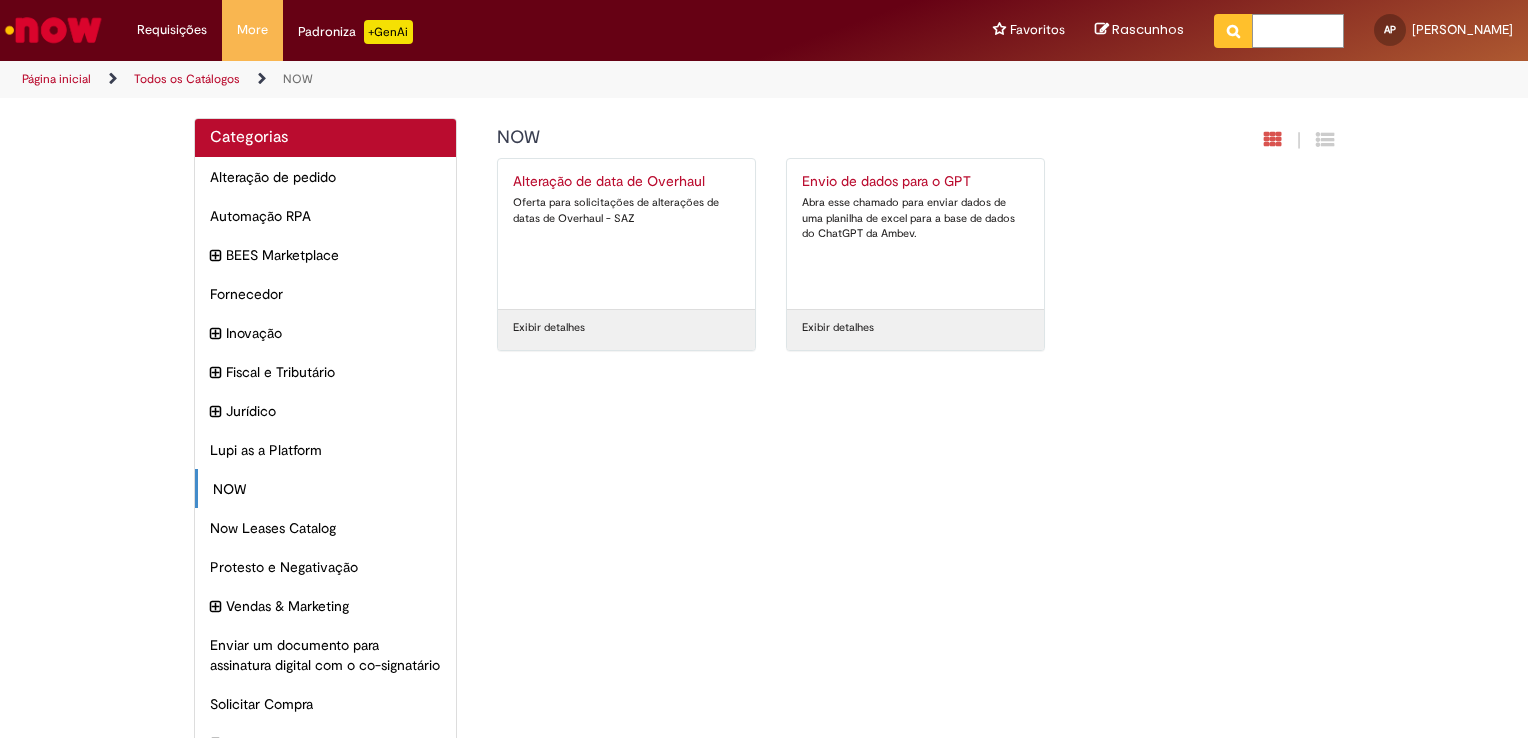 click at bounding box center [1298, 31] 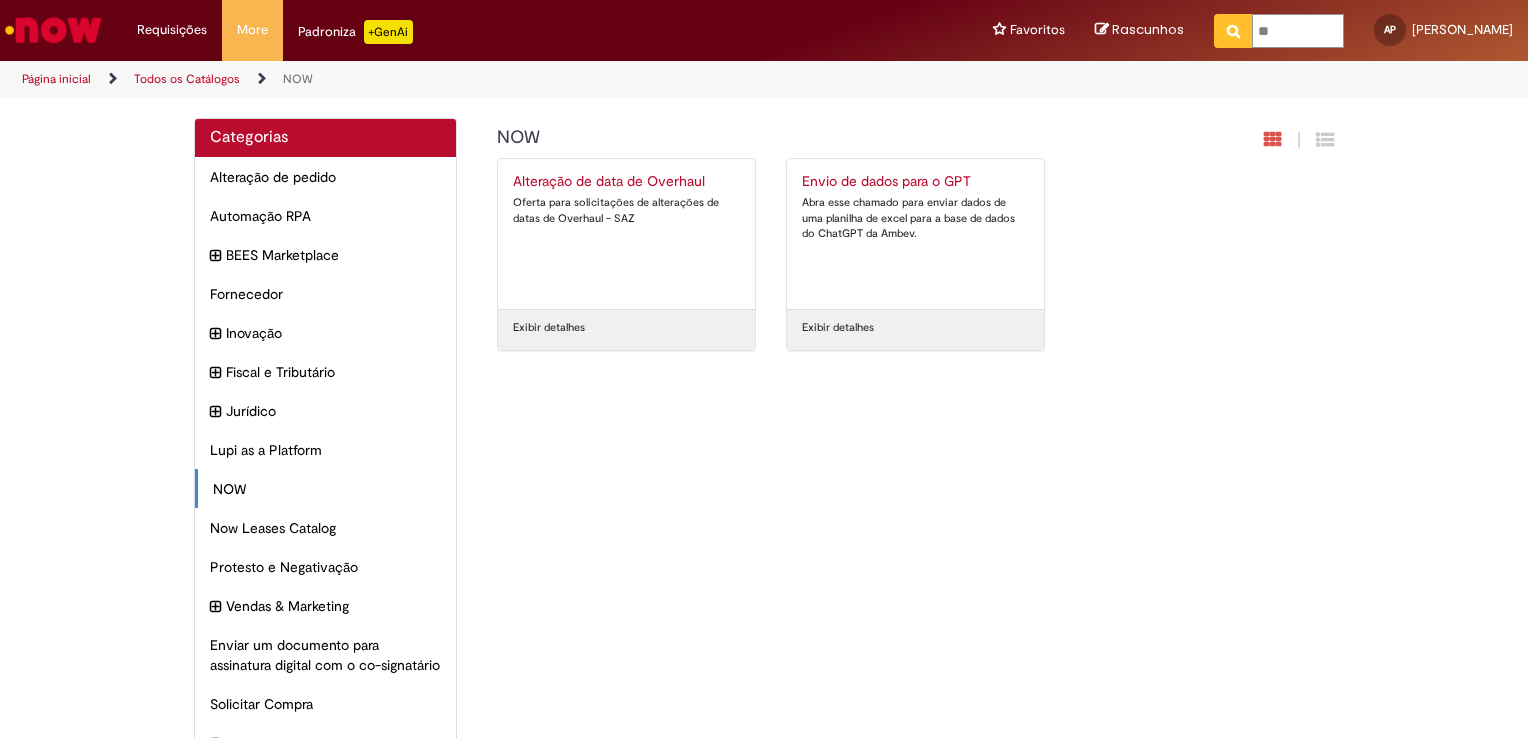 type on "*" 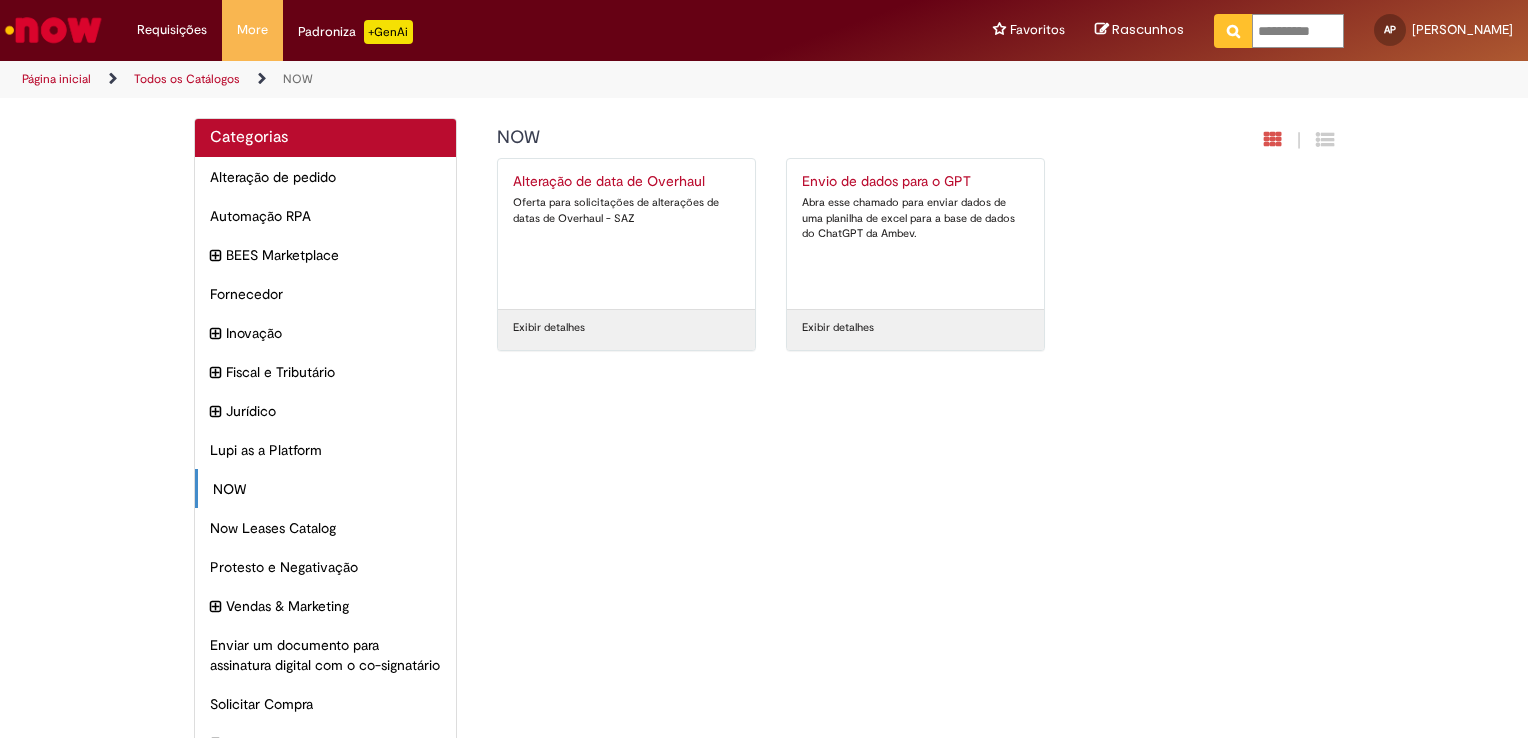 type on "**********" 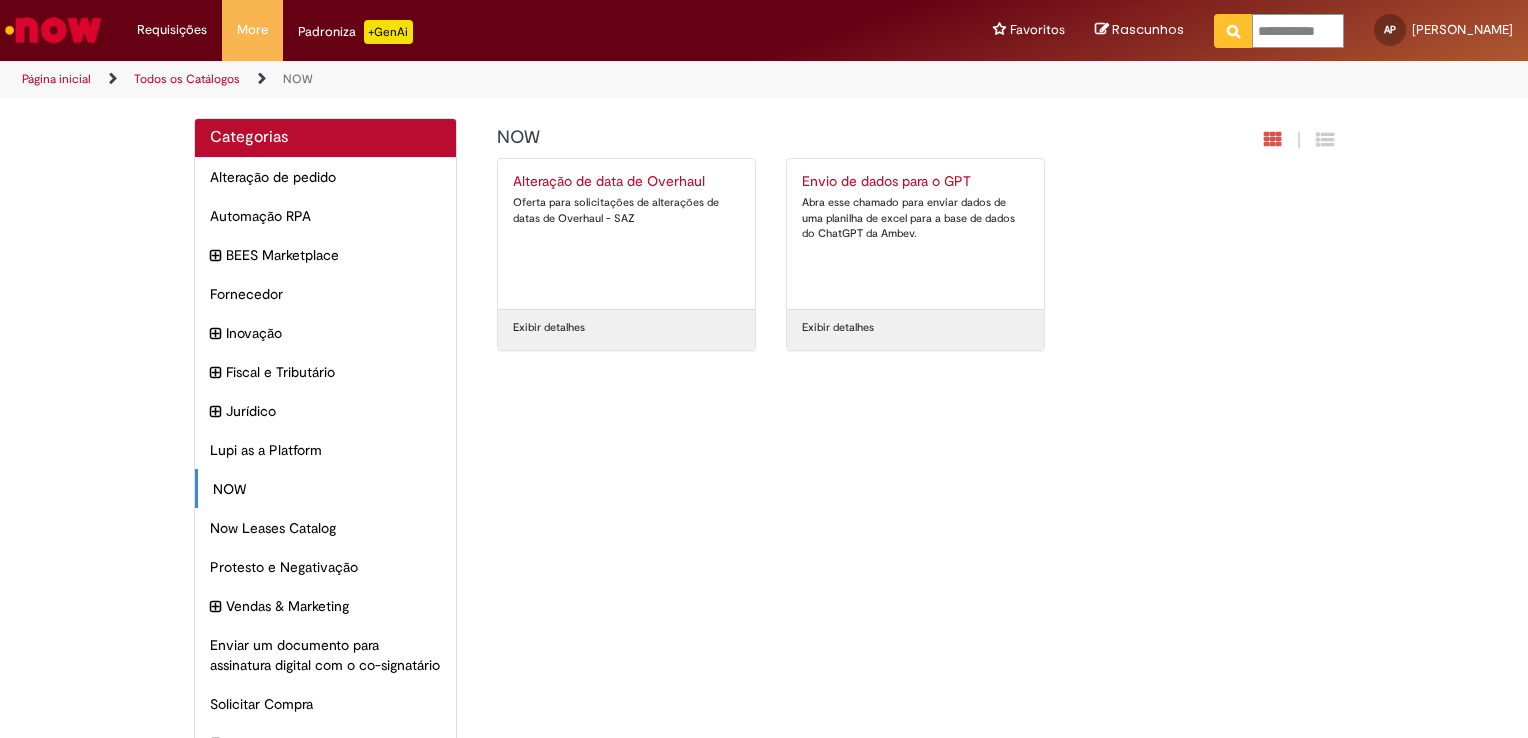 click at bounding box center (1233, 31) 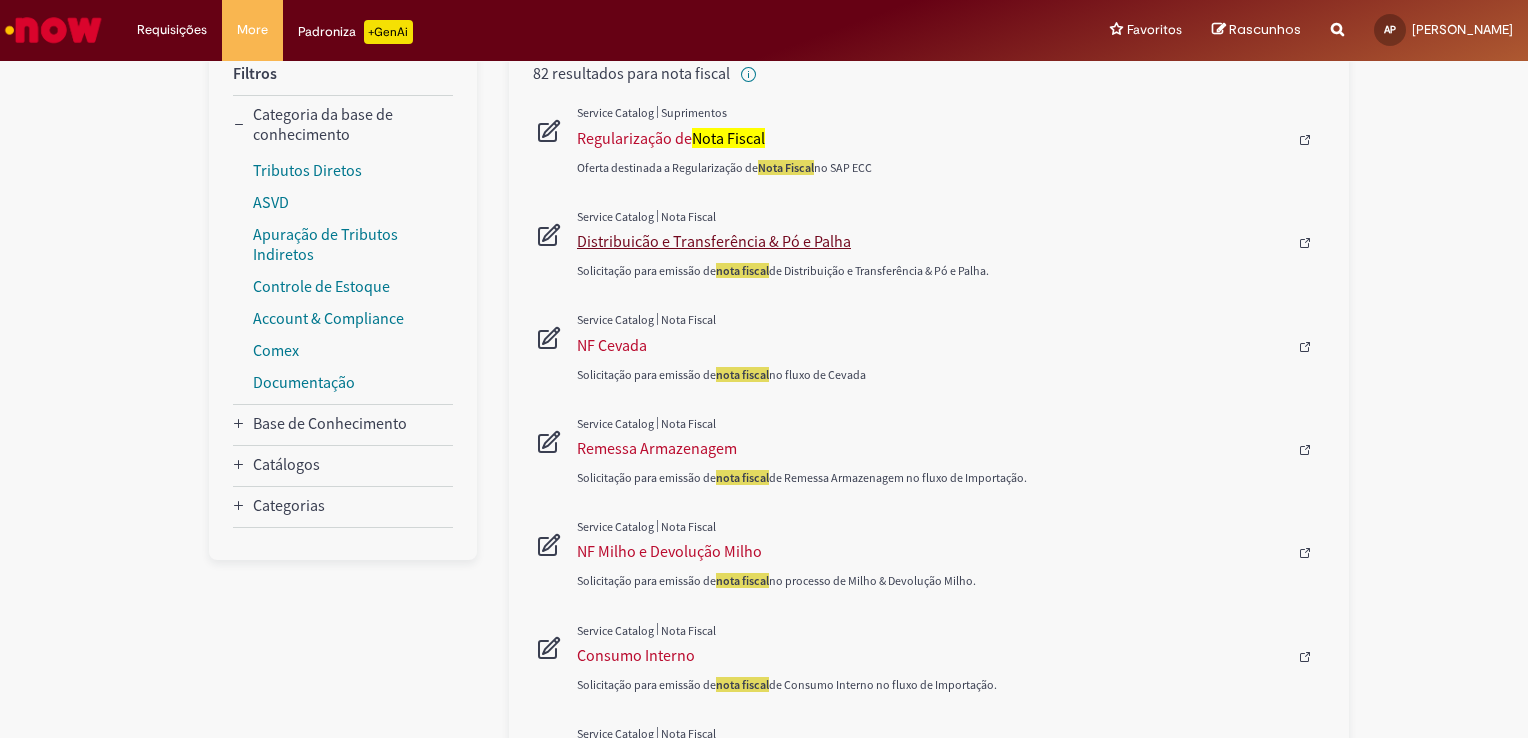 scroll, scrollTop: 72, scrollLeft: 0, axis: vertical 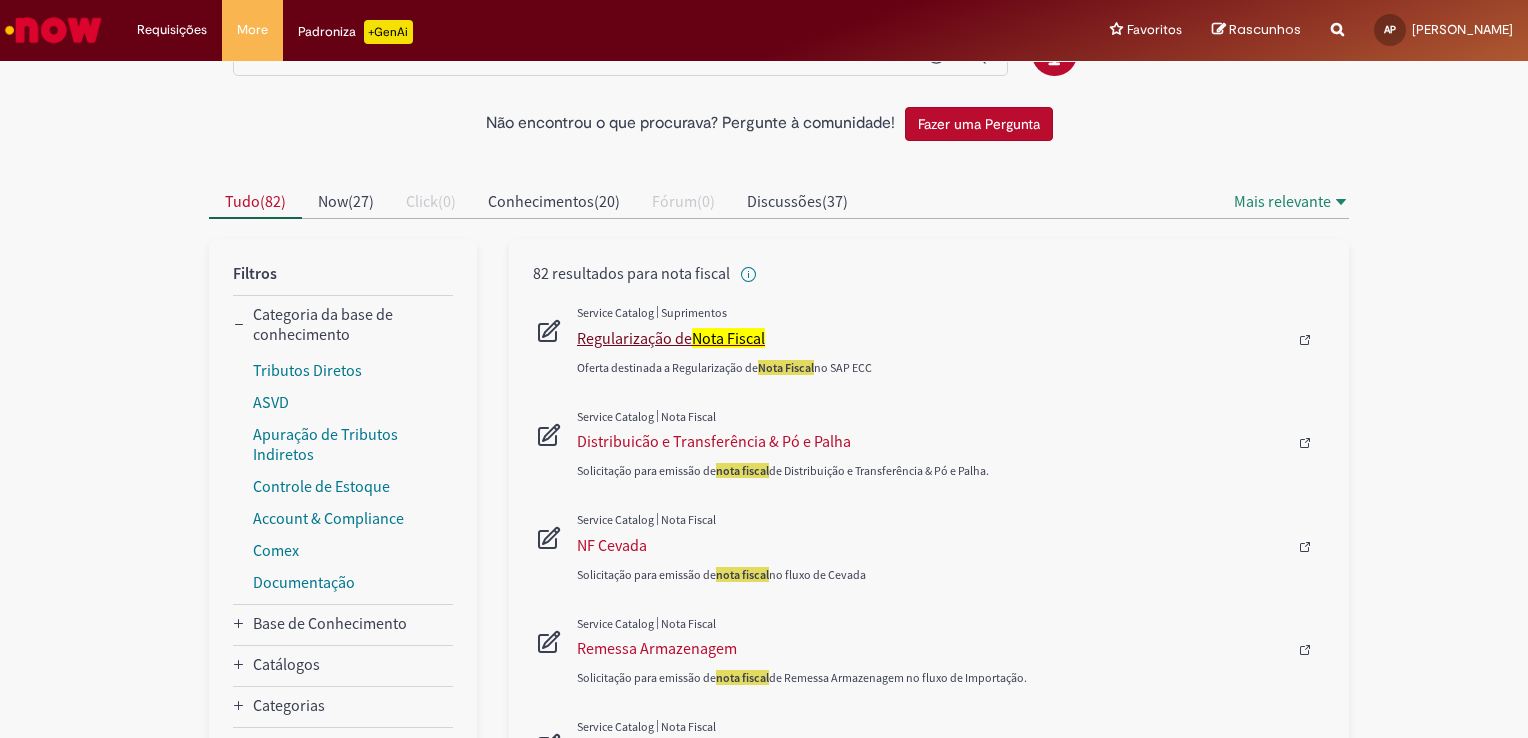 click on "Regularização de  Nota Fiscal" at bounding box center (932, 338) 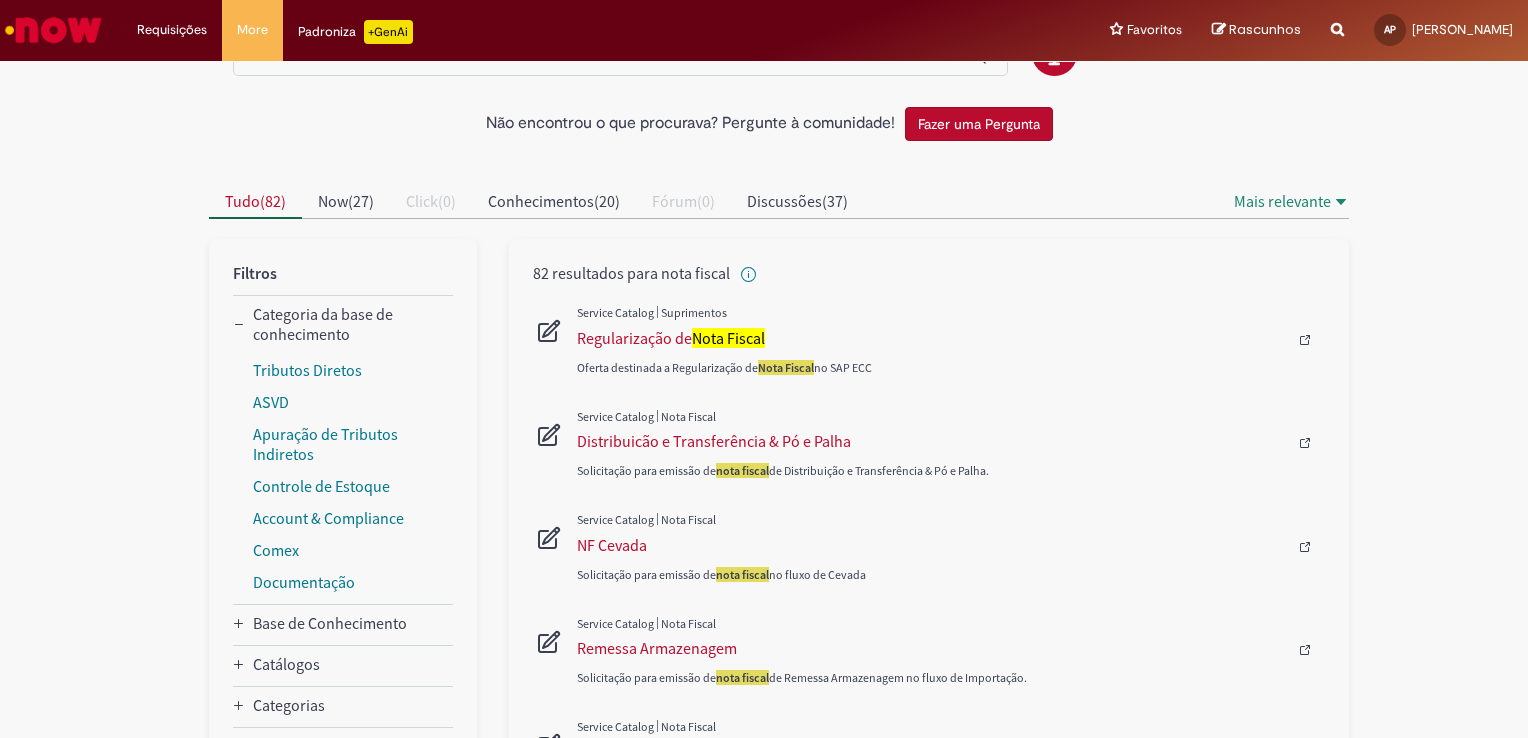 scroll, scrollTop: 0, scrollLeft: 0, axis: both 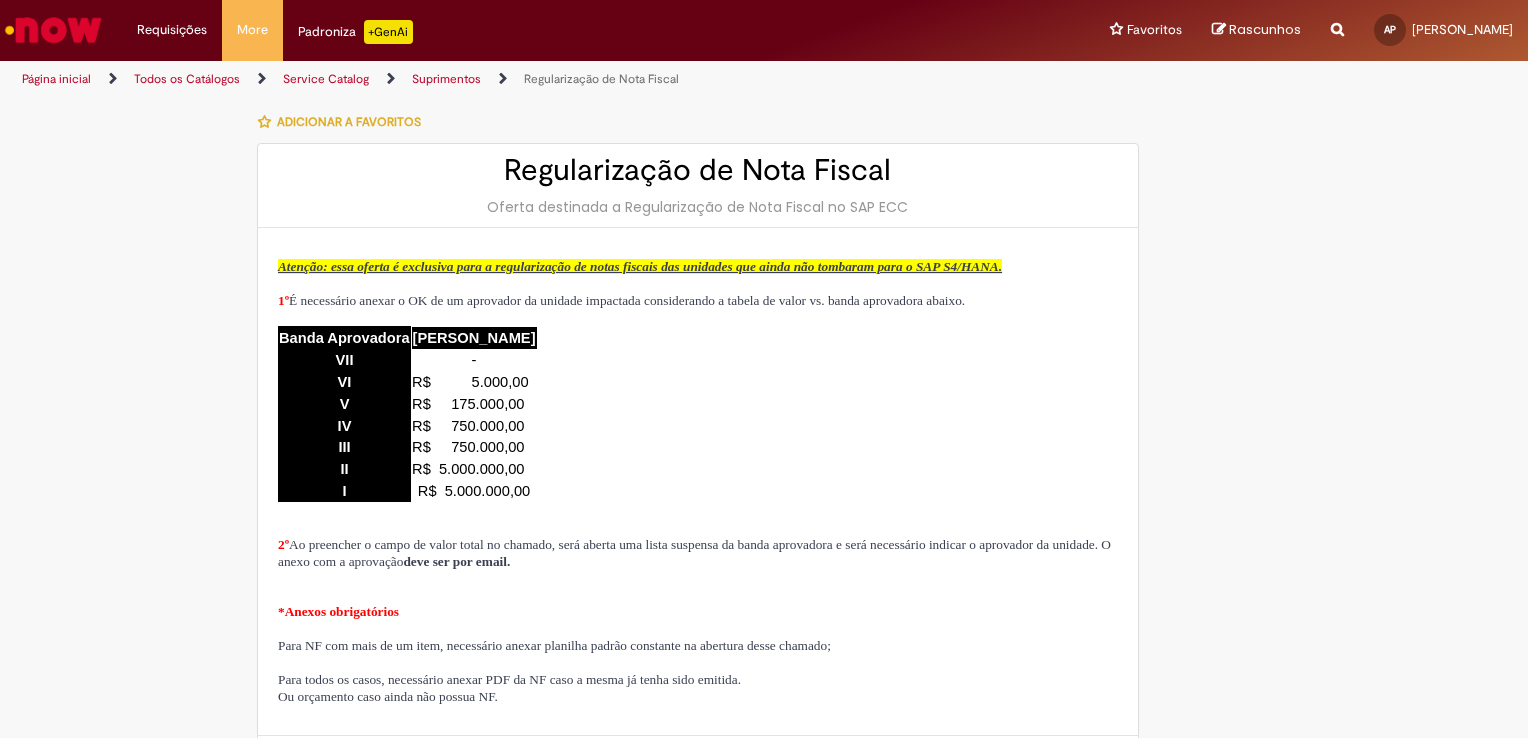 type on "**********" 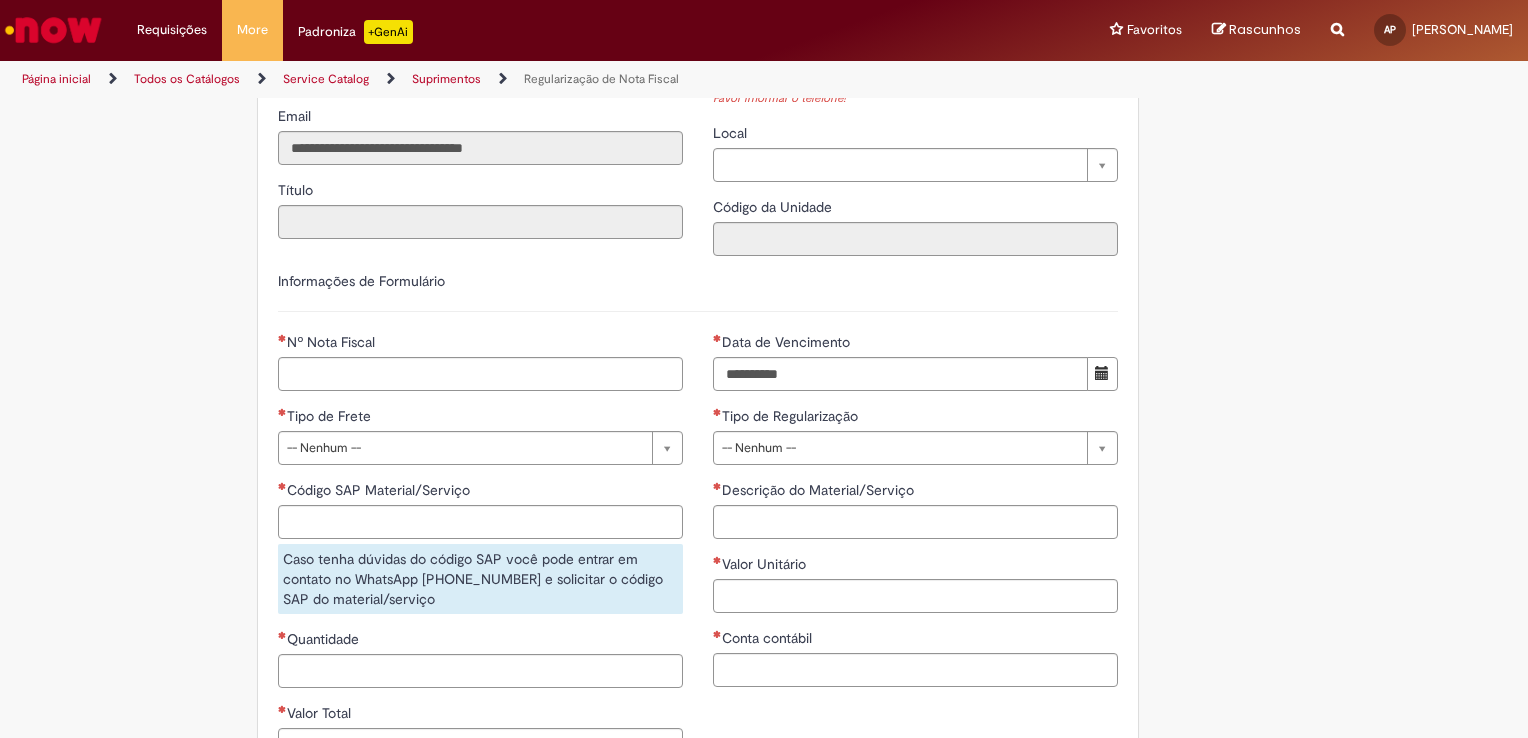scroll, scrollTop: 800, scrollLeft: 0, axis: vertical 